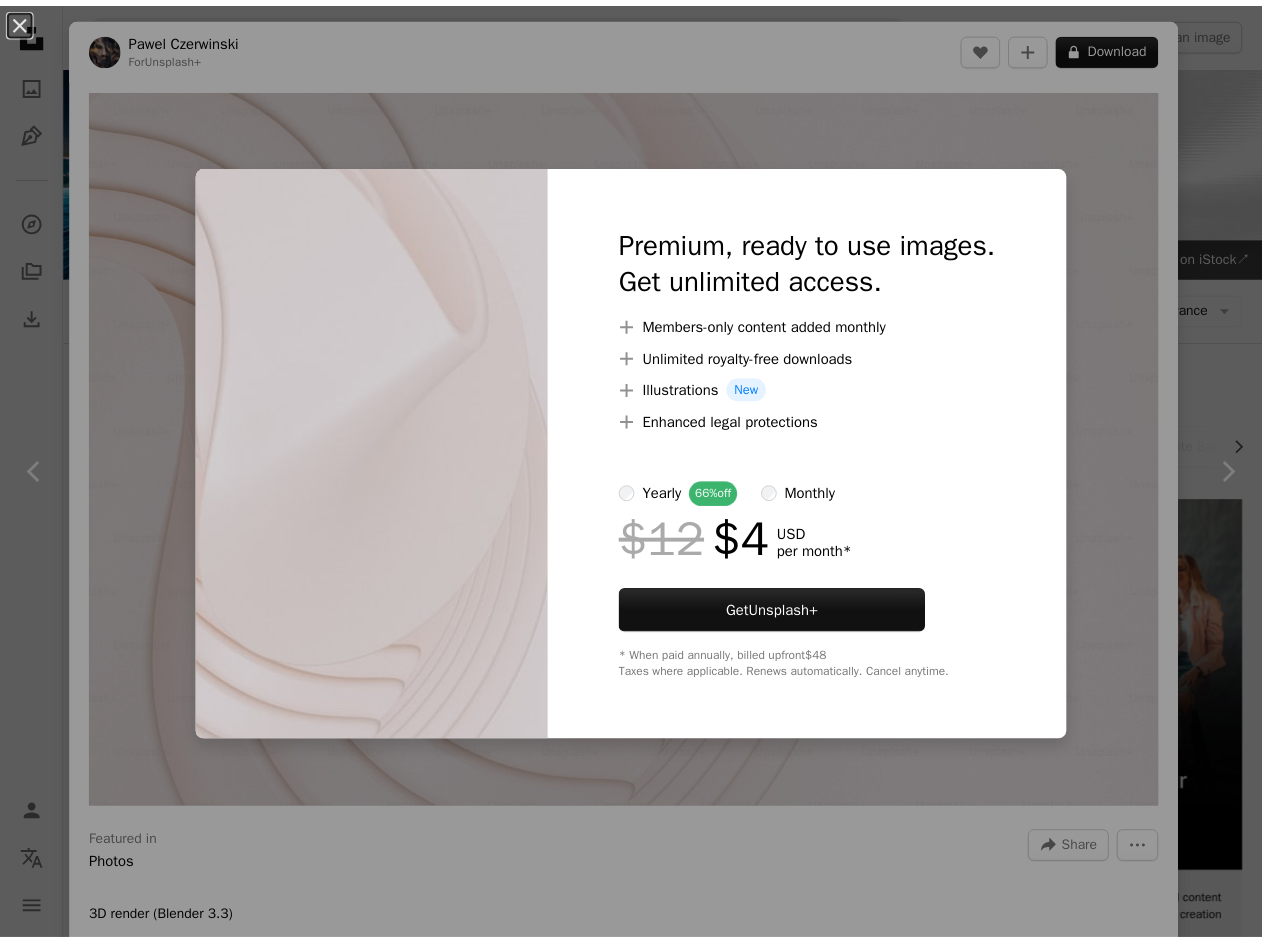 scroll, scrollTop: 10517, scrollLeft: 0, axis: vertical 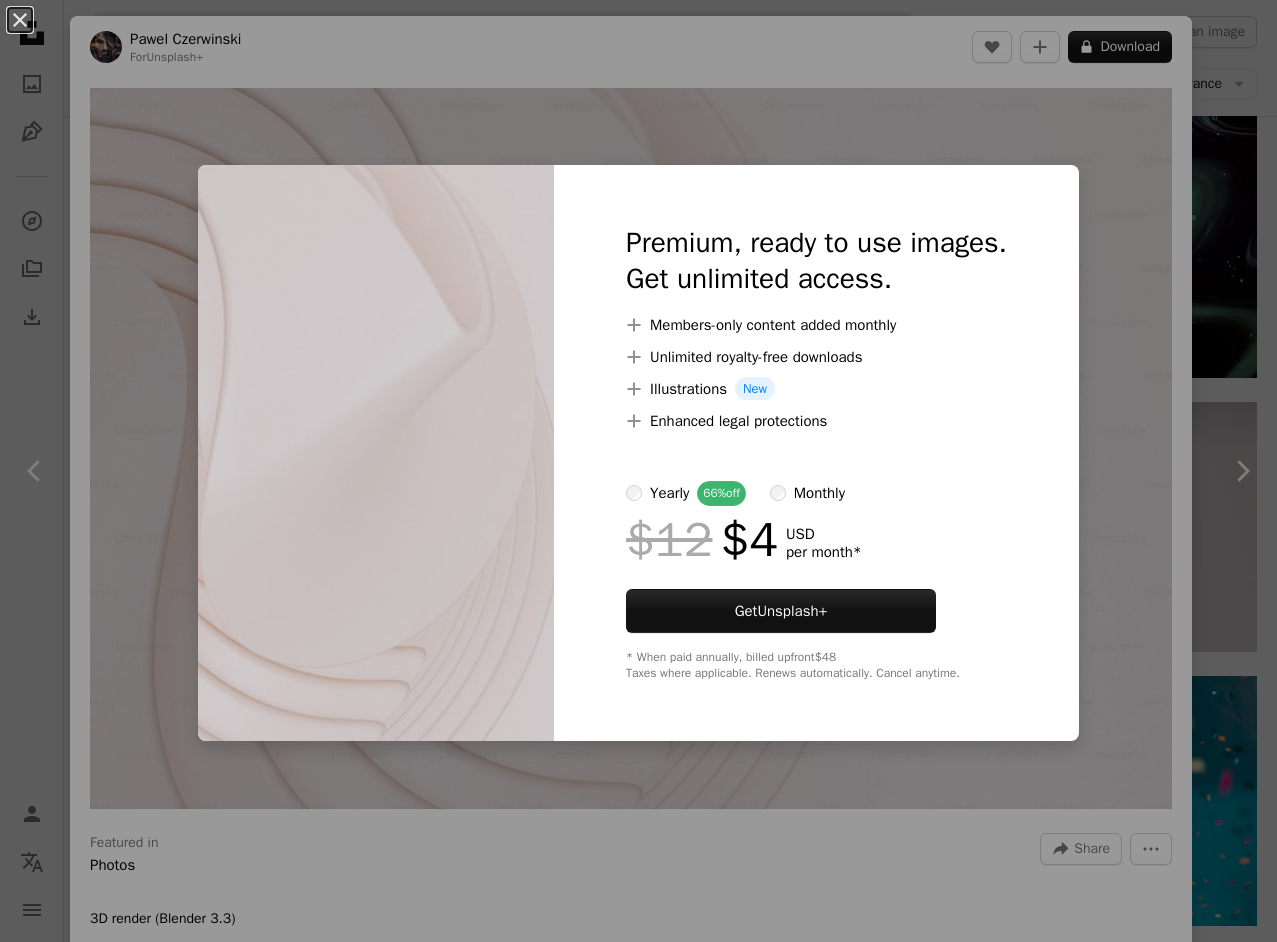 click on "An X shape Premium, ready to use images. Get unlimited access. A plus sign Members-only content added monthly A plus sign Unlimited royalty-free downloads A plus sign Illustrations  New A plus sign Enhanced legal protections yearly 66%  off monthly $12   $4 USD per month * Get  Unsplash+ * When paid annually, billed upfront  $48 Taxes where applicable. Renews automatically. Cancel anytime." at bounding box center [638, 471] 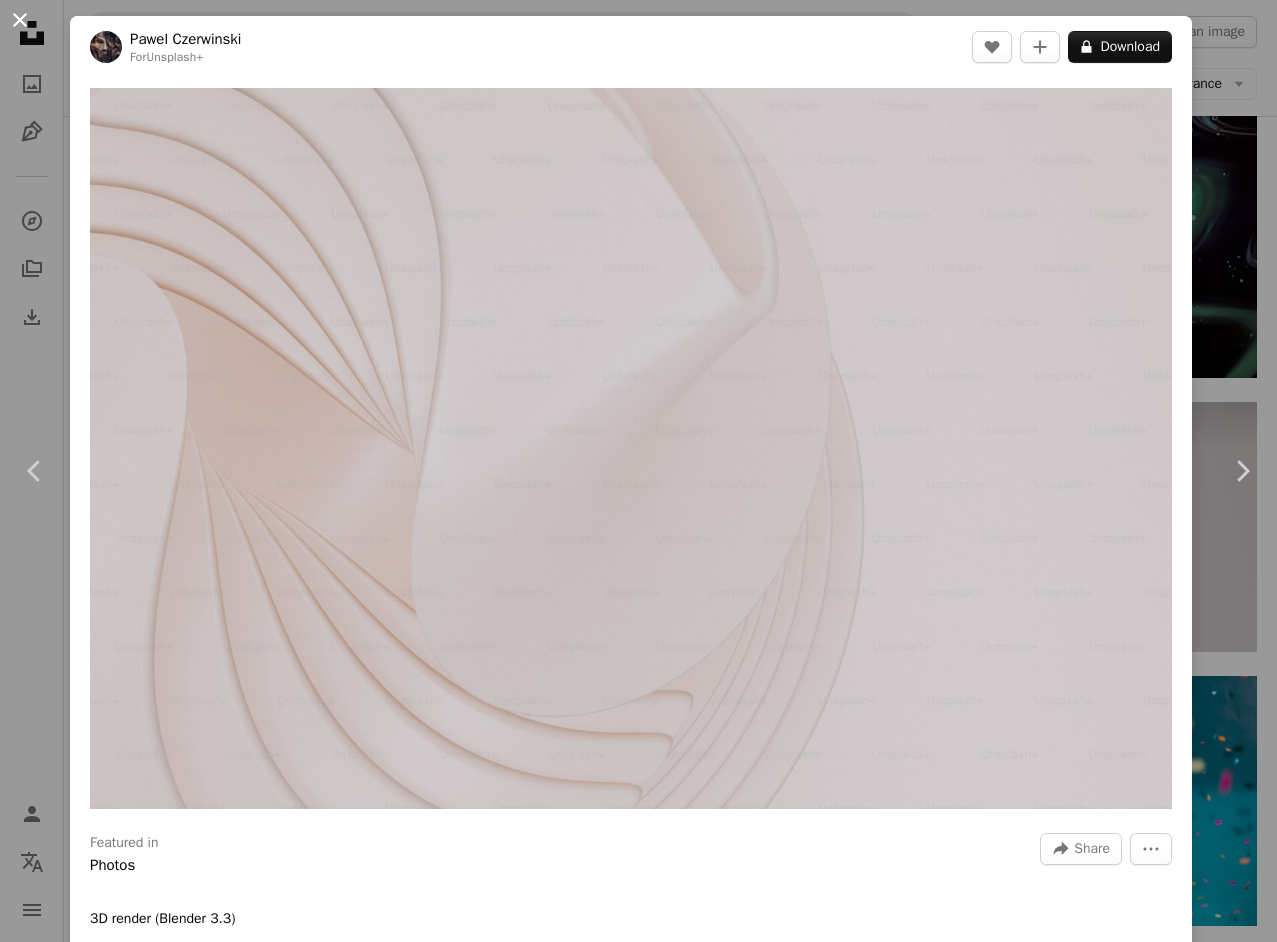 click on "An X shape" at bounding box center [20, 20] 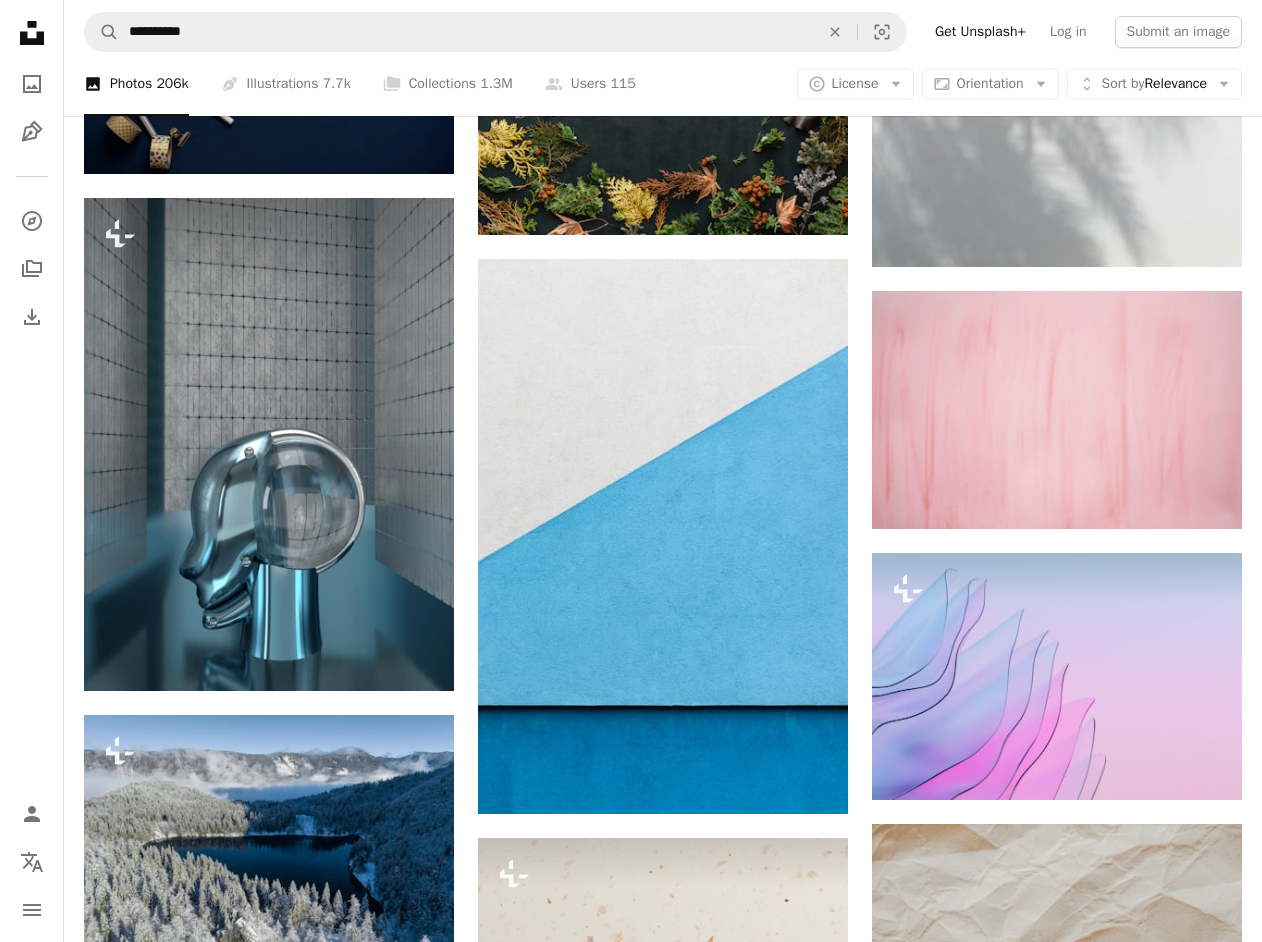 scroll, scrollTop: 14317, scrollLeft: 0, axis: vertical 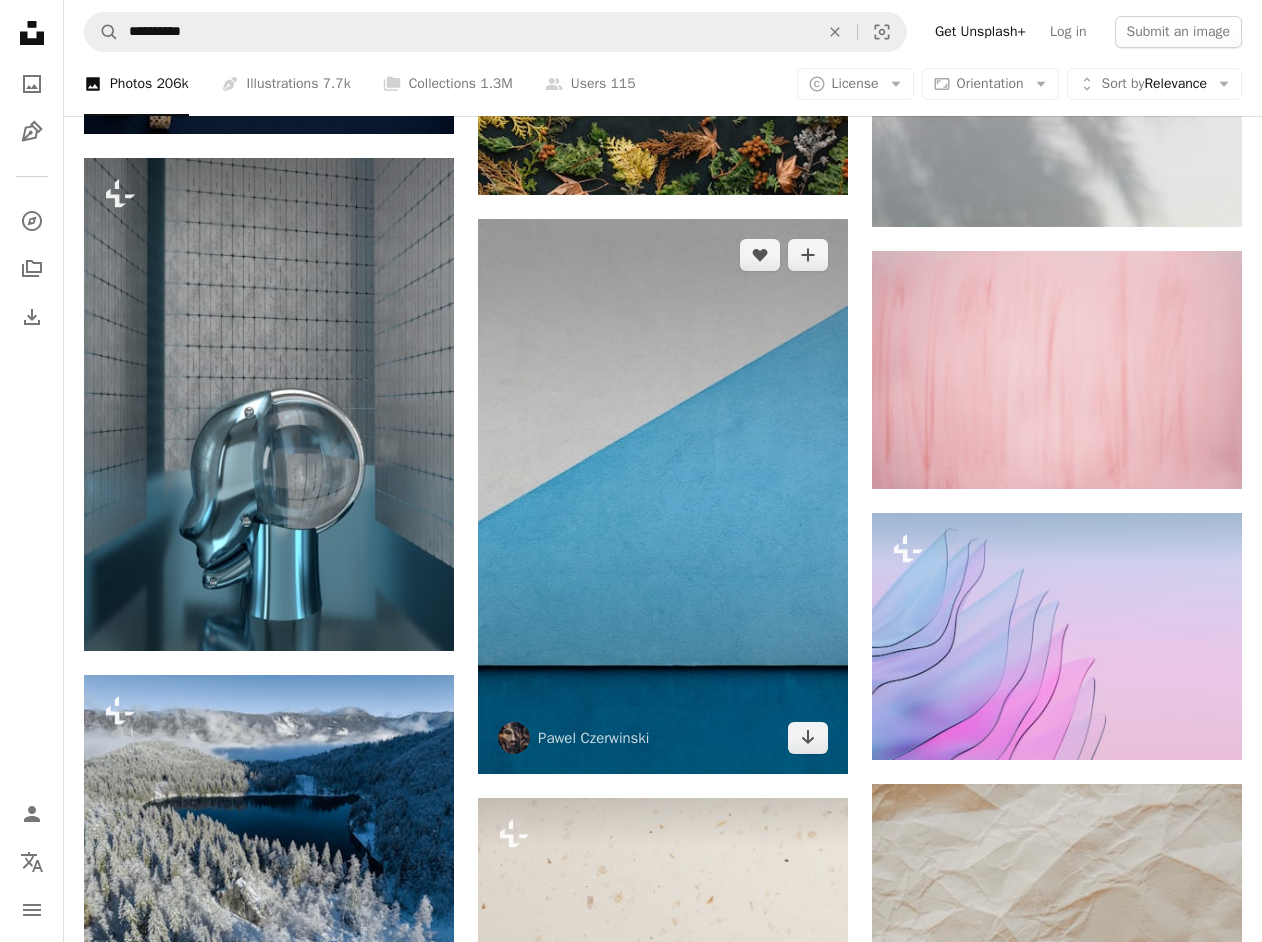 click at bounding box center (663, 496) 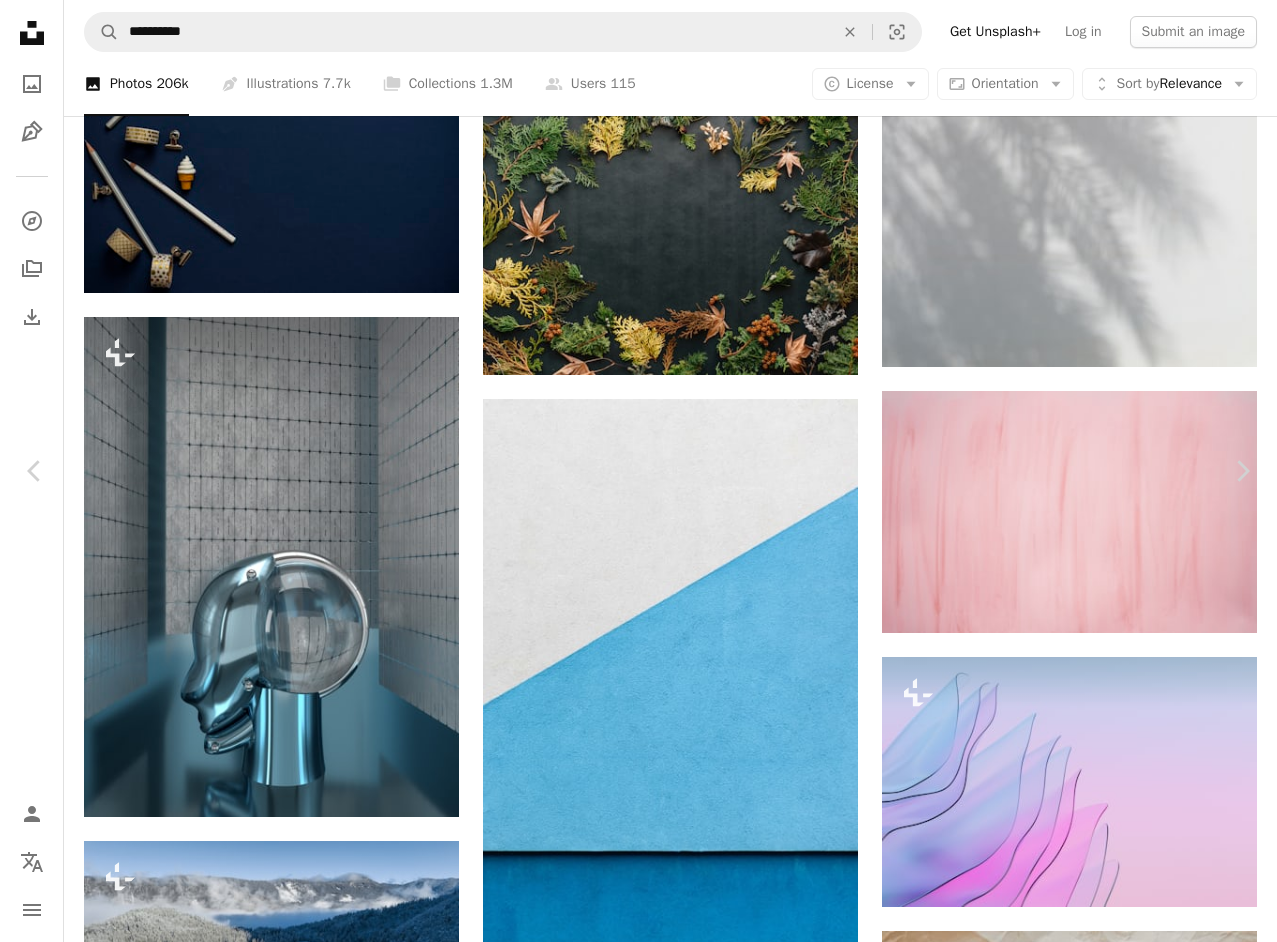 click on "Download free" at bounding box center [1082, 4025] 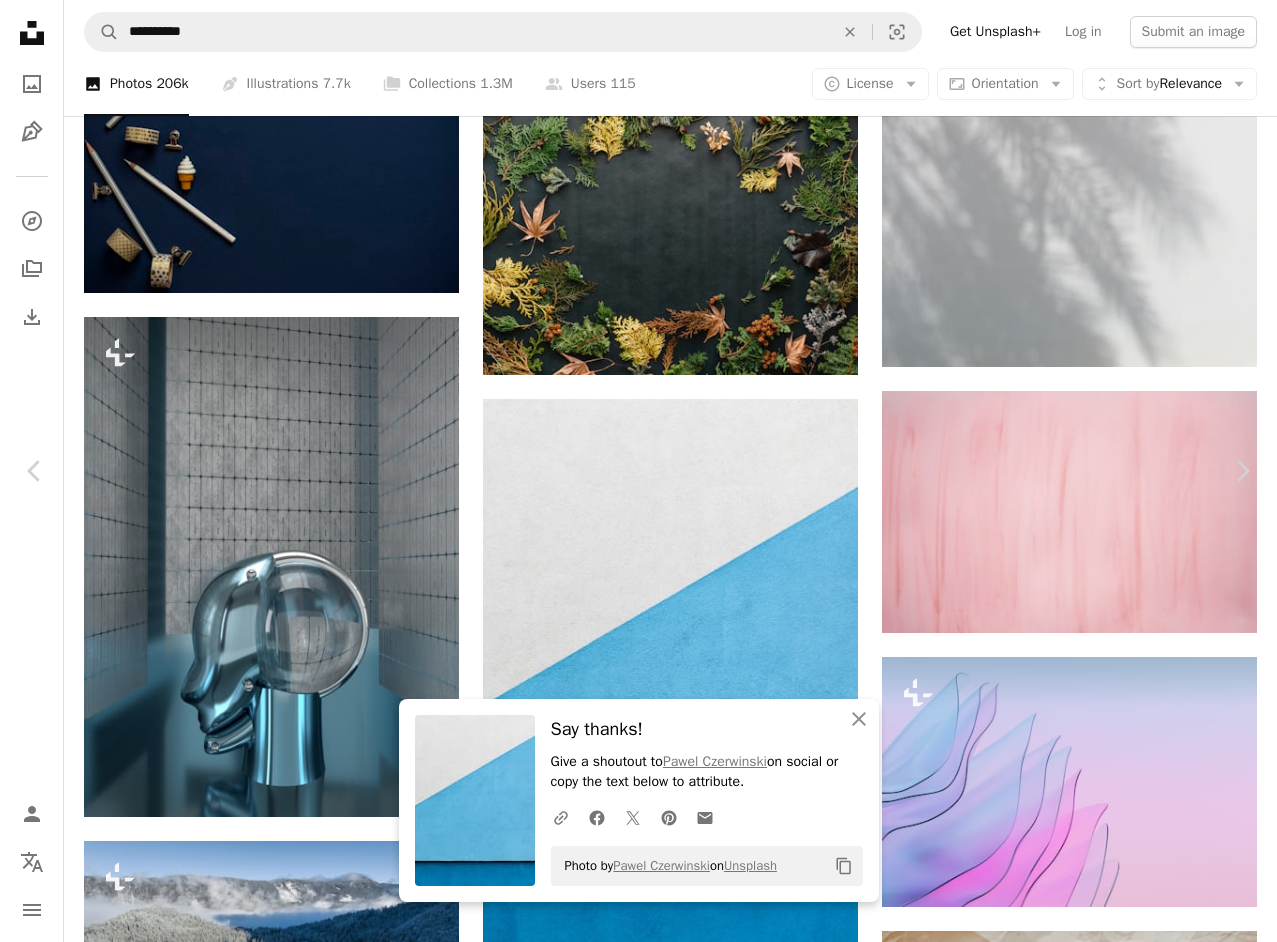 drag, startPoint x: 26, startPoint y: 10, endPoint x: 387, endPoint y: 96, distance: 371.10242 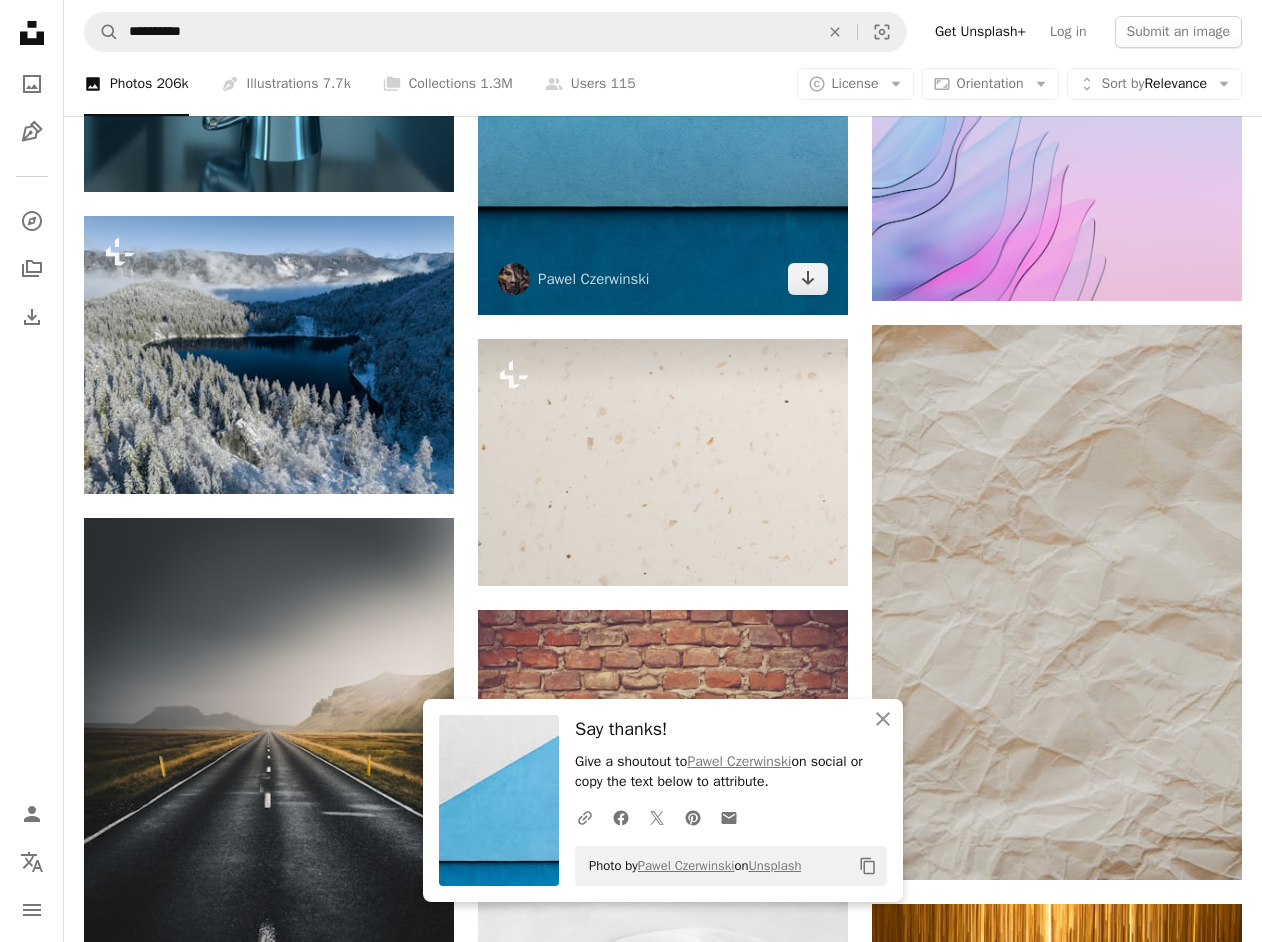 scroll, scrollTop: 14817, scrollLeft: 0, axis: vertical 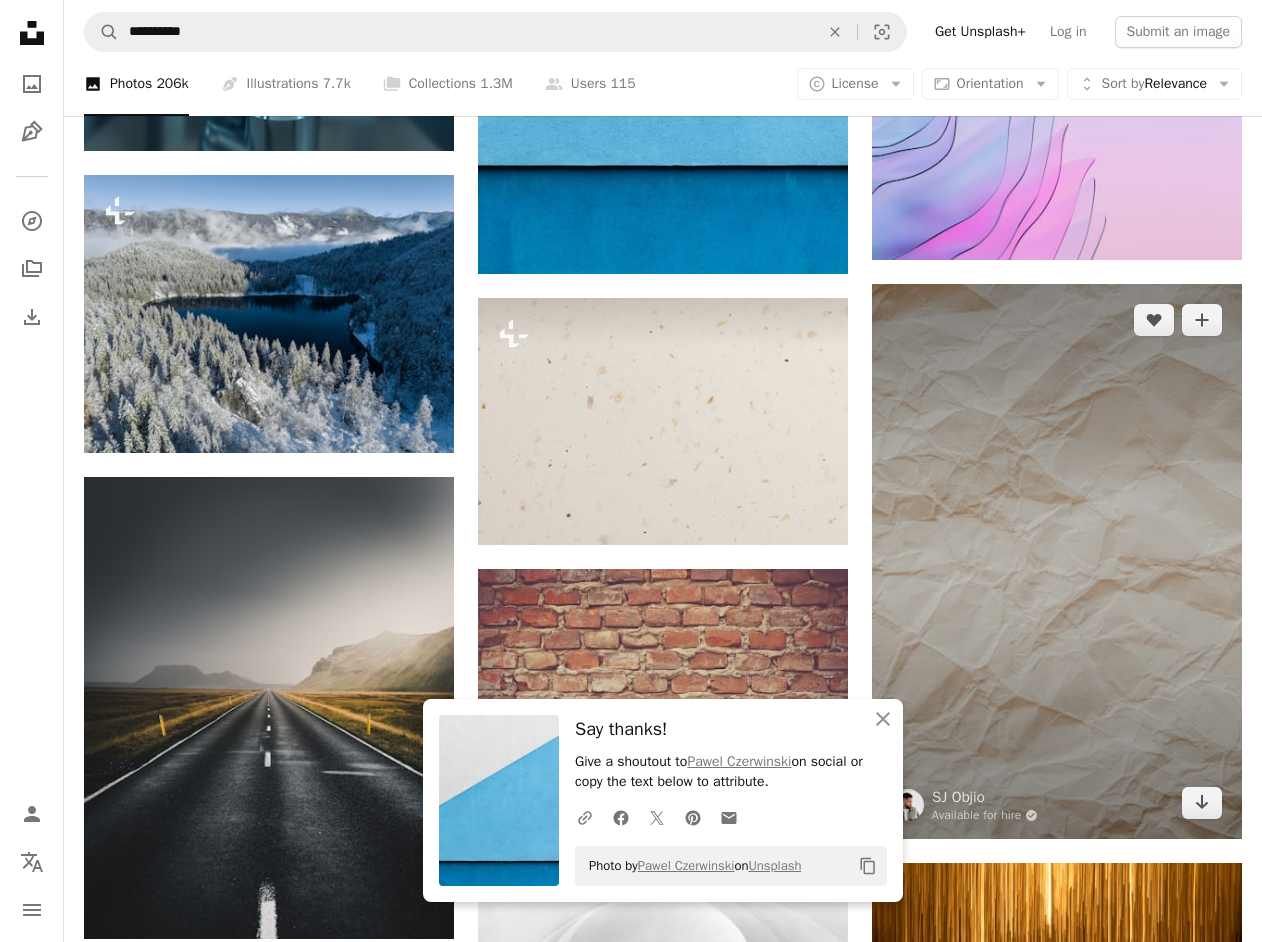 click at bounding box center [1057, 561] 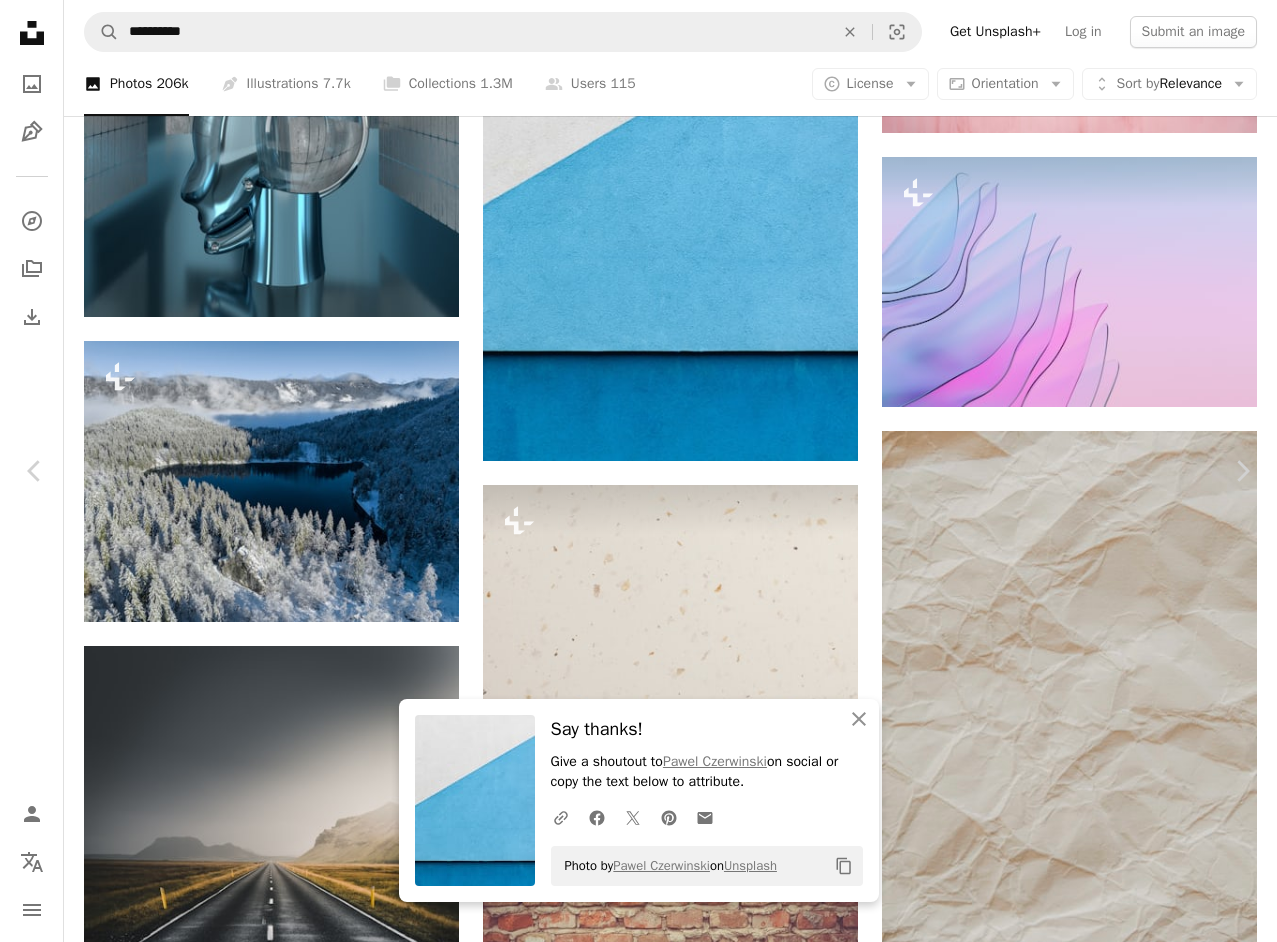 click on "Download free" at bounding box center (1082, 3525) 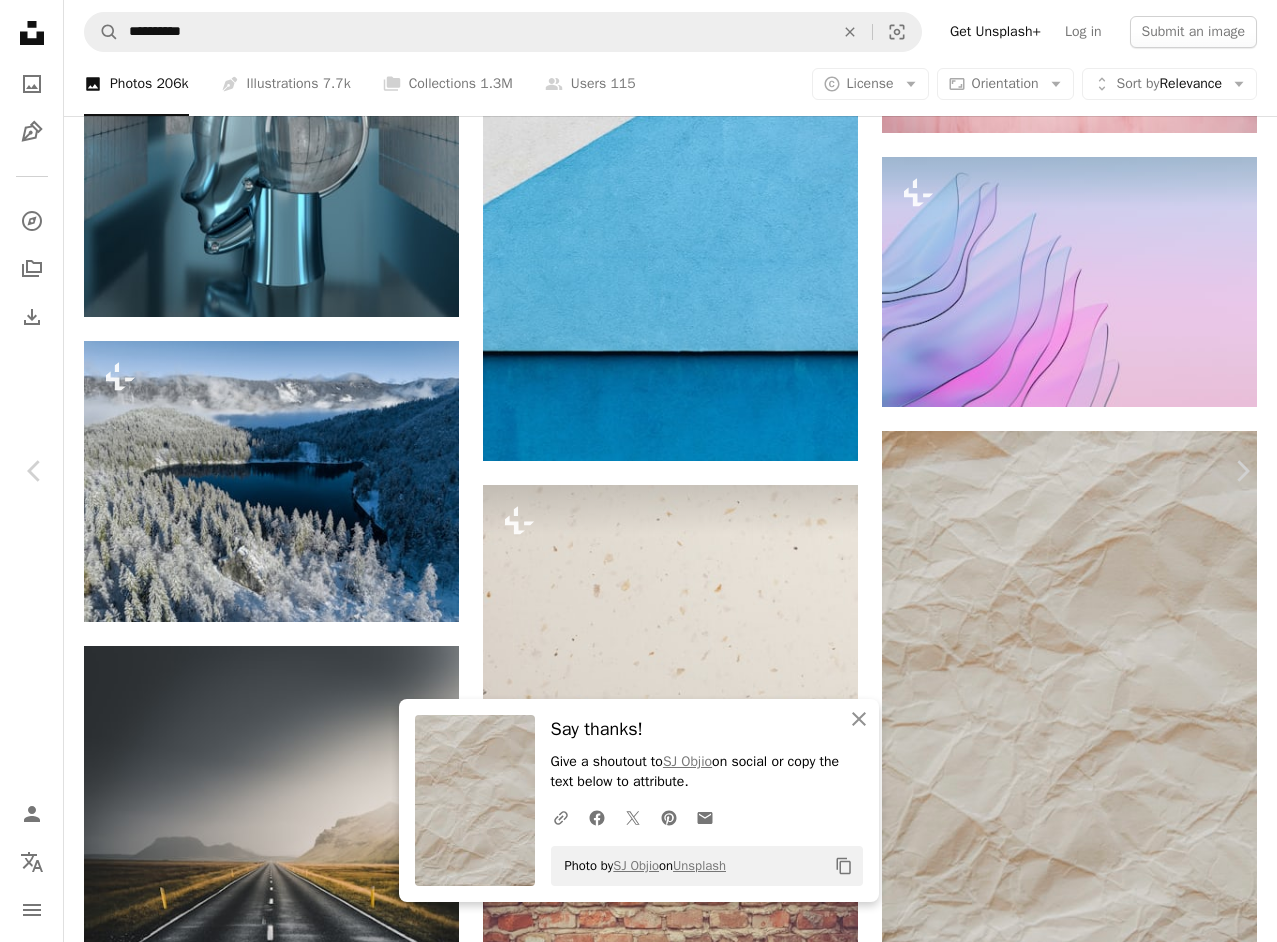 click on "An X shape" at bounding box center [20, 20] 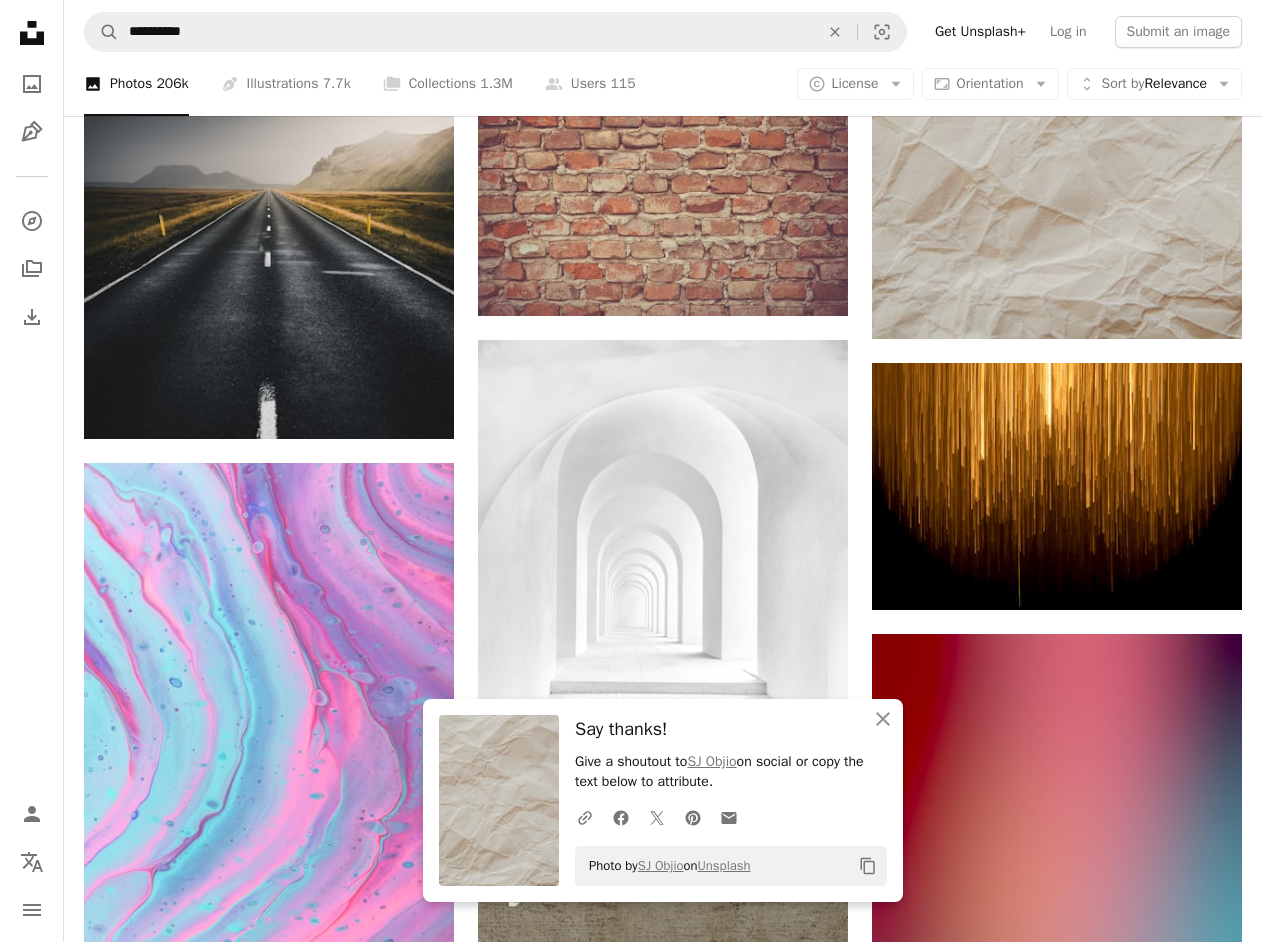 scroll, scrollTop: 15417, scrollLeft: 0, axis: vertical 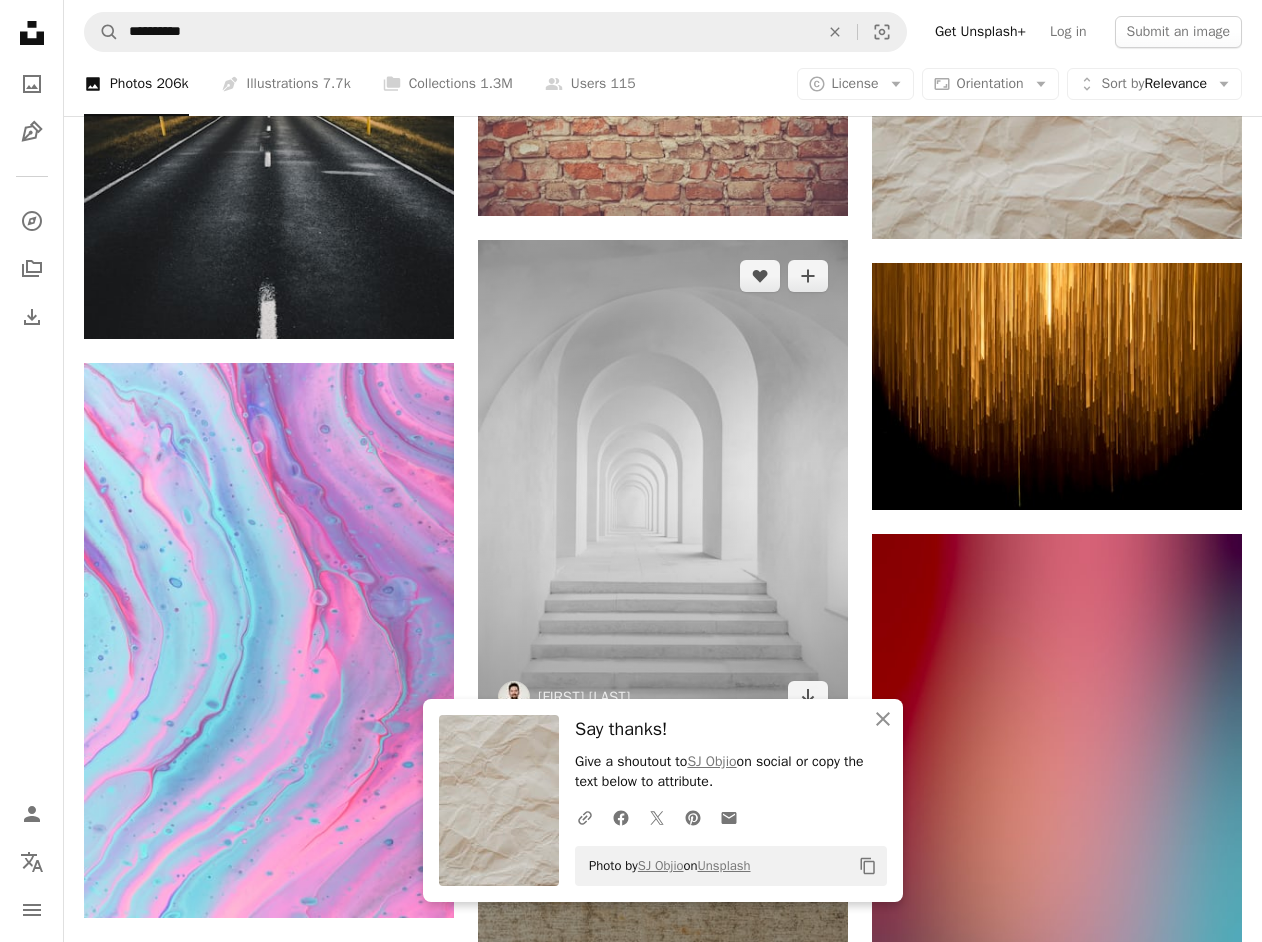 click at bounding box center [663, 486] 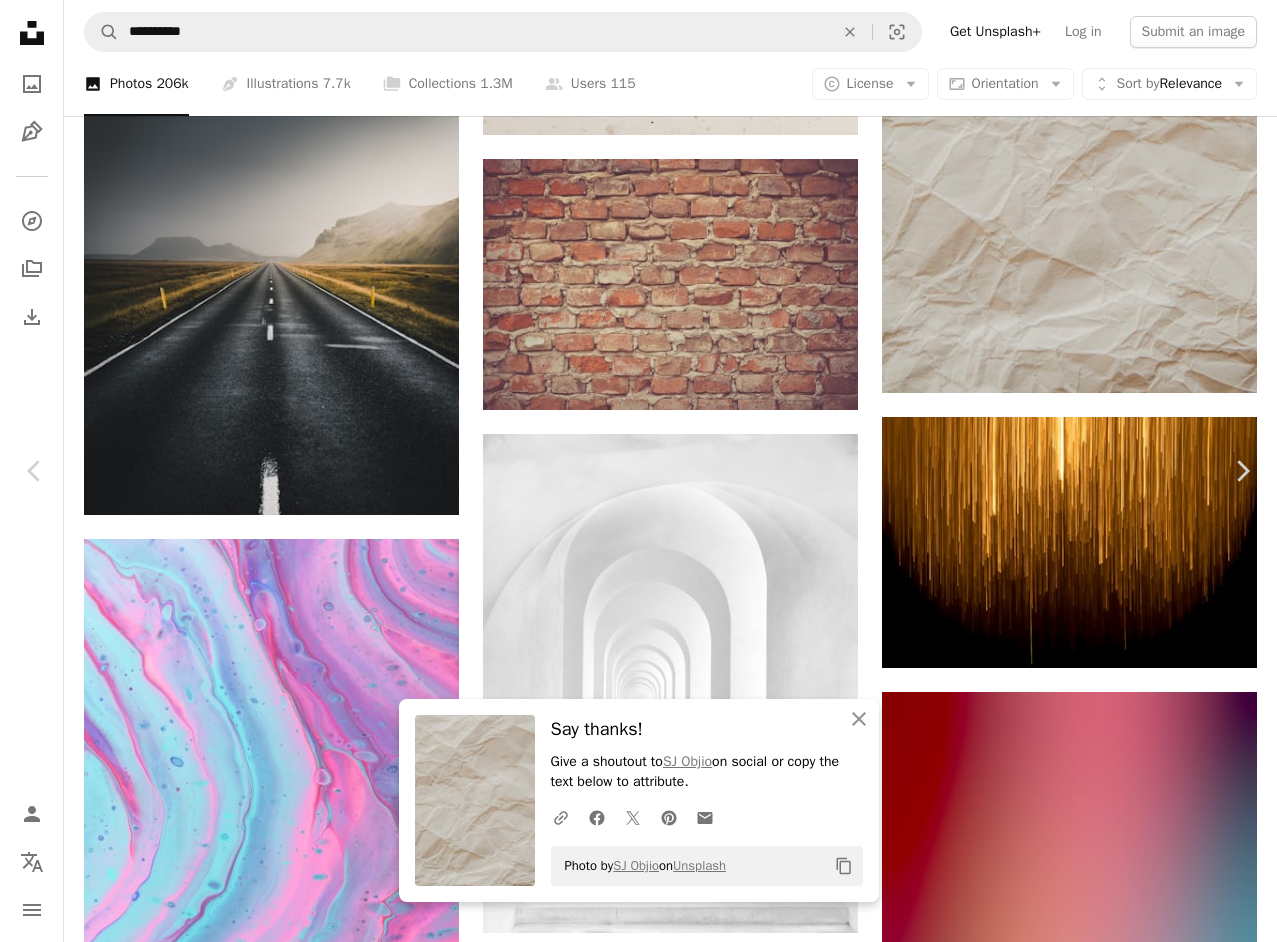 drag, startPoint x: 1046, startPoint y: 53, endPoint x: 961, endPoint y: 59, distance: 85.2115 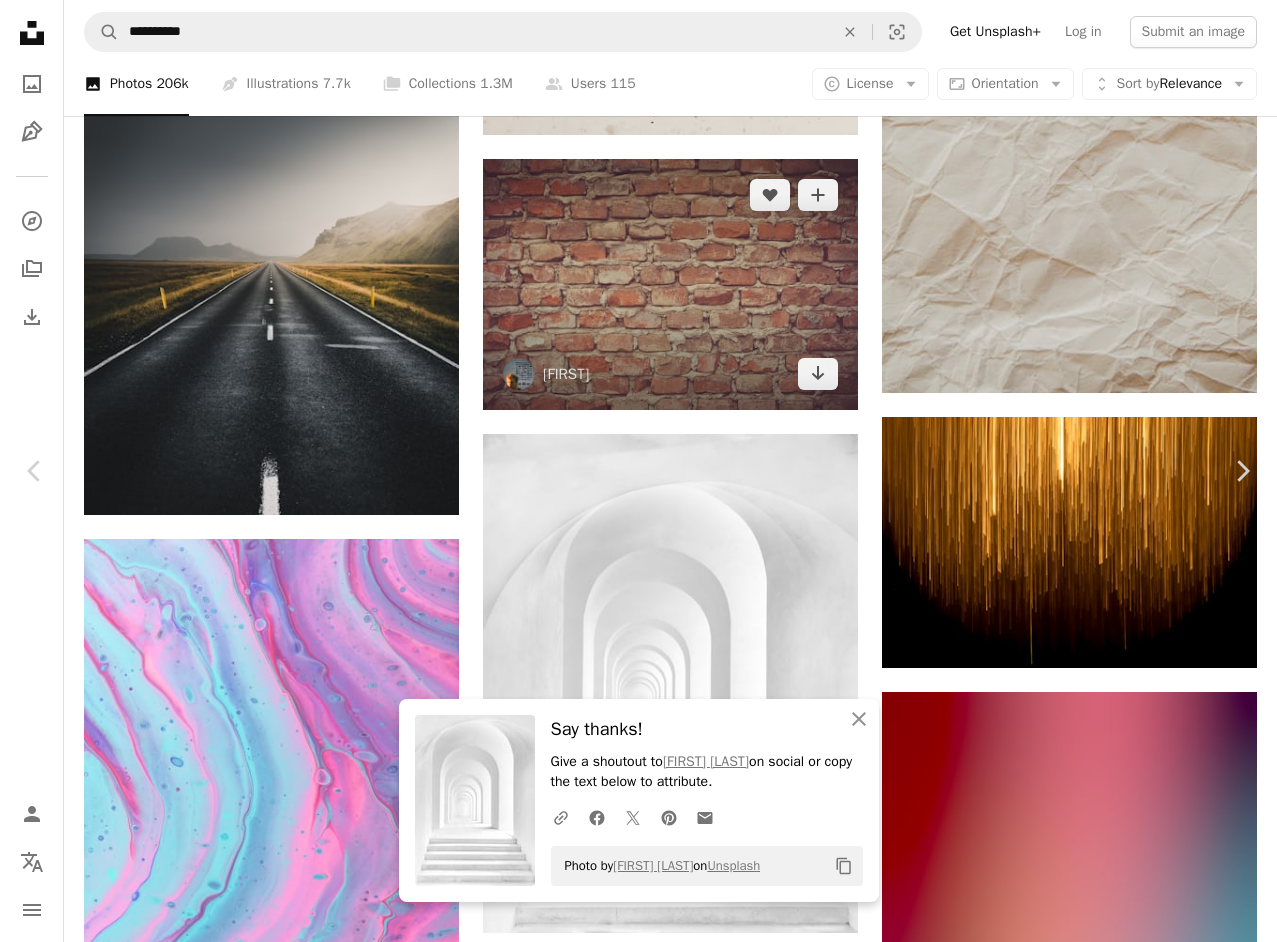 drag, startPoint x: 17, startPoint y: 12, endPoint x: 524, endPoint y: 134, distance: 521.472 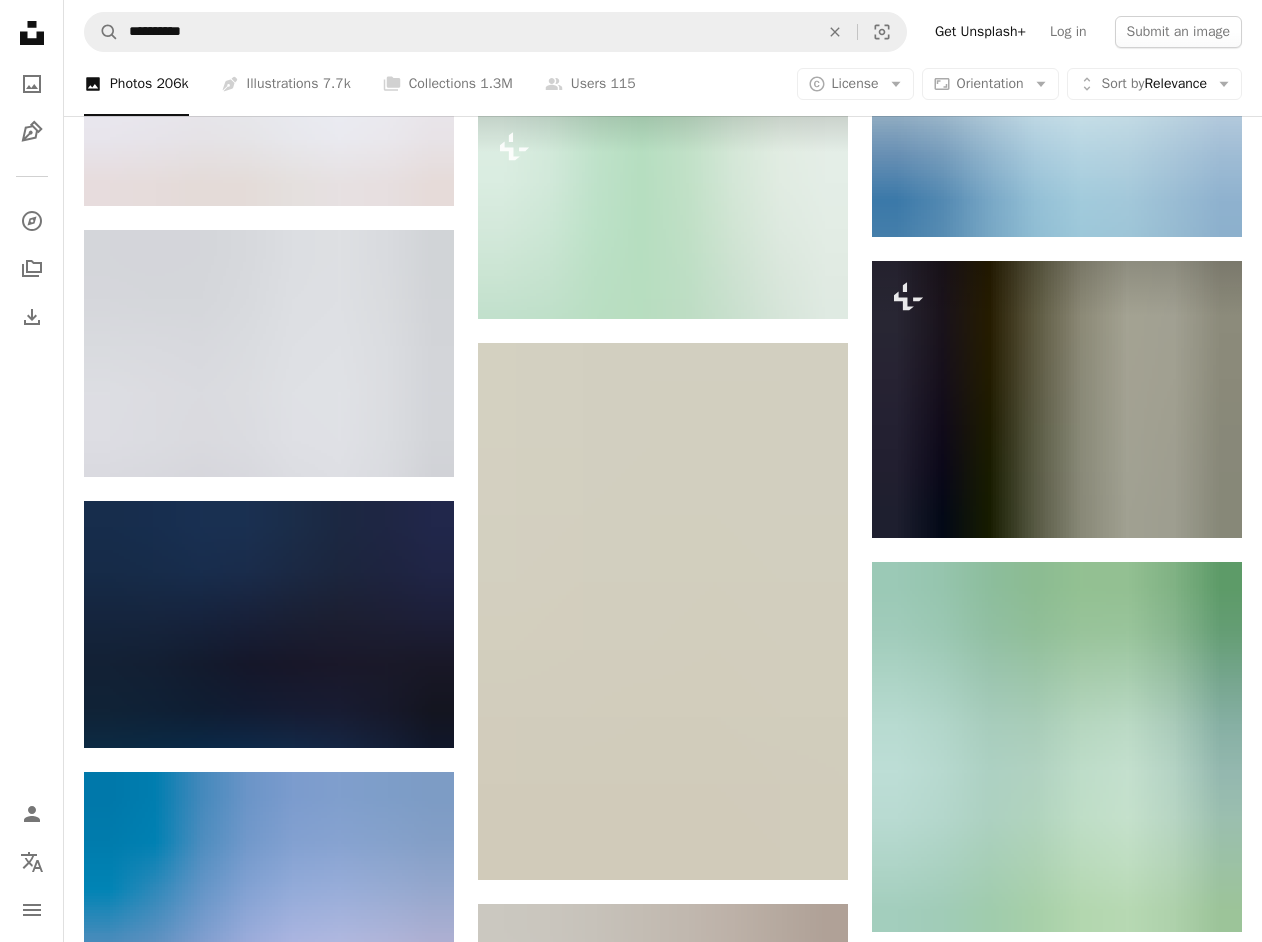 scroll, scrollTop: 16917, scrollLeft: 0, axis: vertical 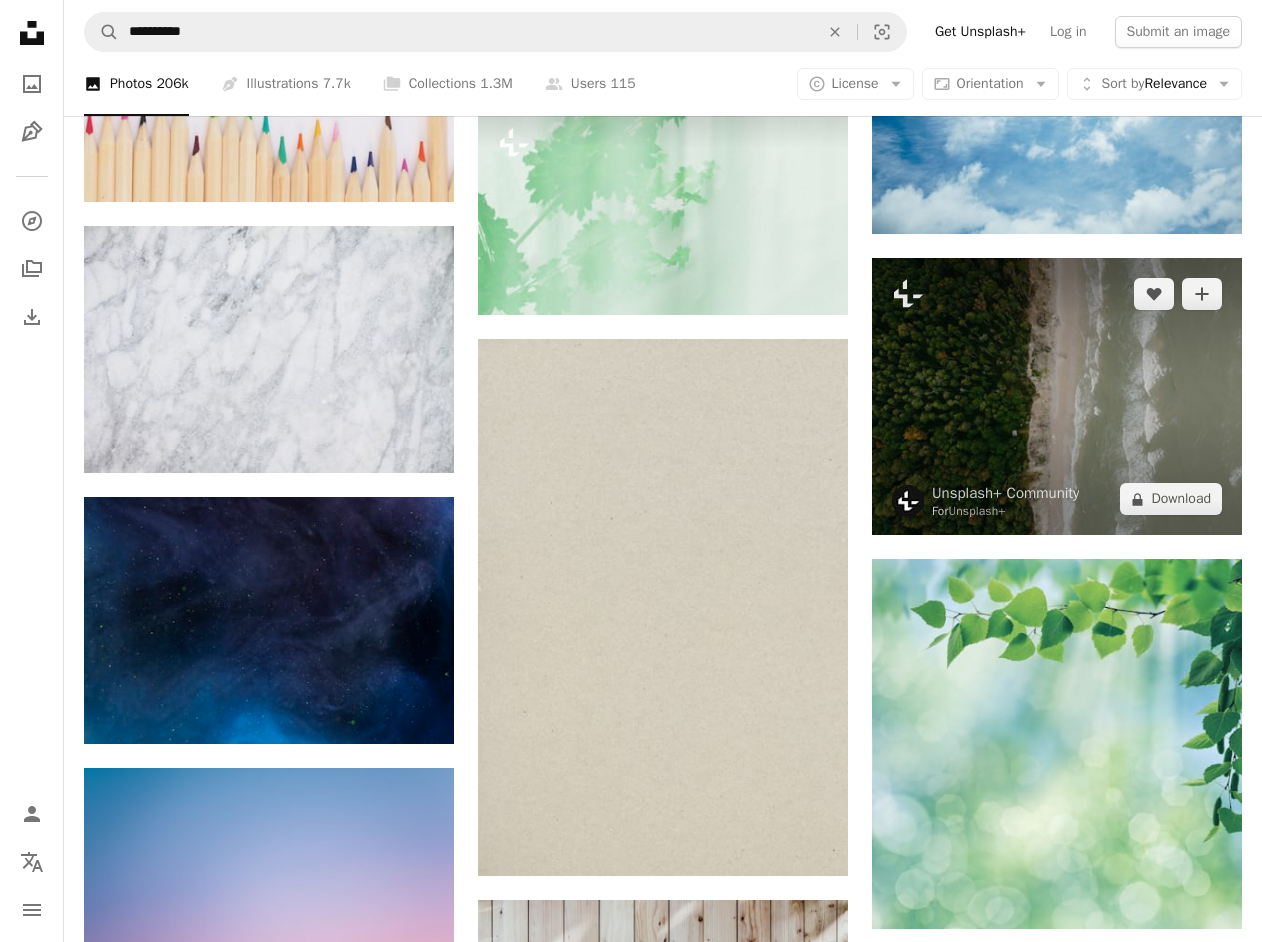 click at bounding box center (1057, 397) 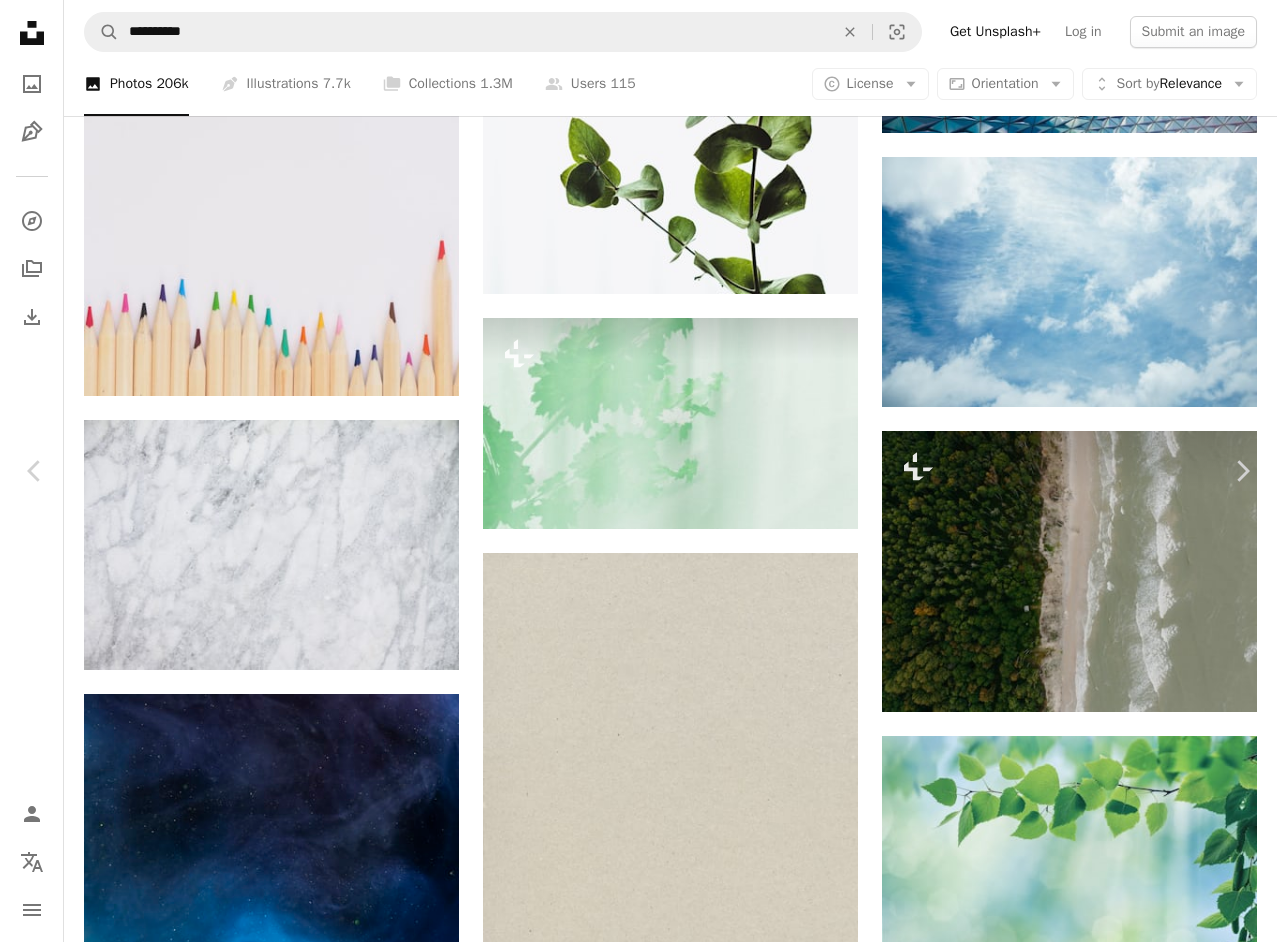 click on "A lock" 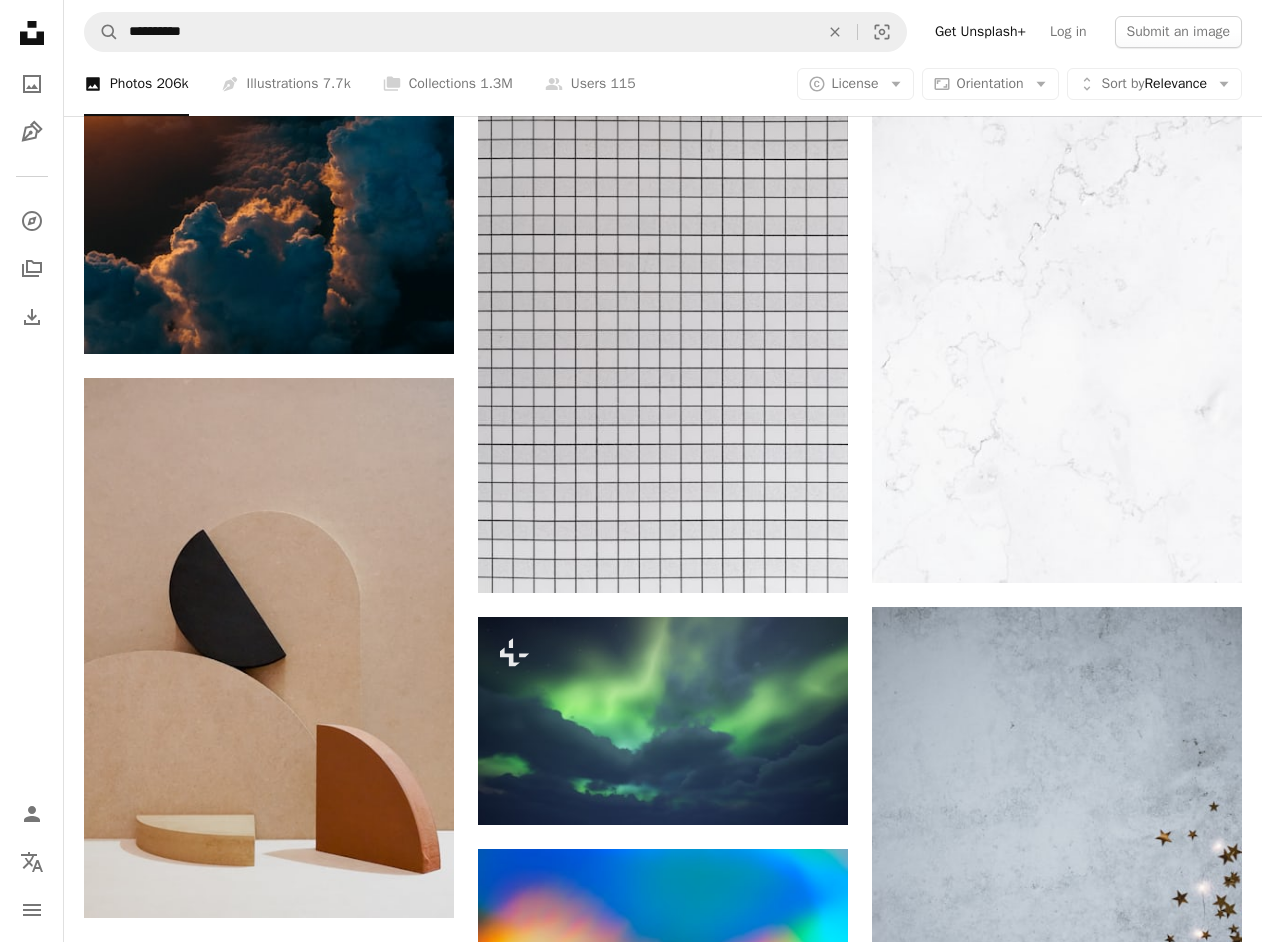 scroll, scrollTop: 19217, scrollLeft: 0, axis: vertical 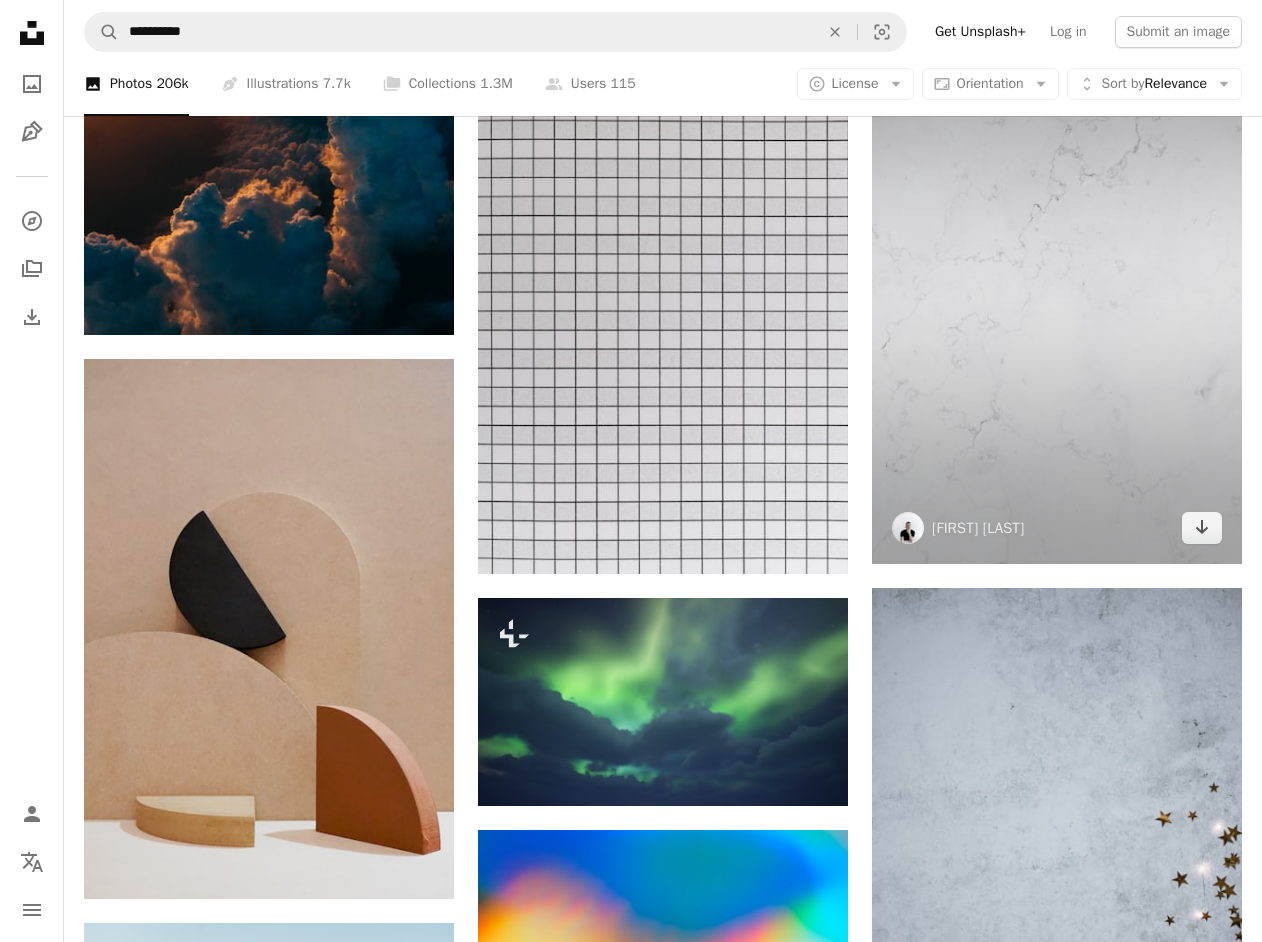 click at bounding box center (1057, 286) 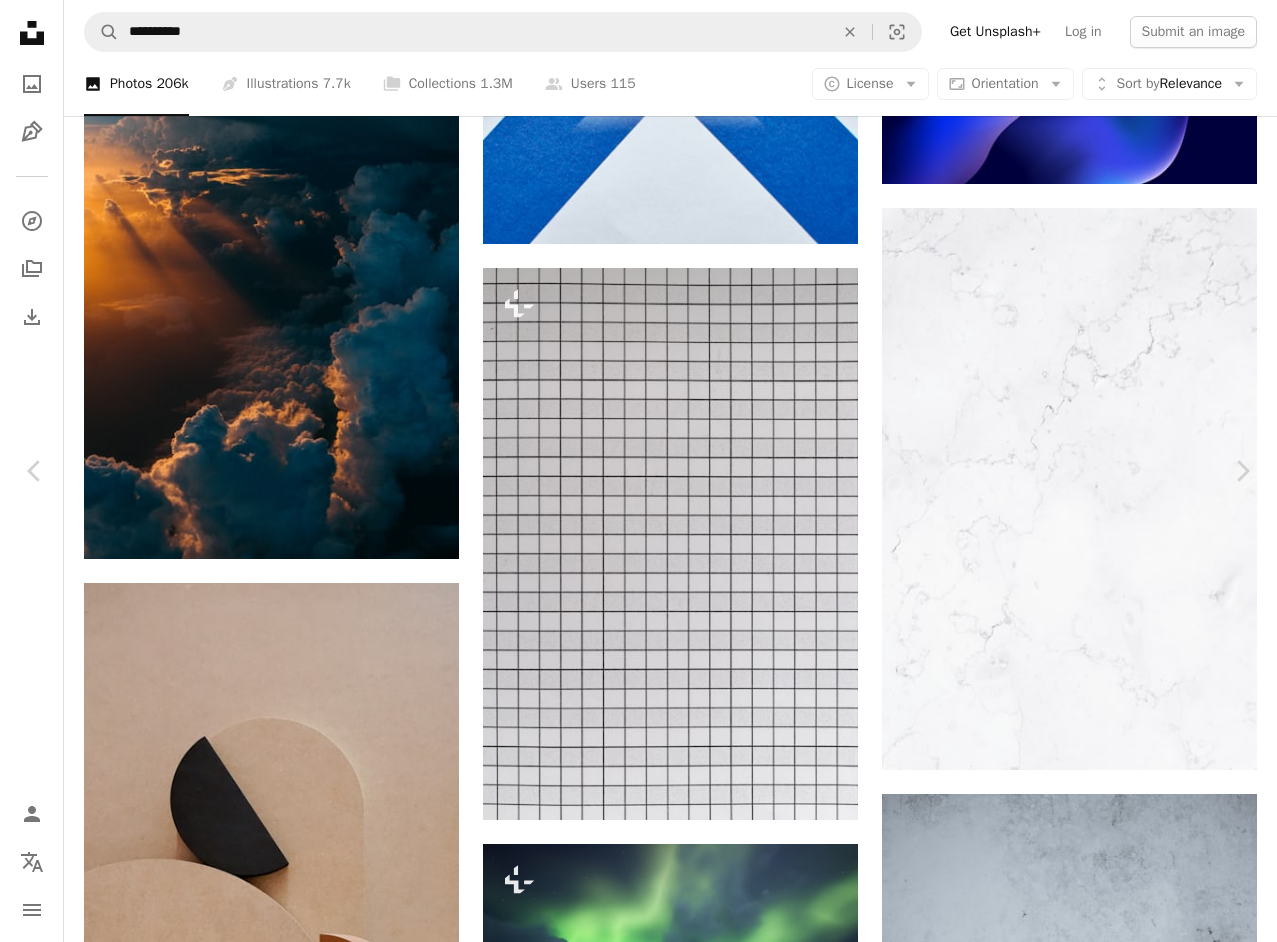 click on "Download free" at bounding box center [1082, 5001] 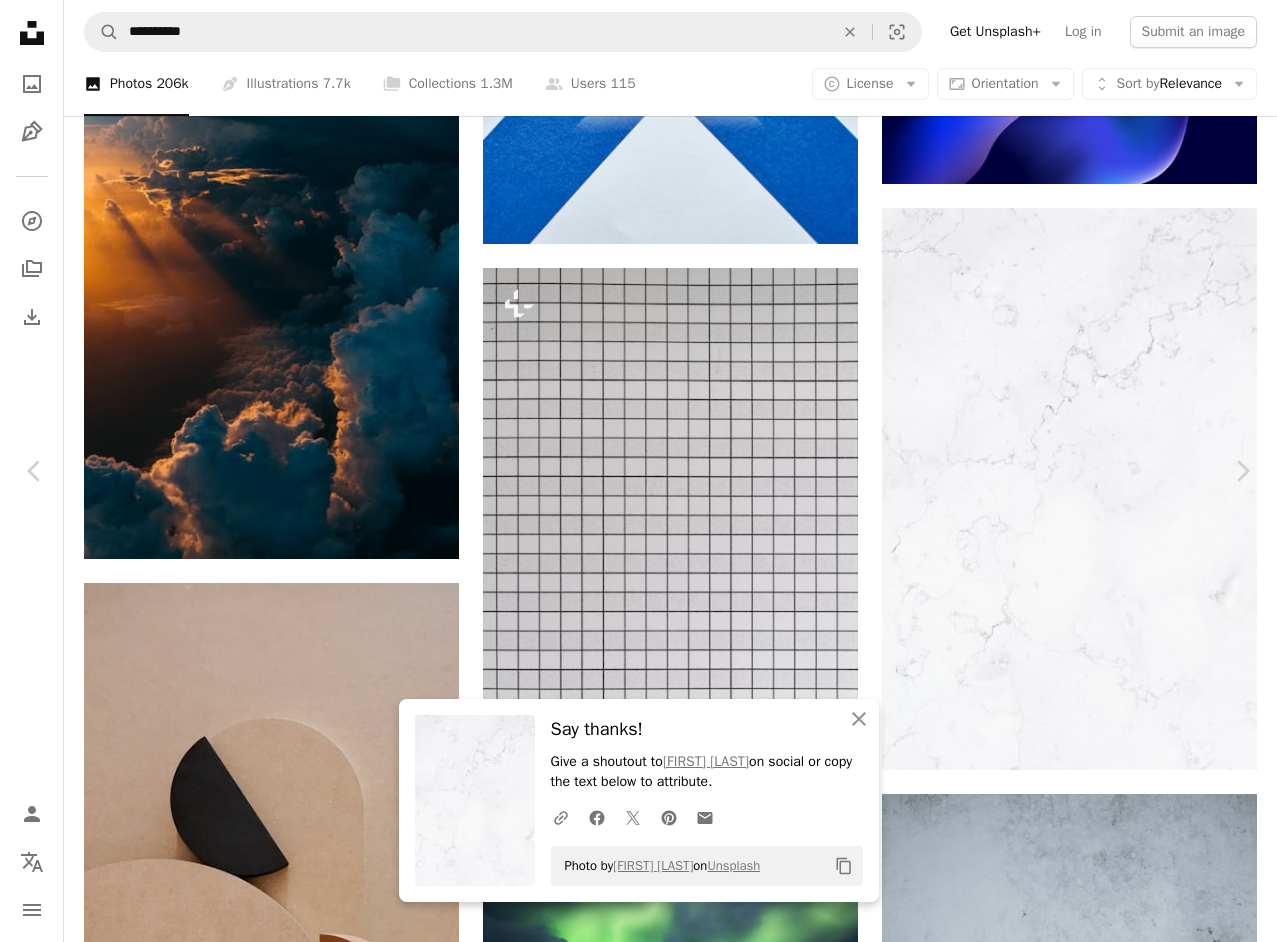 drag, startPoint x: 20, startPoint y: 22, endPoint x: 206, endPoint y: 92, distance: 198.73601 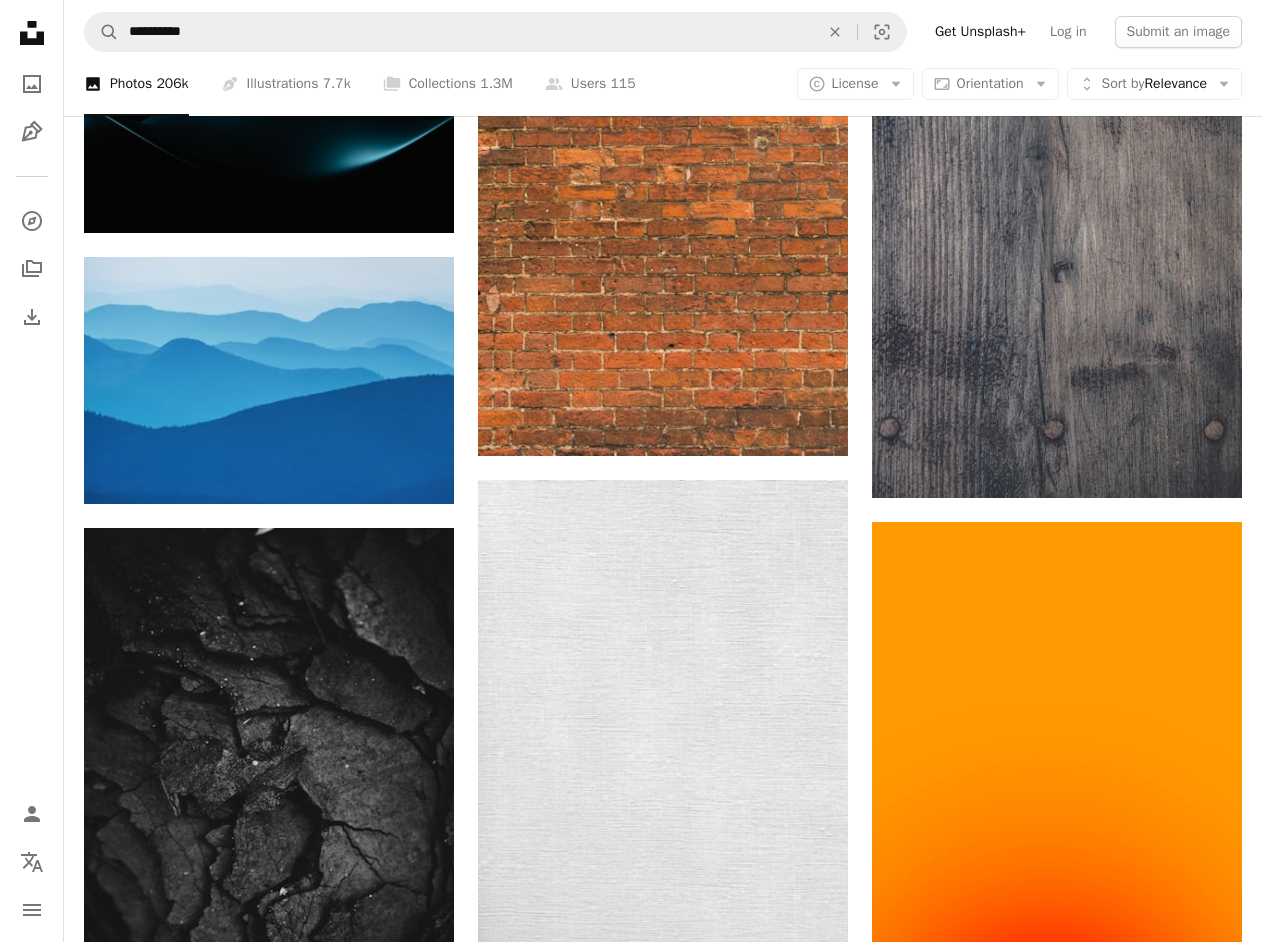 scroll, scrollTop: 21217, scrollLeft: 0, axis: vertical 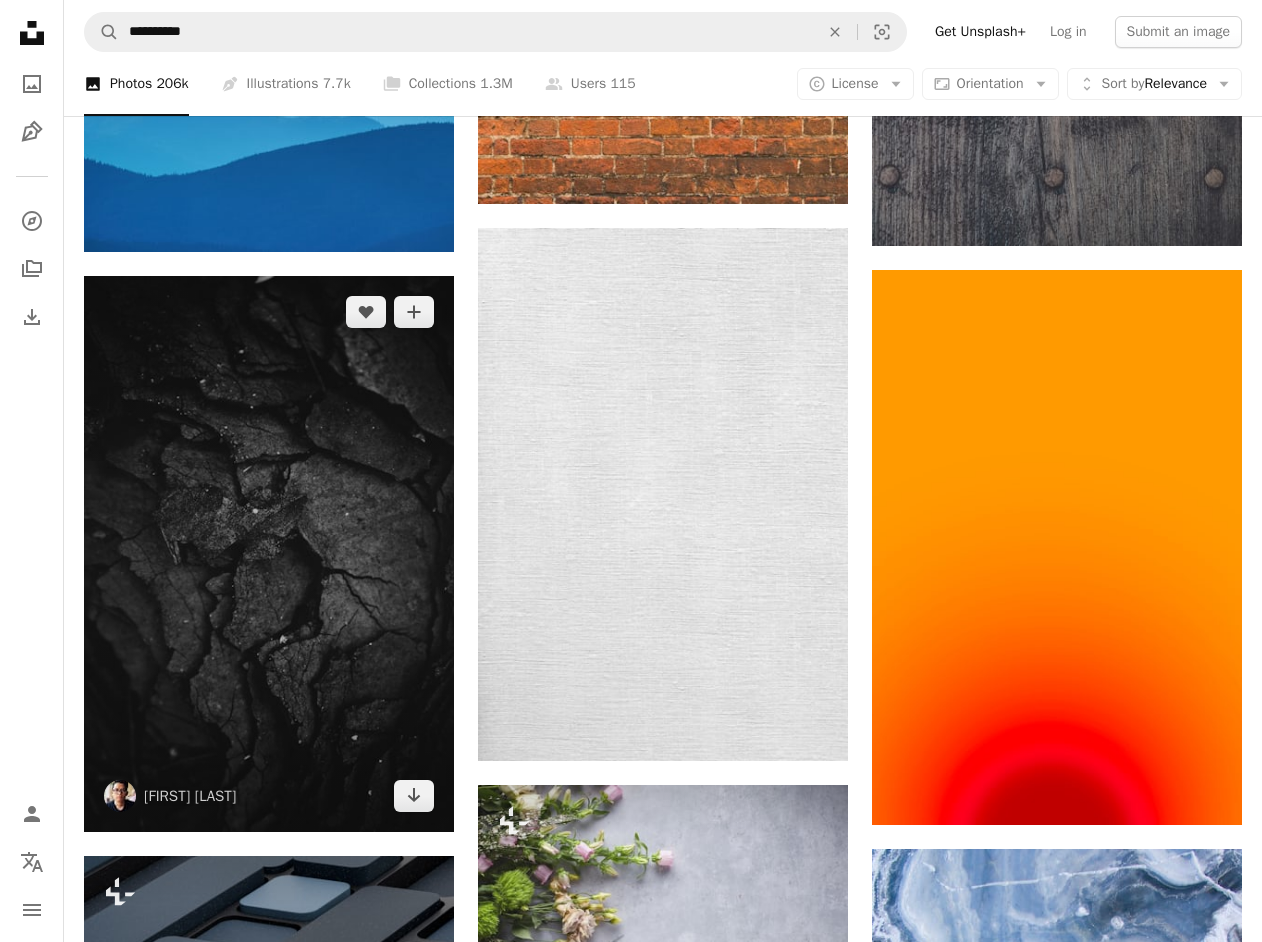 click at bounding box center [269, 554] 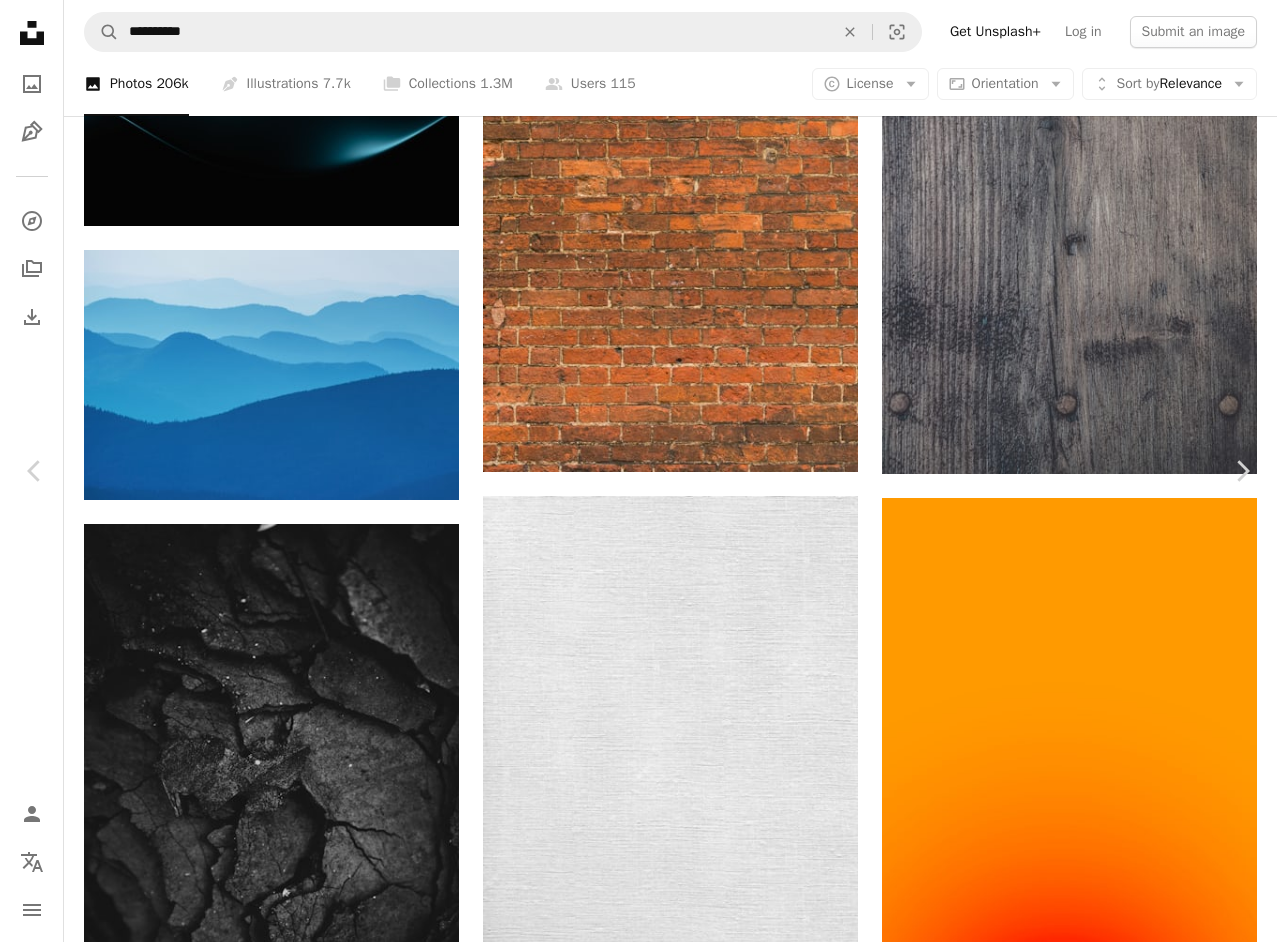click on "Download free" at bounding box center [1082, 5307] 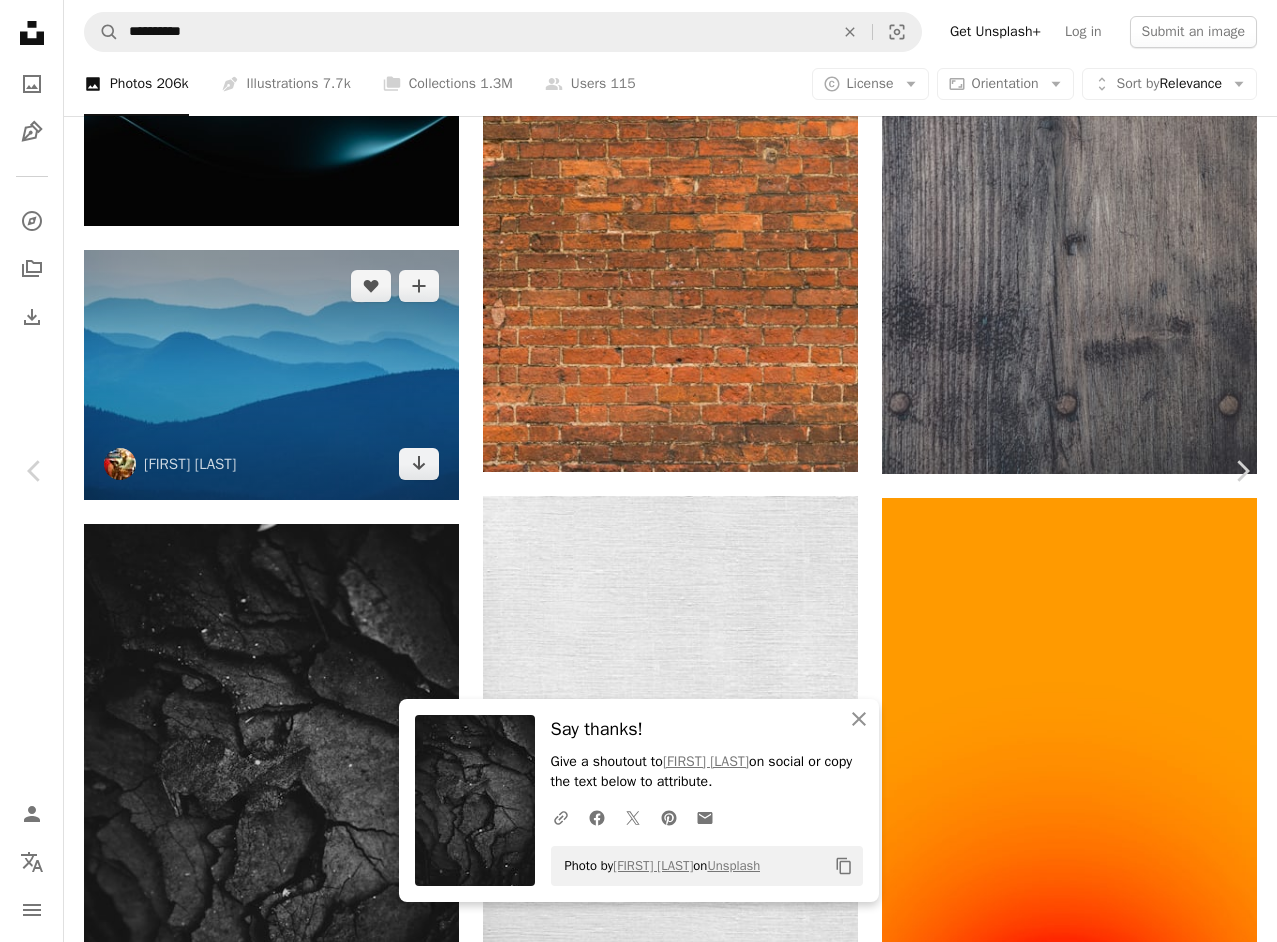 drag, startPoint x: 25, startPoint y: 16, endPoint x: 273, endPoint y: 168, distance: 290.87454 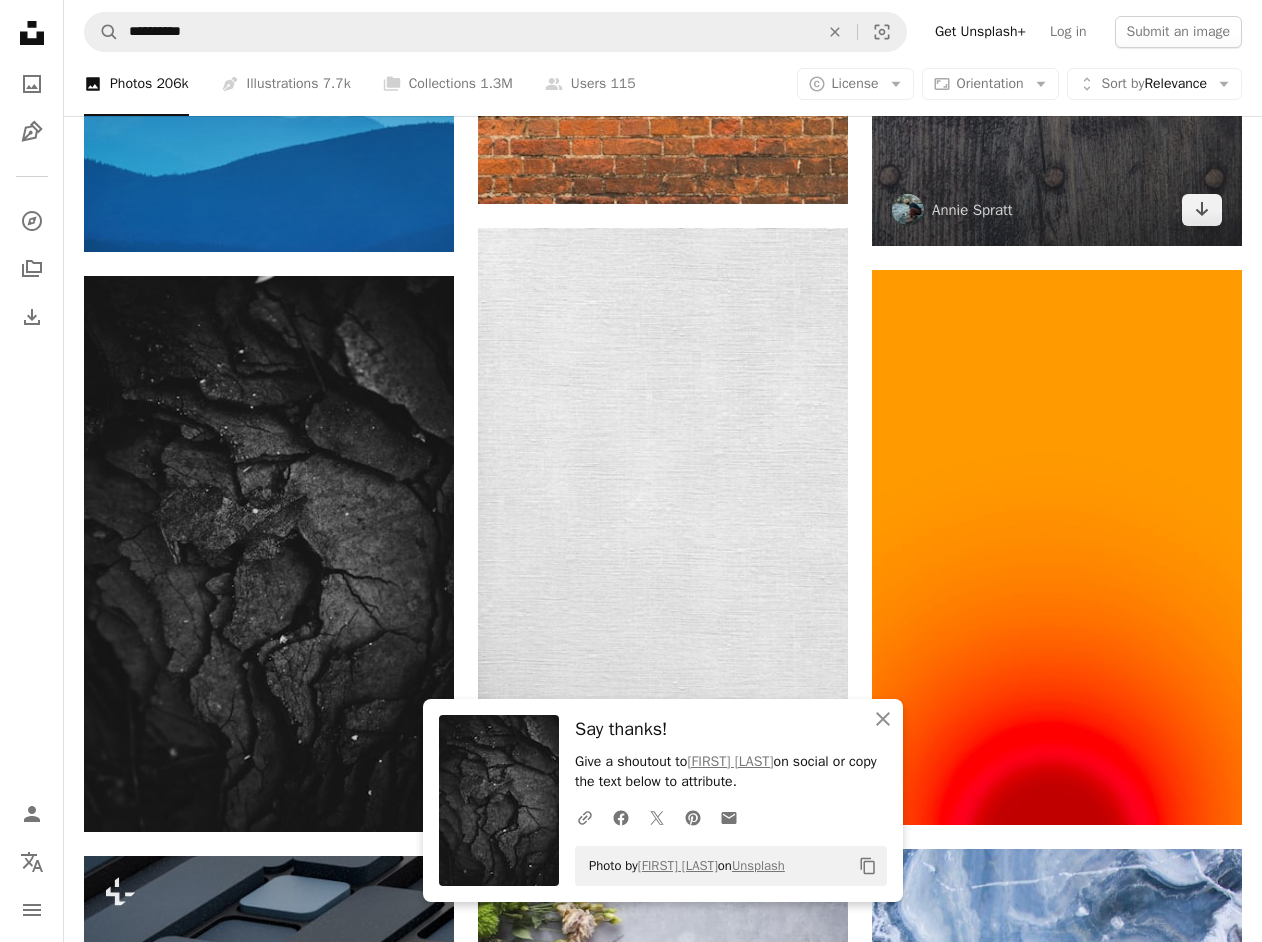 click at bounding box center [1057, -32] 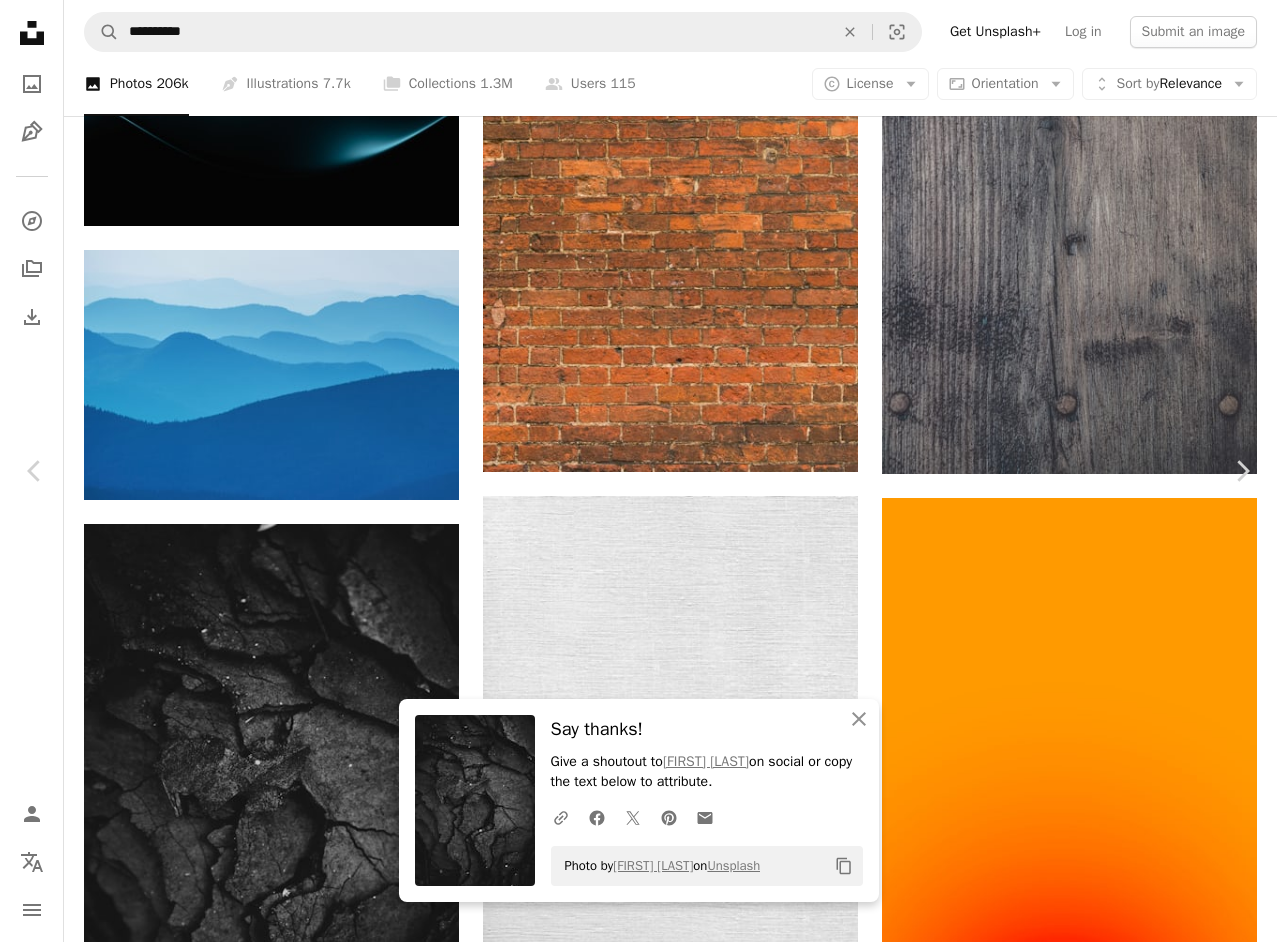 click on "Download free" at bounding box center [1082, 5307] 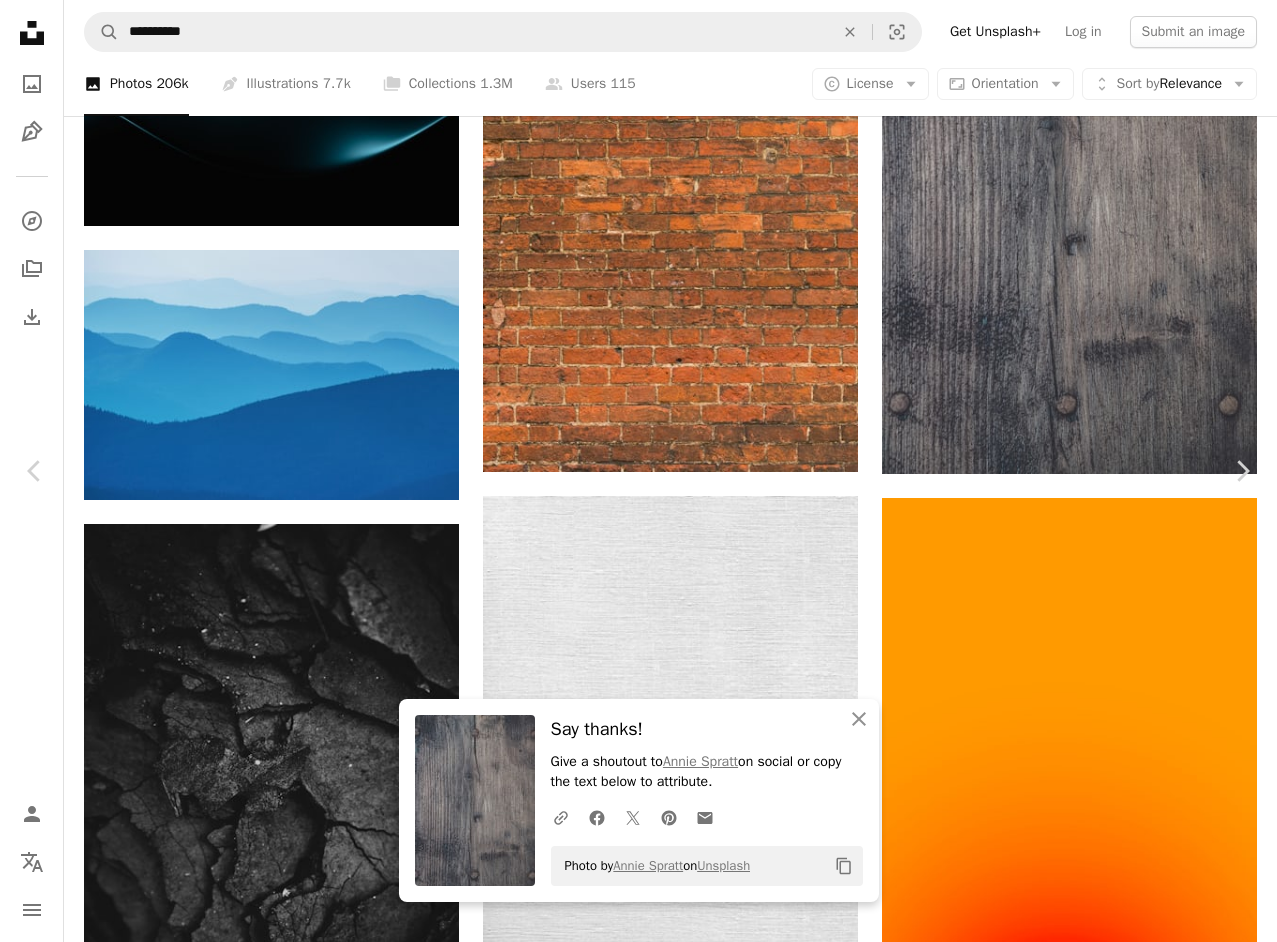 drag, startPoint x: 15, startPoint y: 23, endPoint x: 731, endPoint y: 192, distance: 735.6745 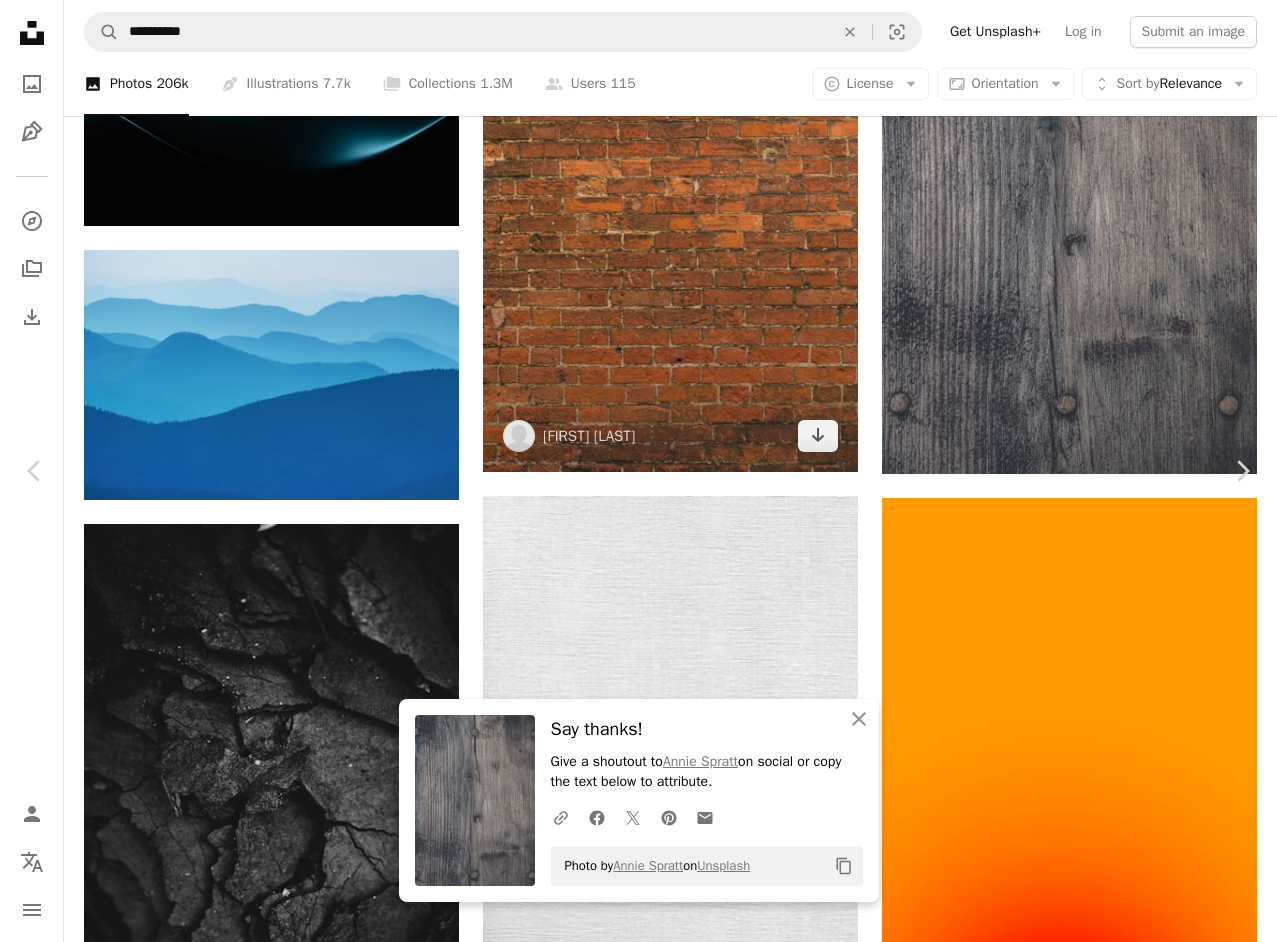 click on "An X shape" at bounding box center [20, 20] 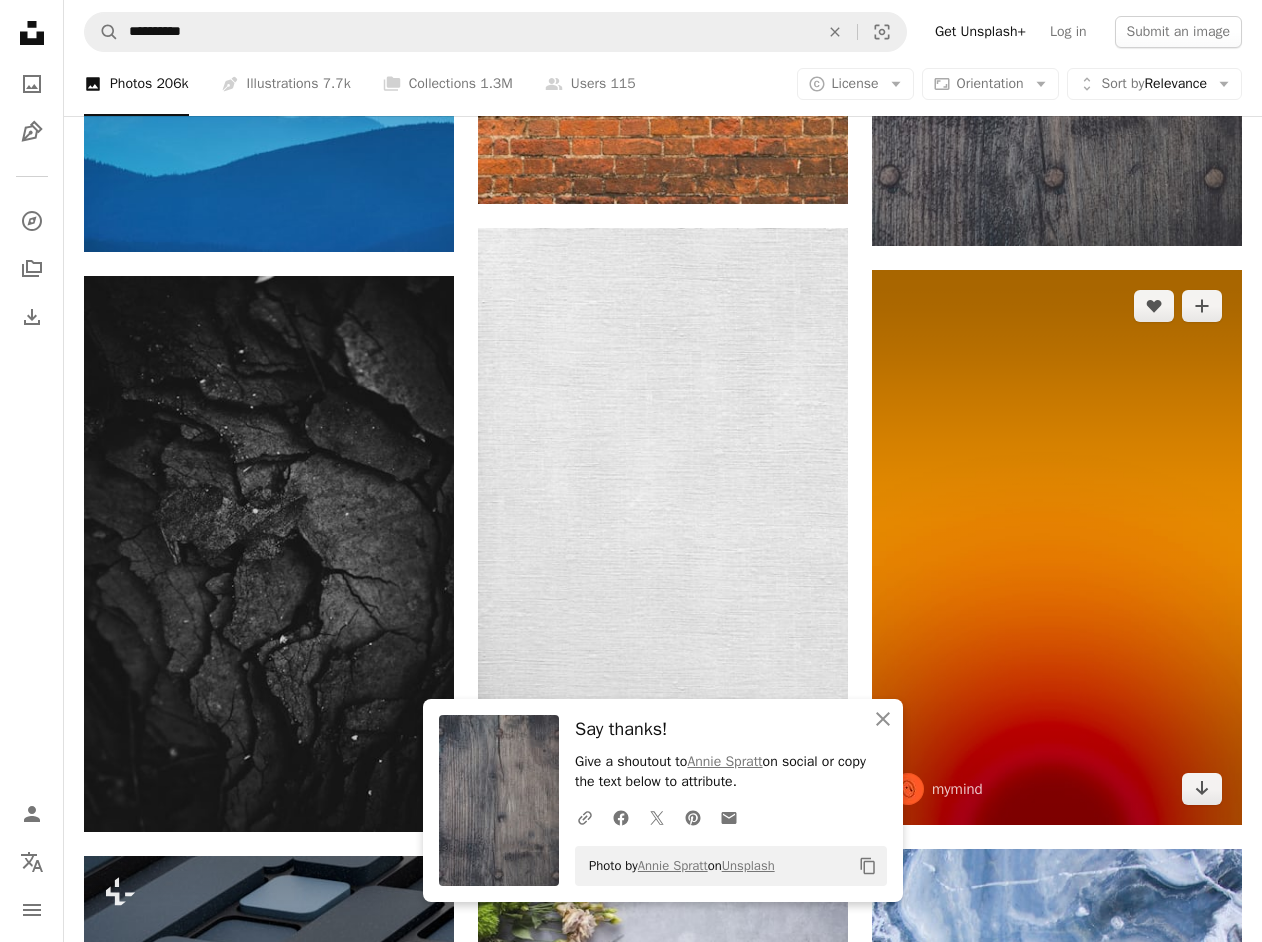click at bounding box center [1057, 547] 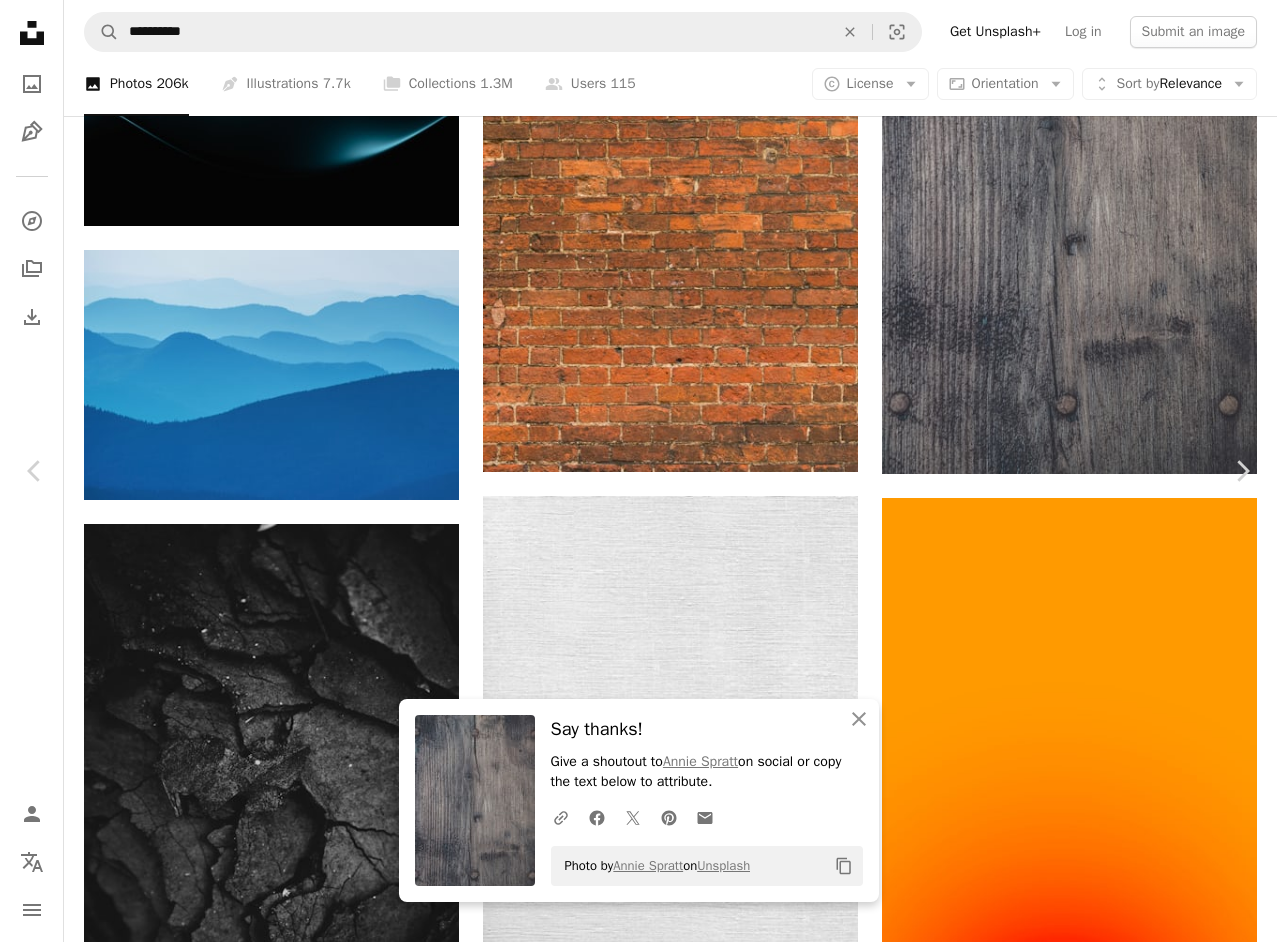 click on "Download free" at bounding box center [1082, 5307] 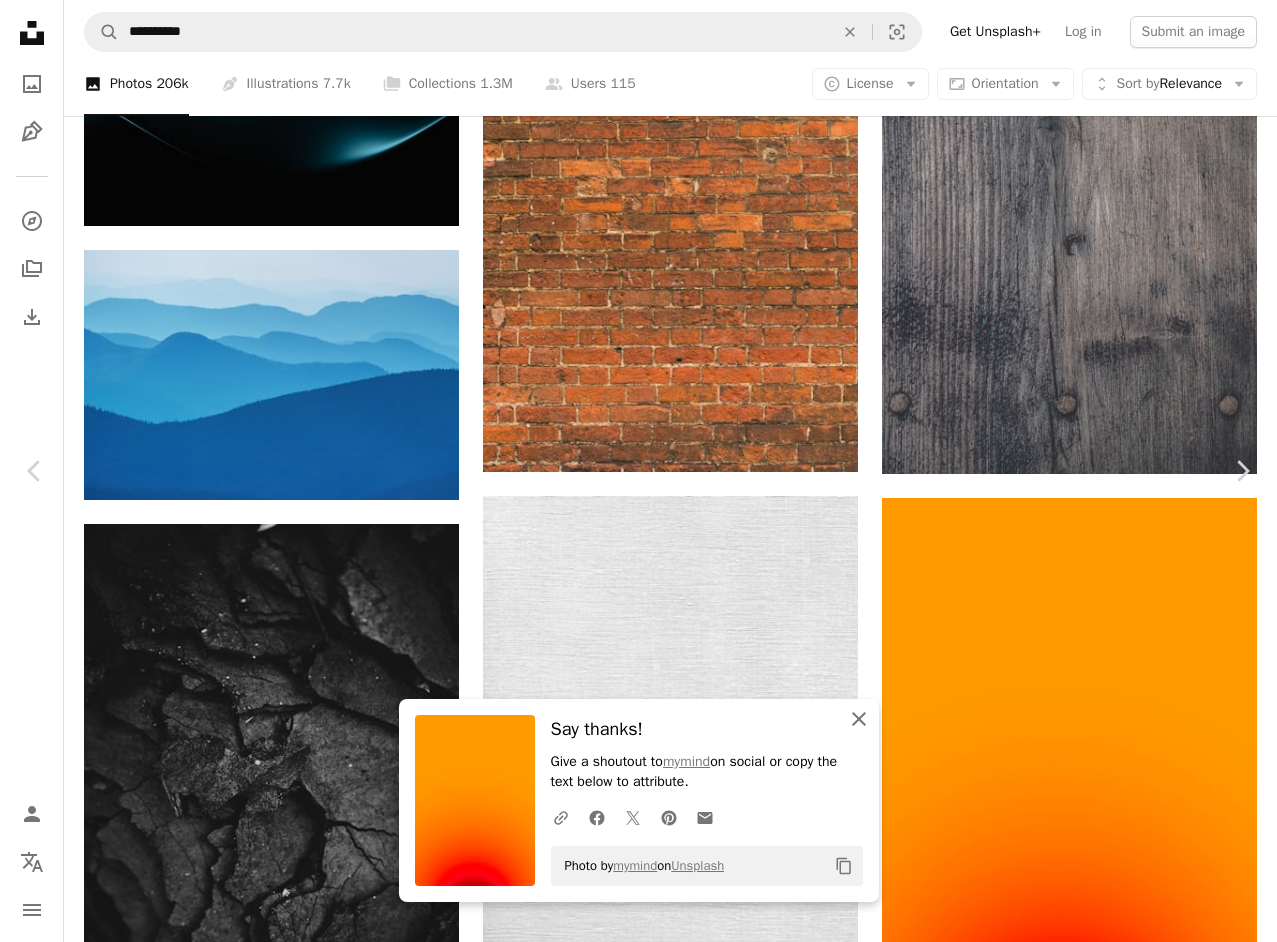 click on "An X shape" 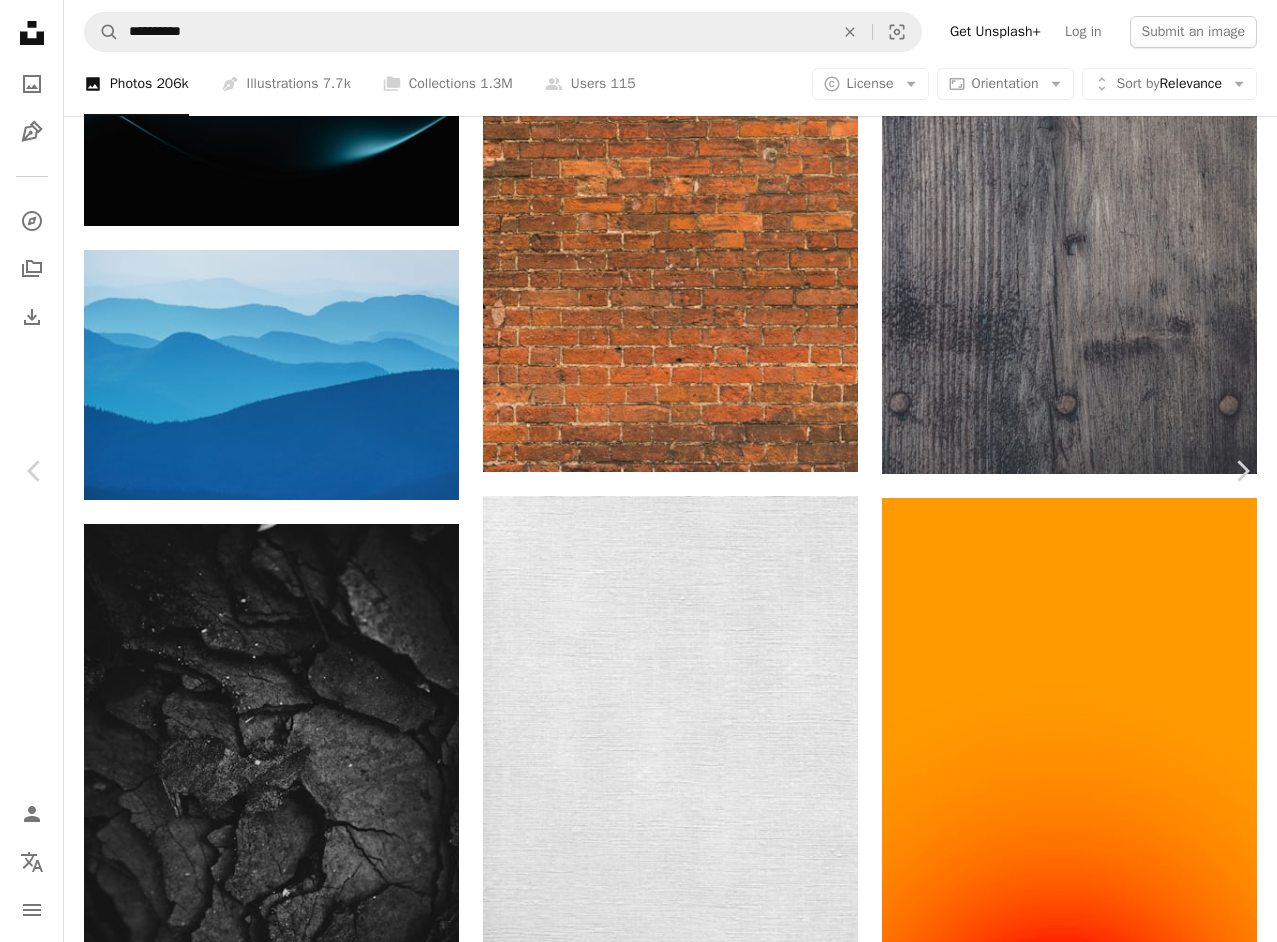 click on "An X shape" at bounding box center [20, 20] 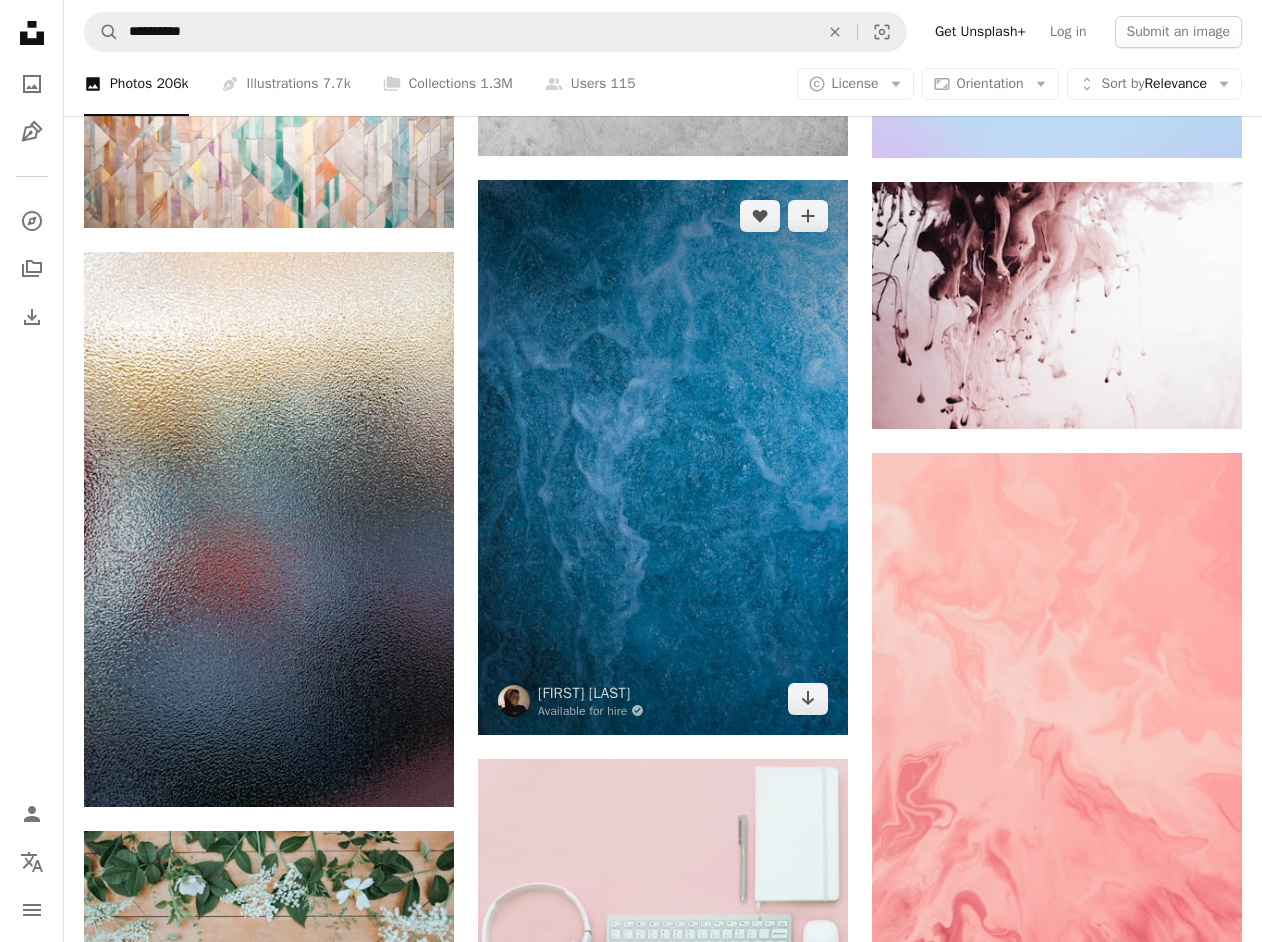 scroll, scrollTop: 22717, scrollLeft: 0, axis: vertical 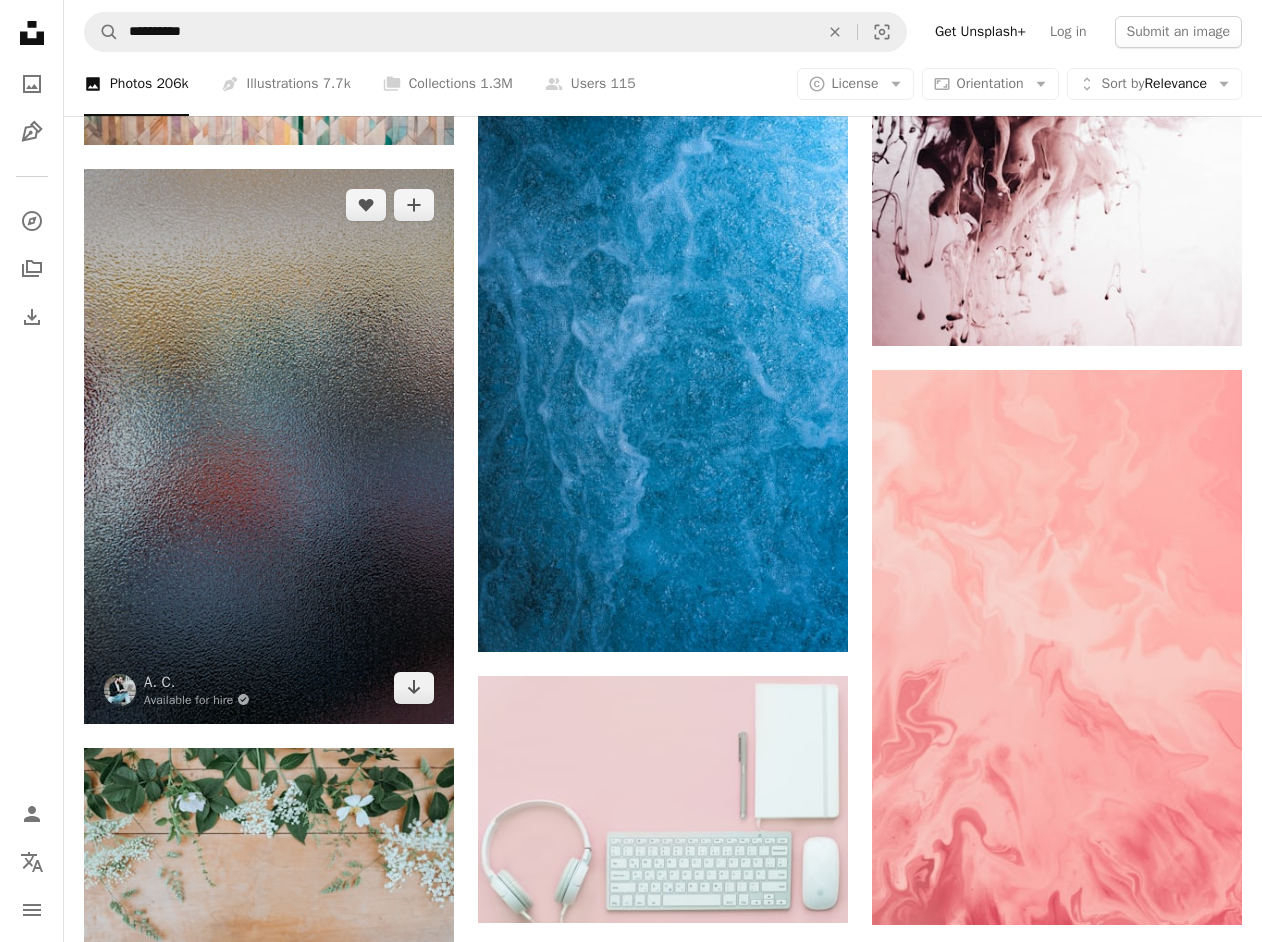 click at bounding box center (269, 446) 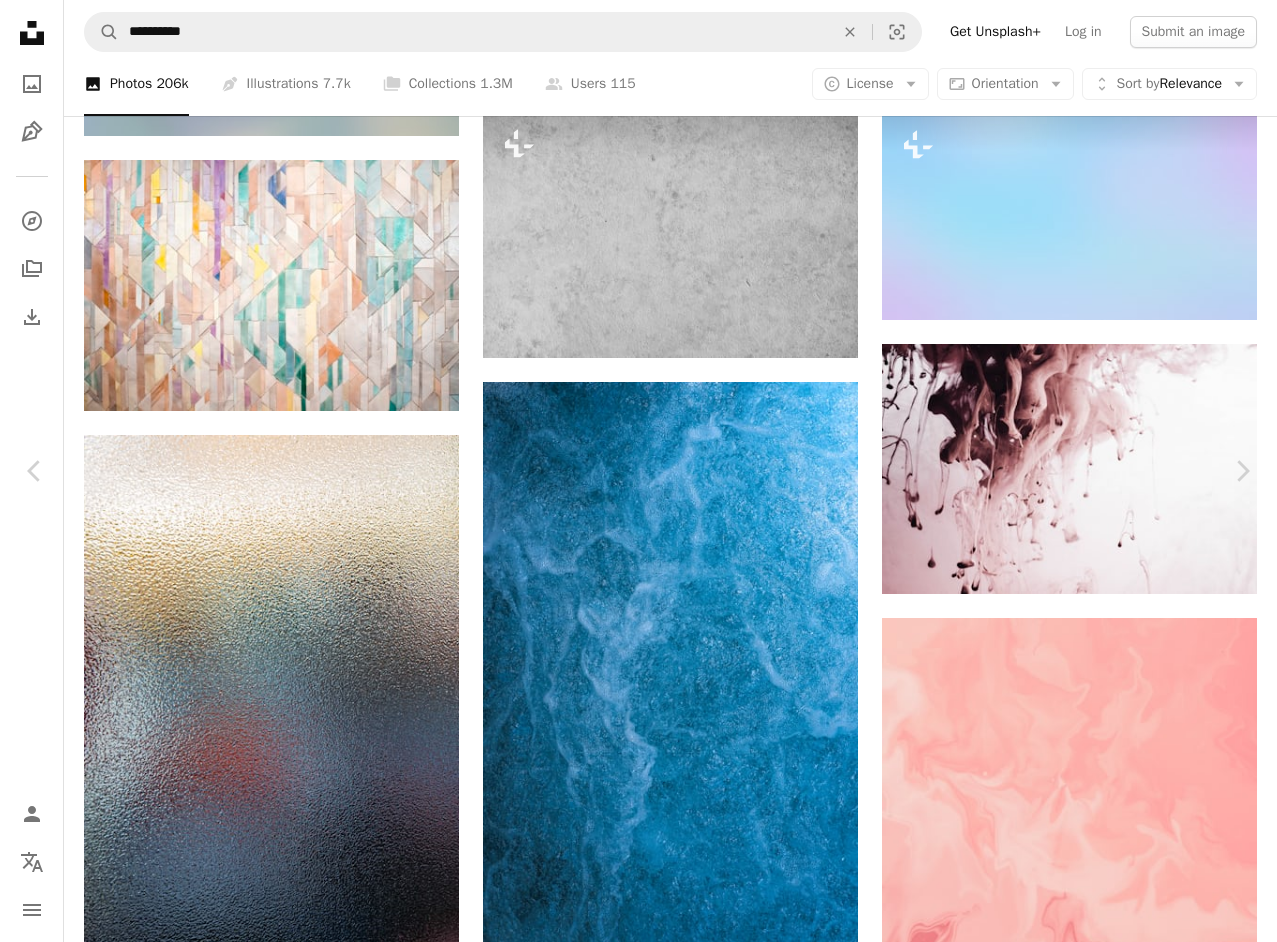 click on "Download free" at bounding box center [1082, 3807] 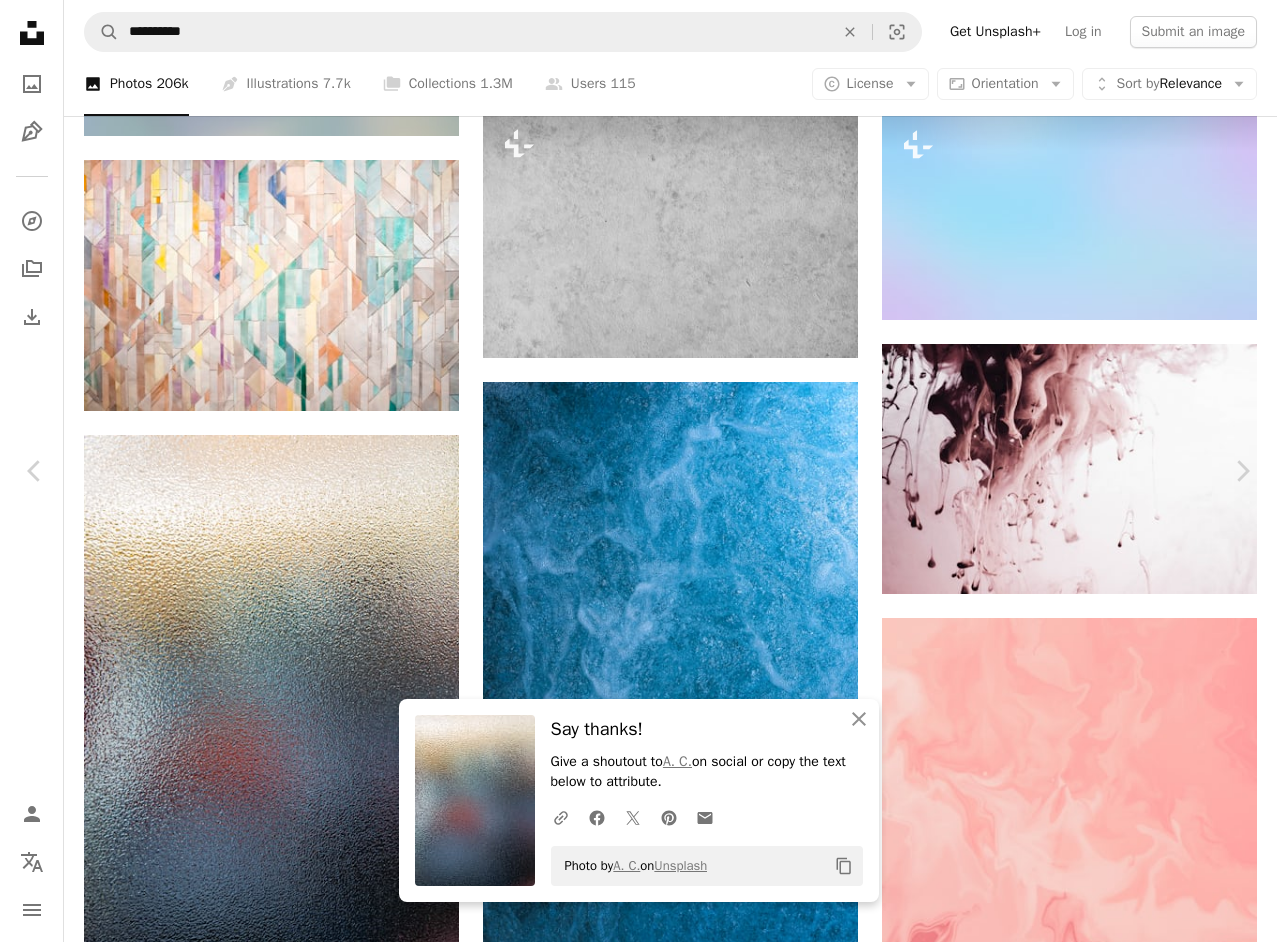 click on "An X shape" at bounding box center [20, 20] 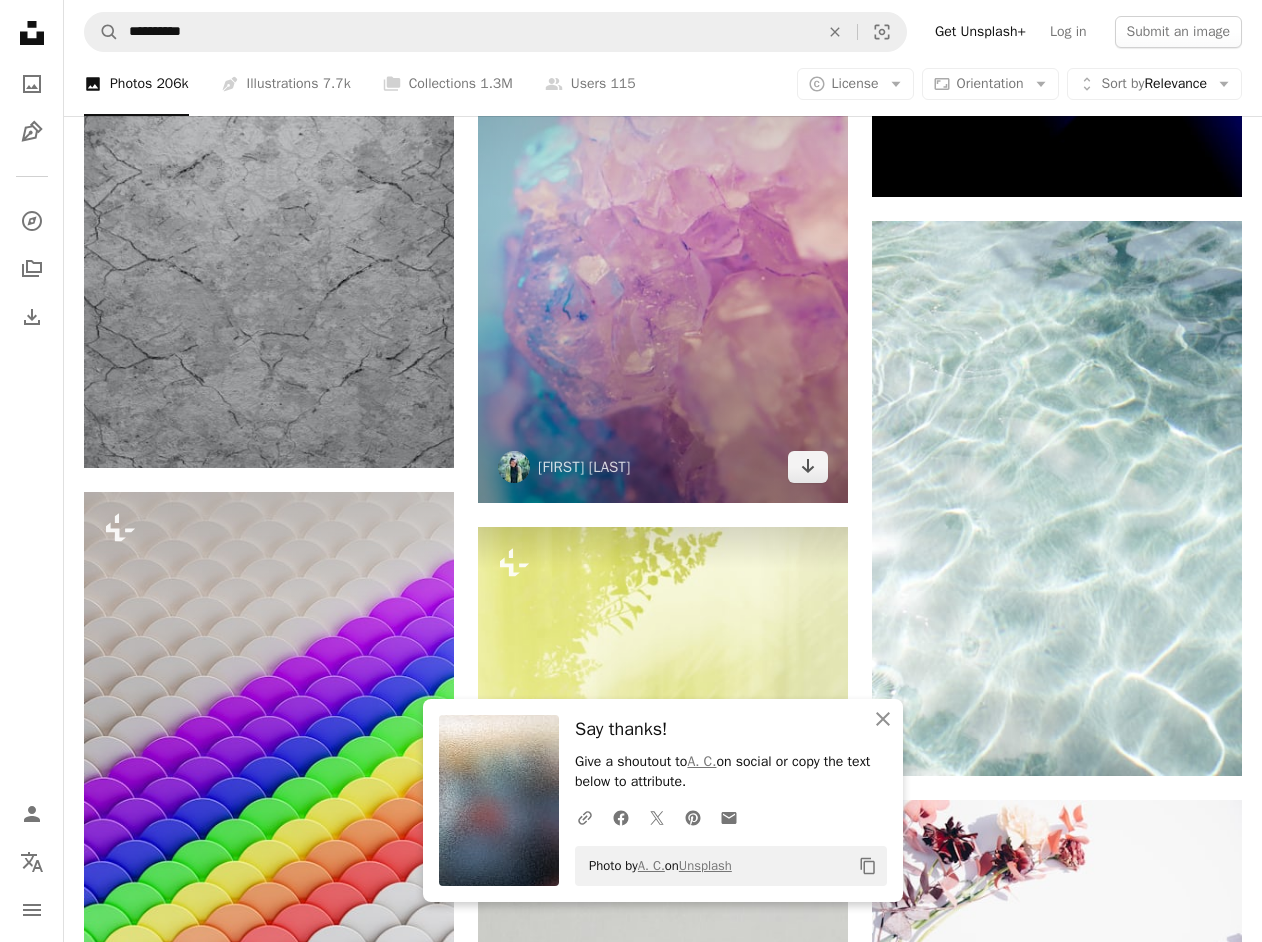 scroll, scrollTop: 23917, scrollLeft: 0, axis: vertical 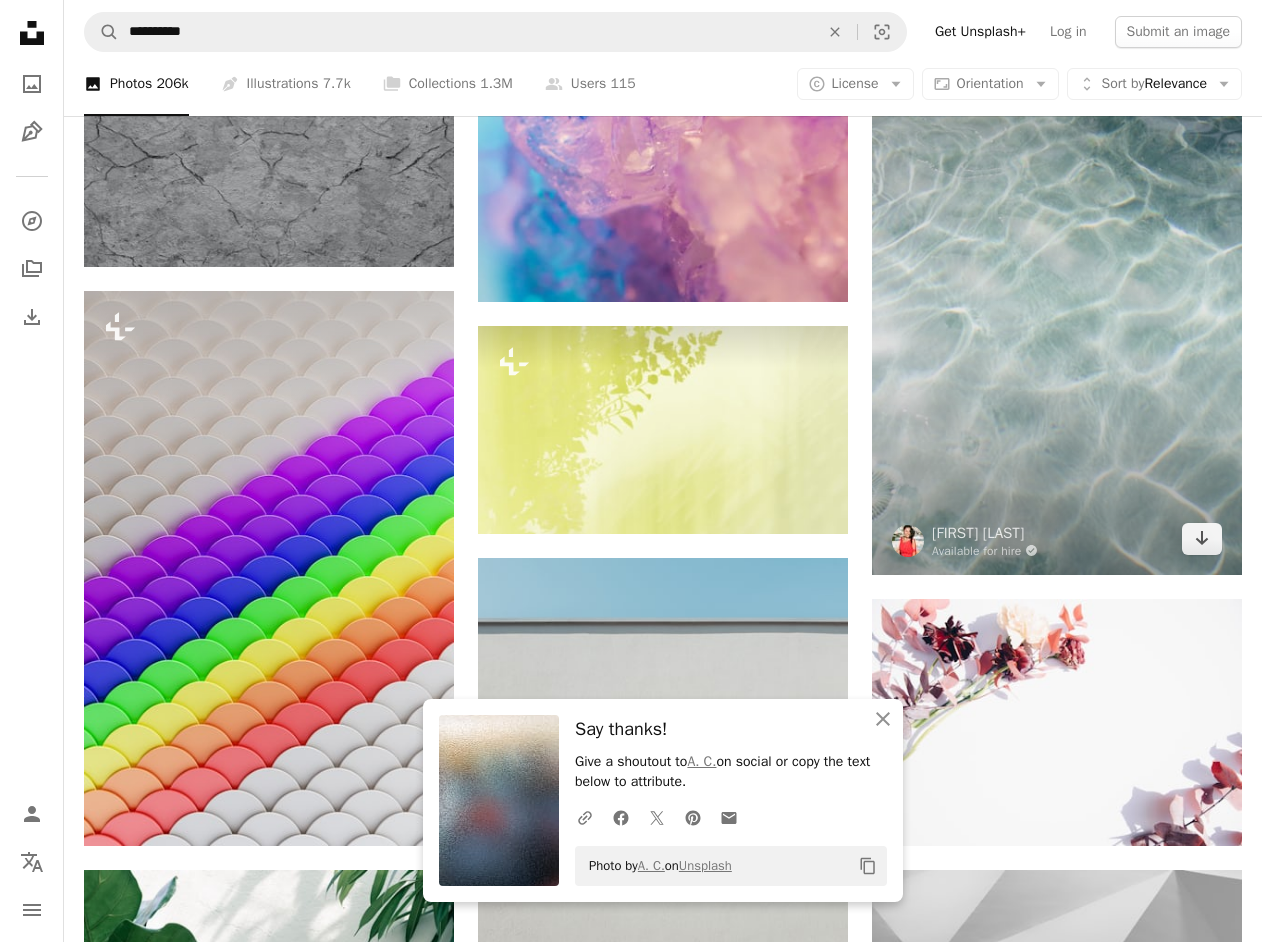 click at bounding box center [1057, 297] 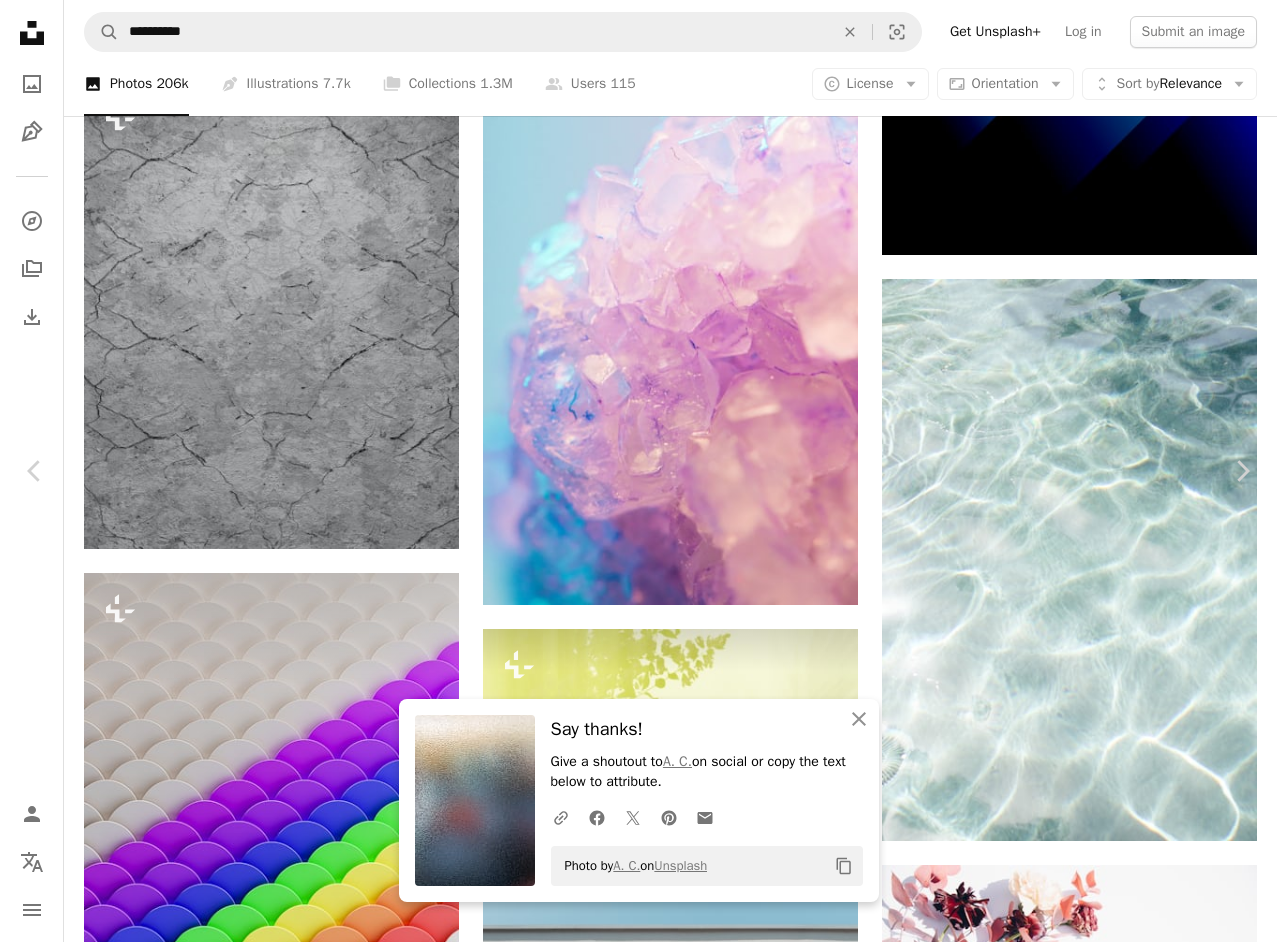 click on "Download free" at bounding box center (1082, 5848) 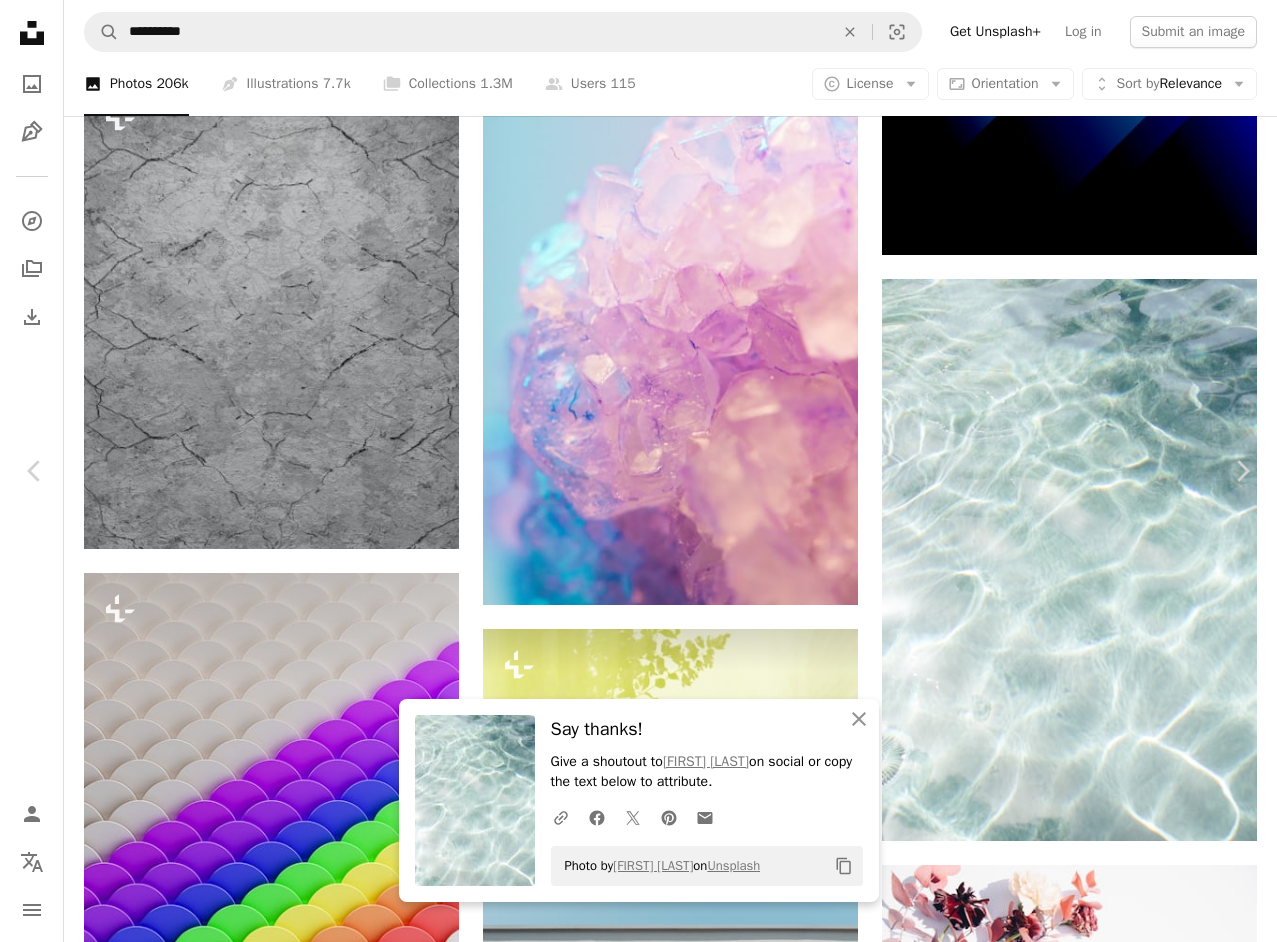 click on "An X shape" at bounding box center [20, 20] 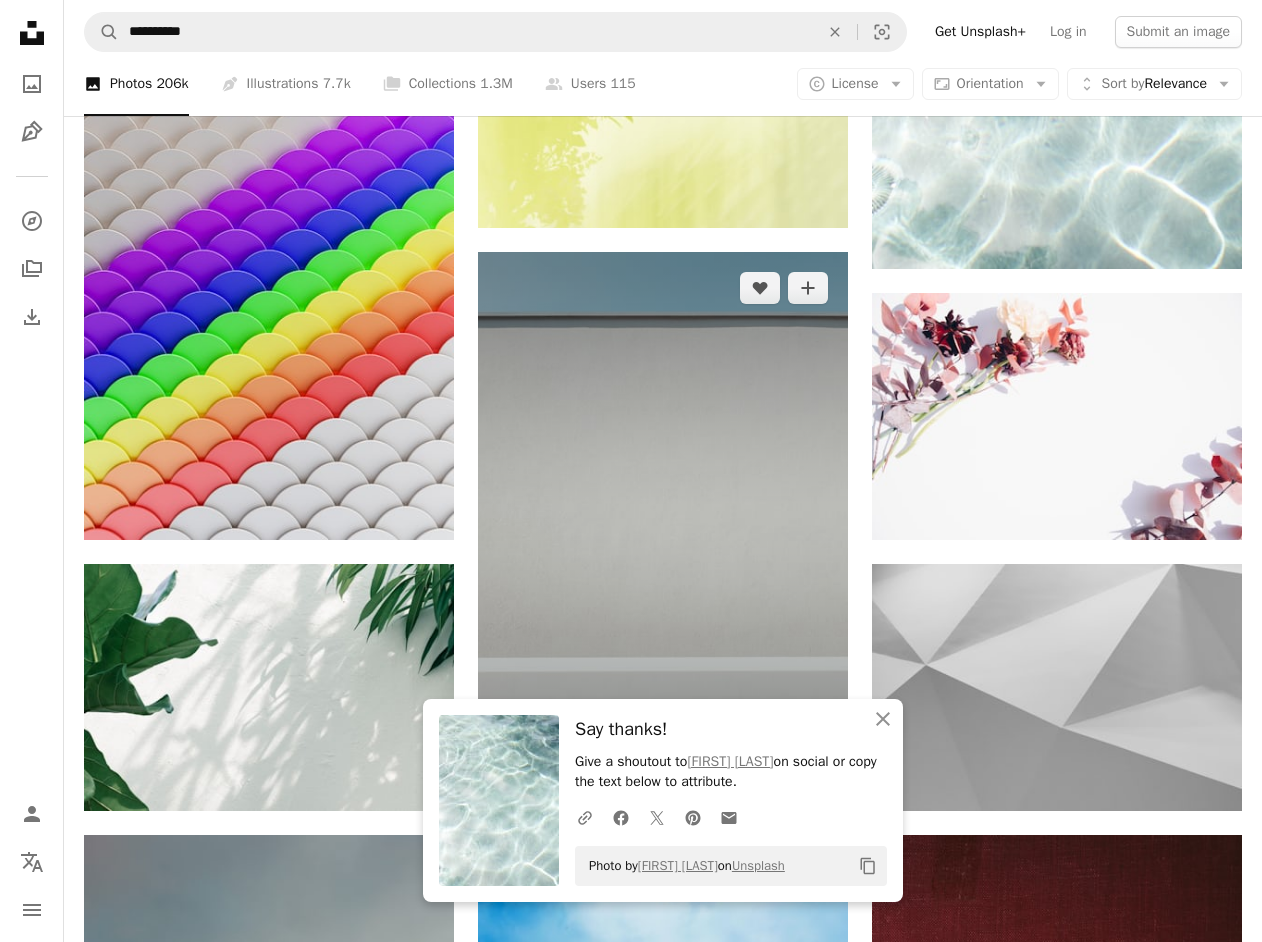 scroll, scrollTop: 24317, scrollLeft: 0, axis: vertical 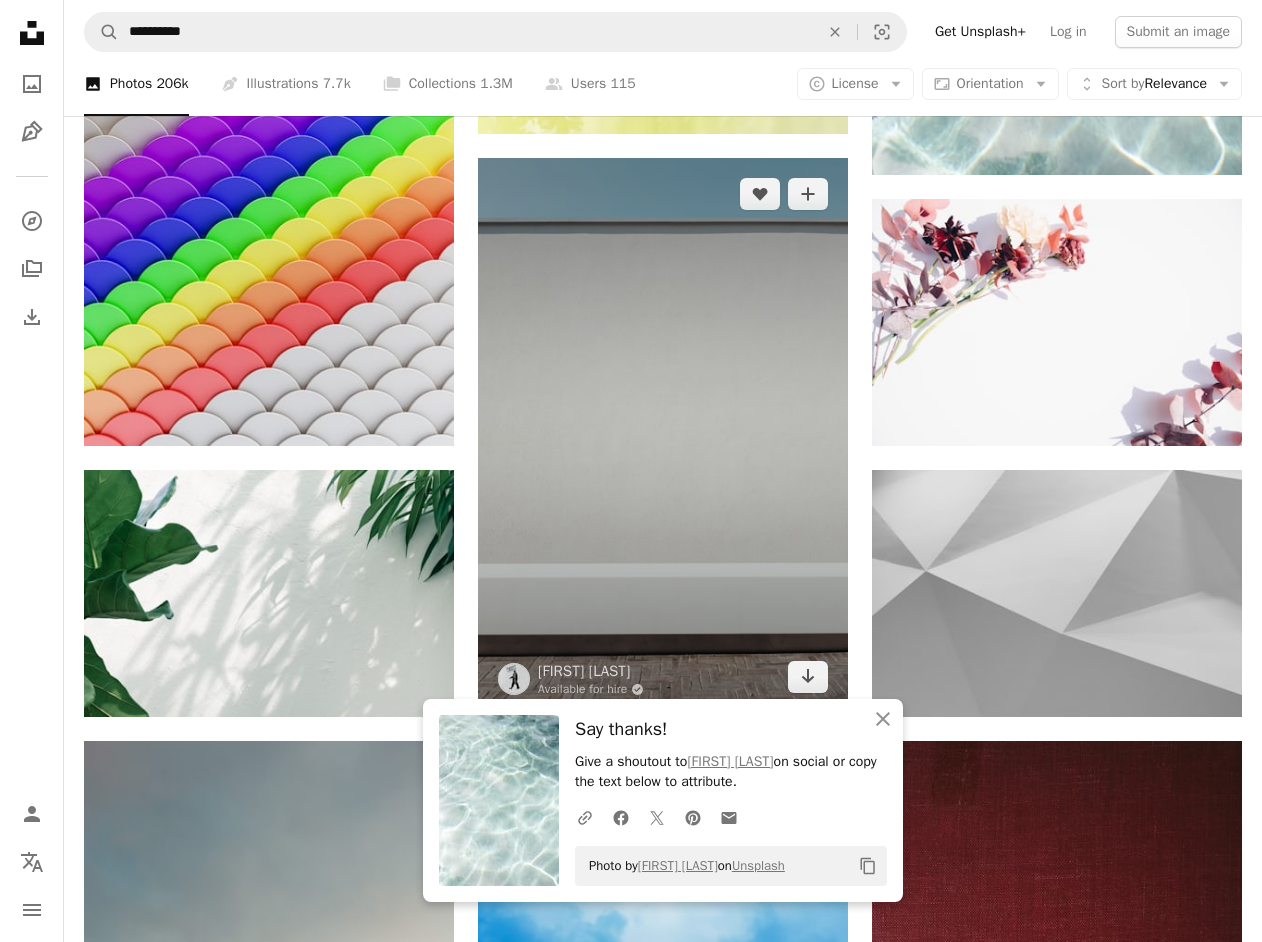 click at bounding box center [663, 435] 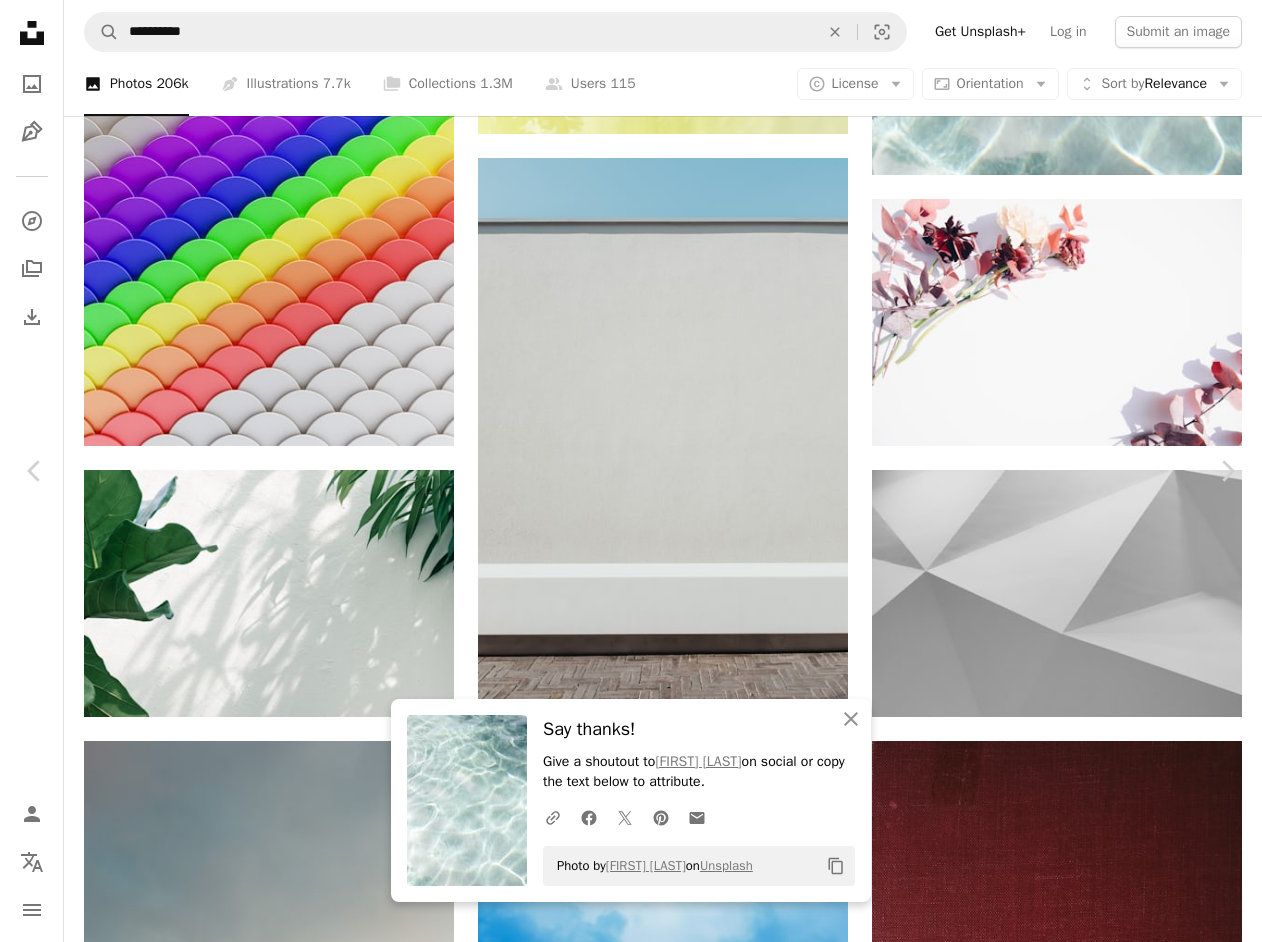 drag, startPoint x: 1042, startPoint y: 48, endPoint x: 1014, endPoint y: 47, distance: 28.01785 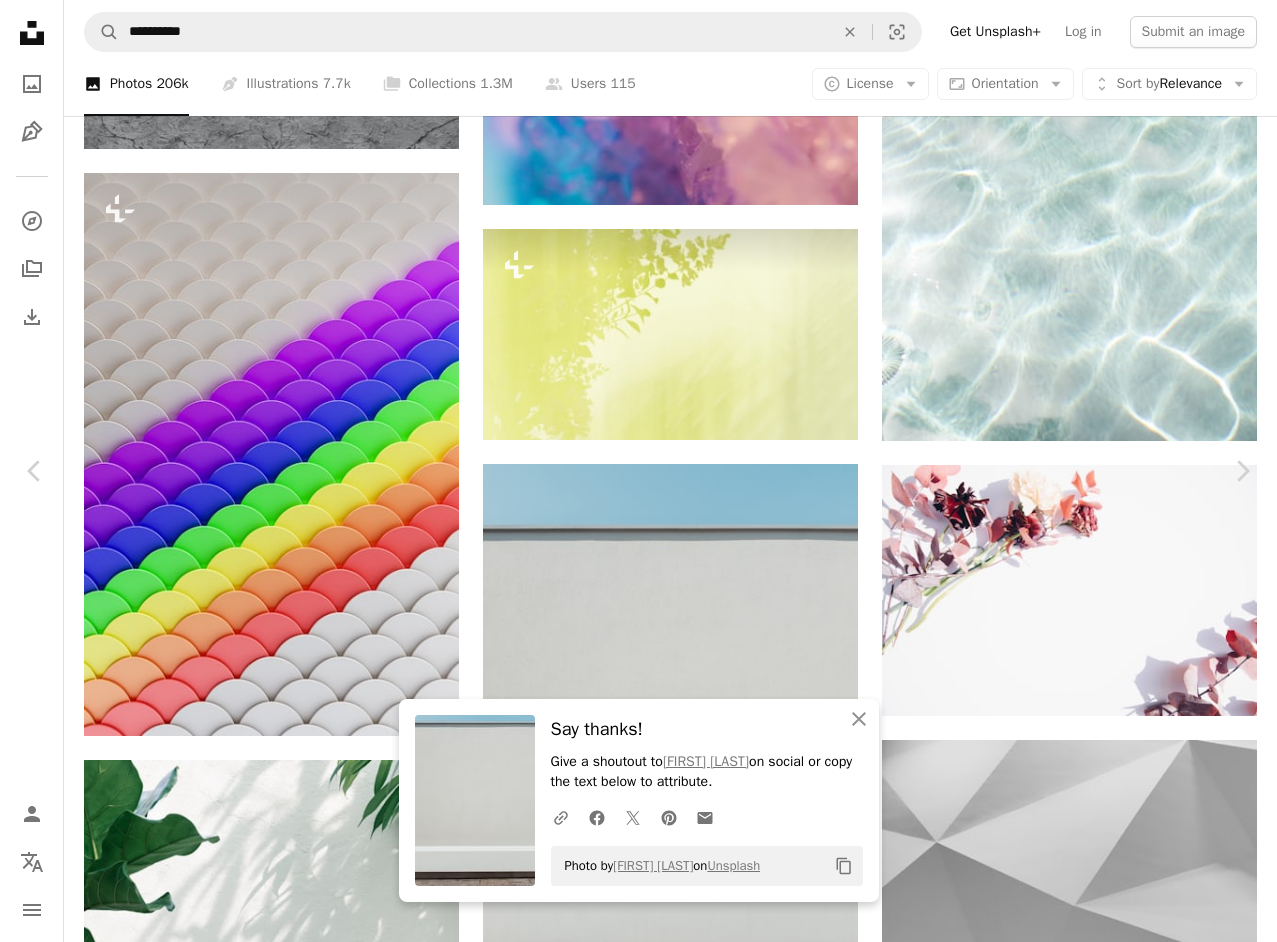 drag, startPoint x: 14, startPoint y: 12, endPoint x: 61, endPoint y: 34, distance: 51.894123 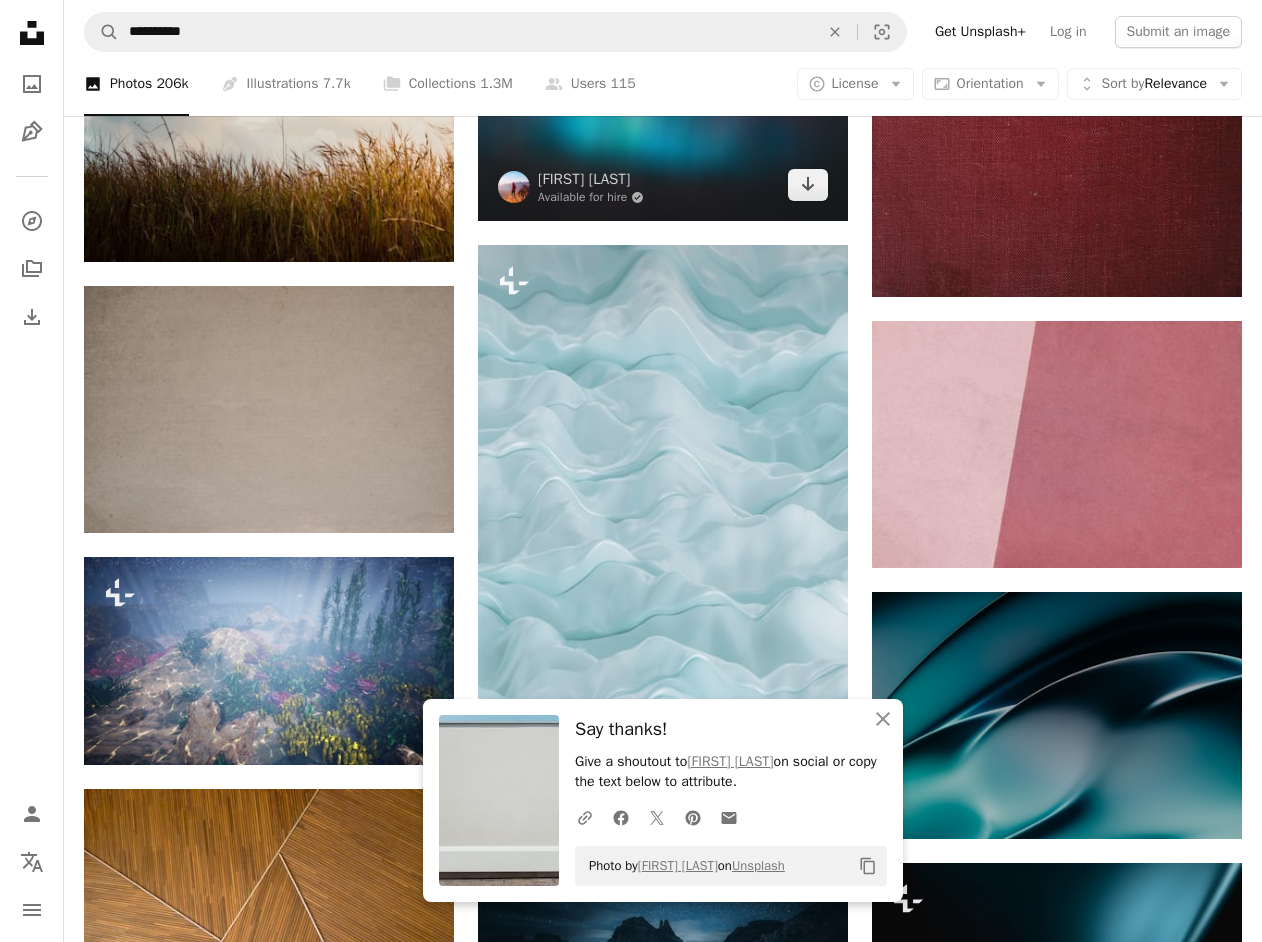 scroll, scrollTop: 25417, scrollLeft: 0, axis: vertical 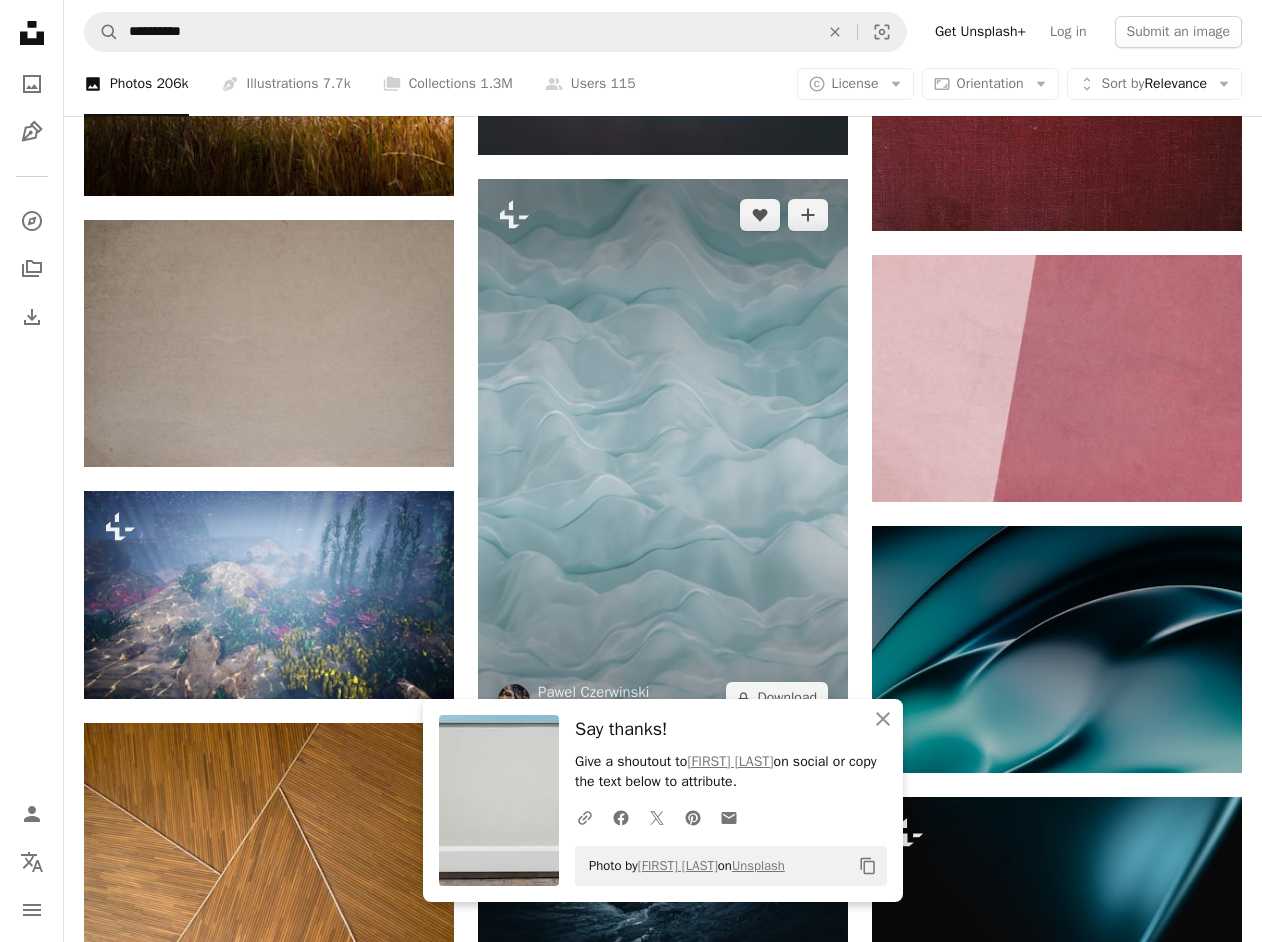 click at bounding box center (663, 456) 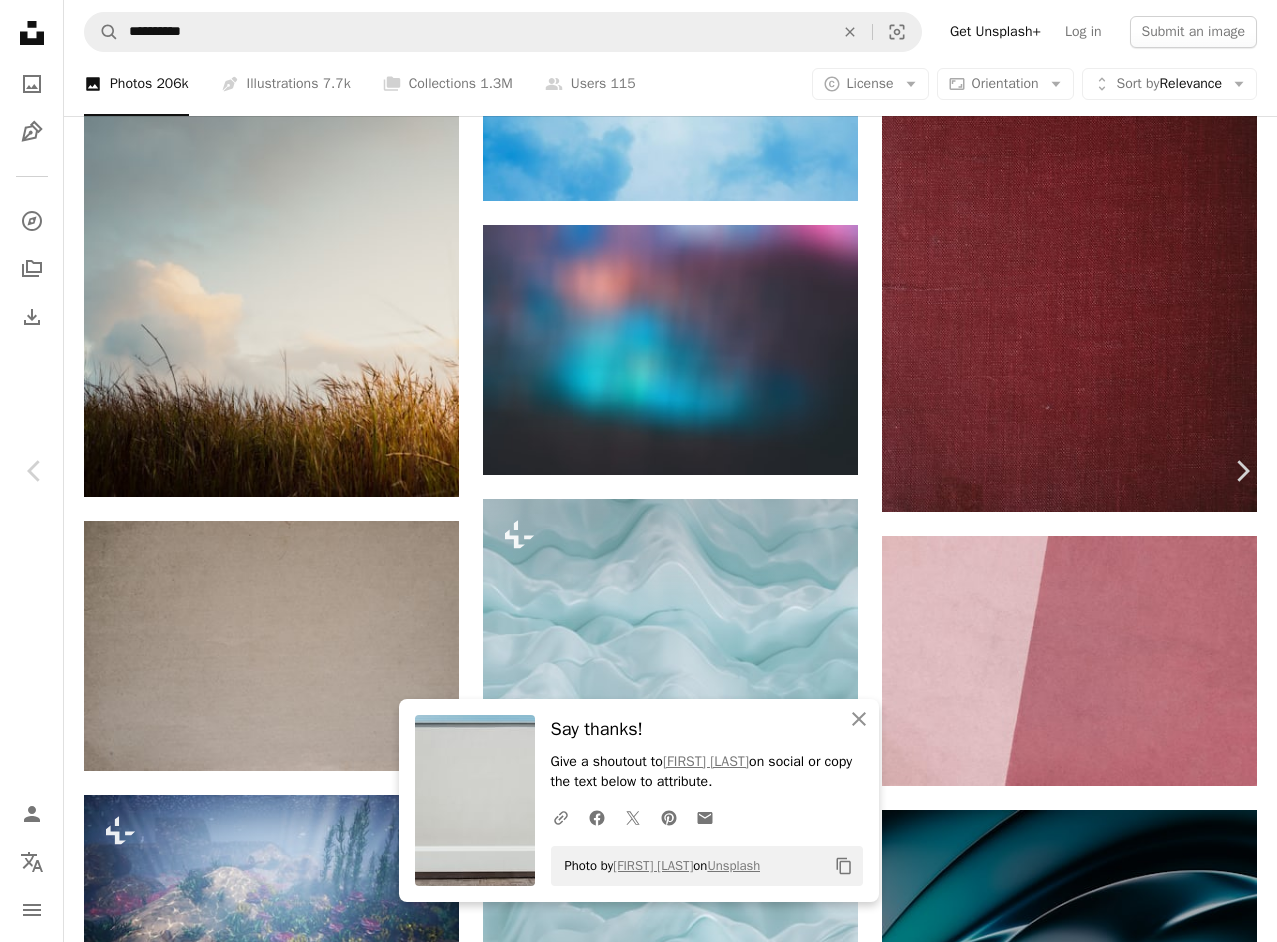 click on "An X shape" at bounding box center (20, 20) 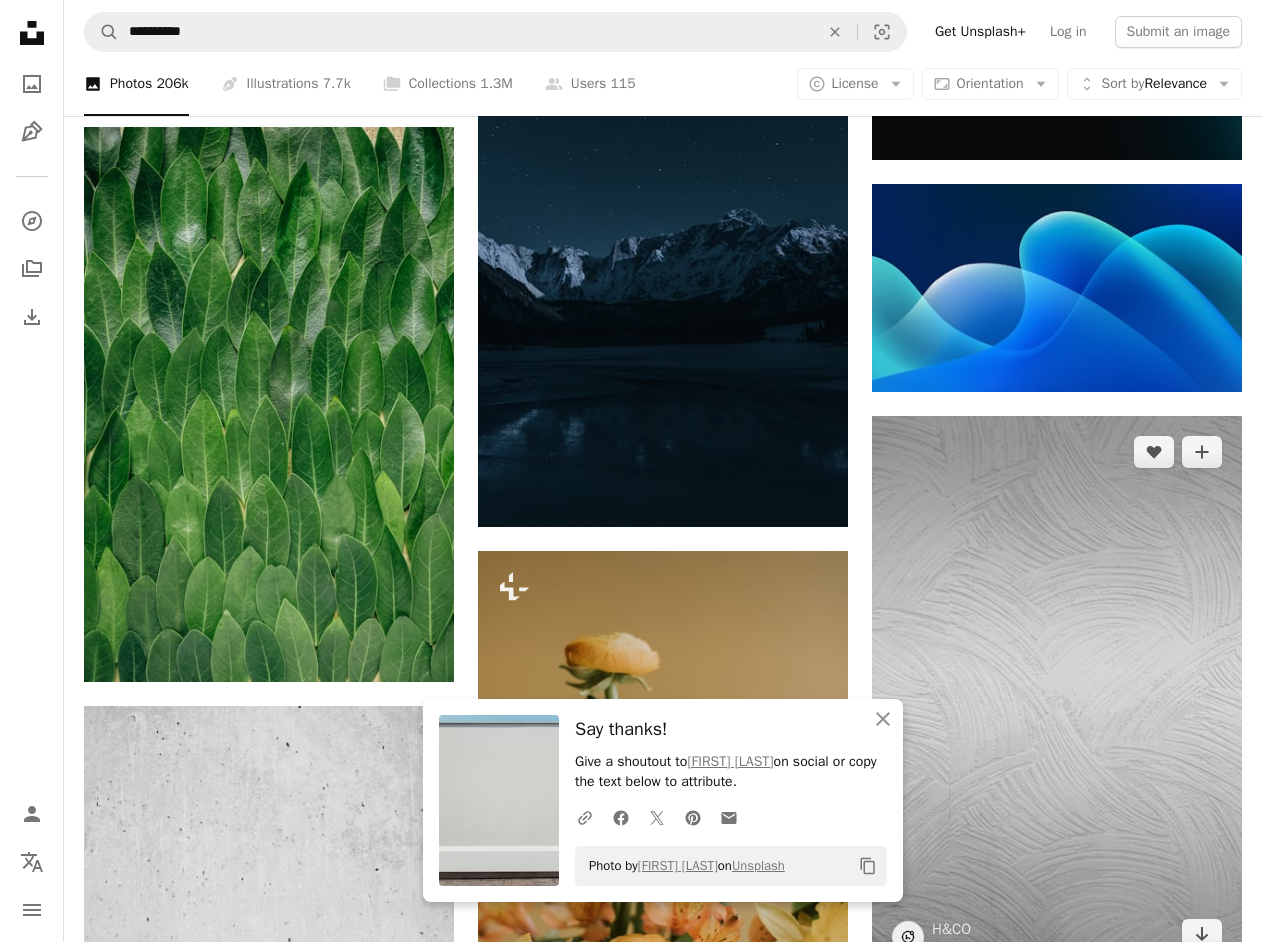 scroll, scrollTop: 26617, scrollLeft: 0, axis: vertical 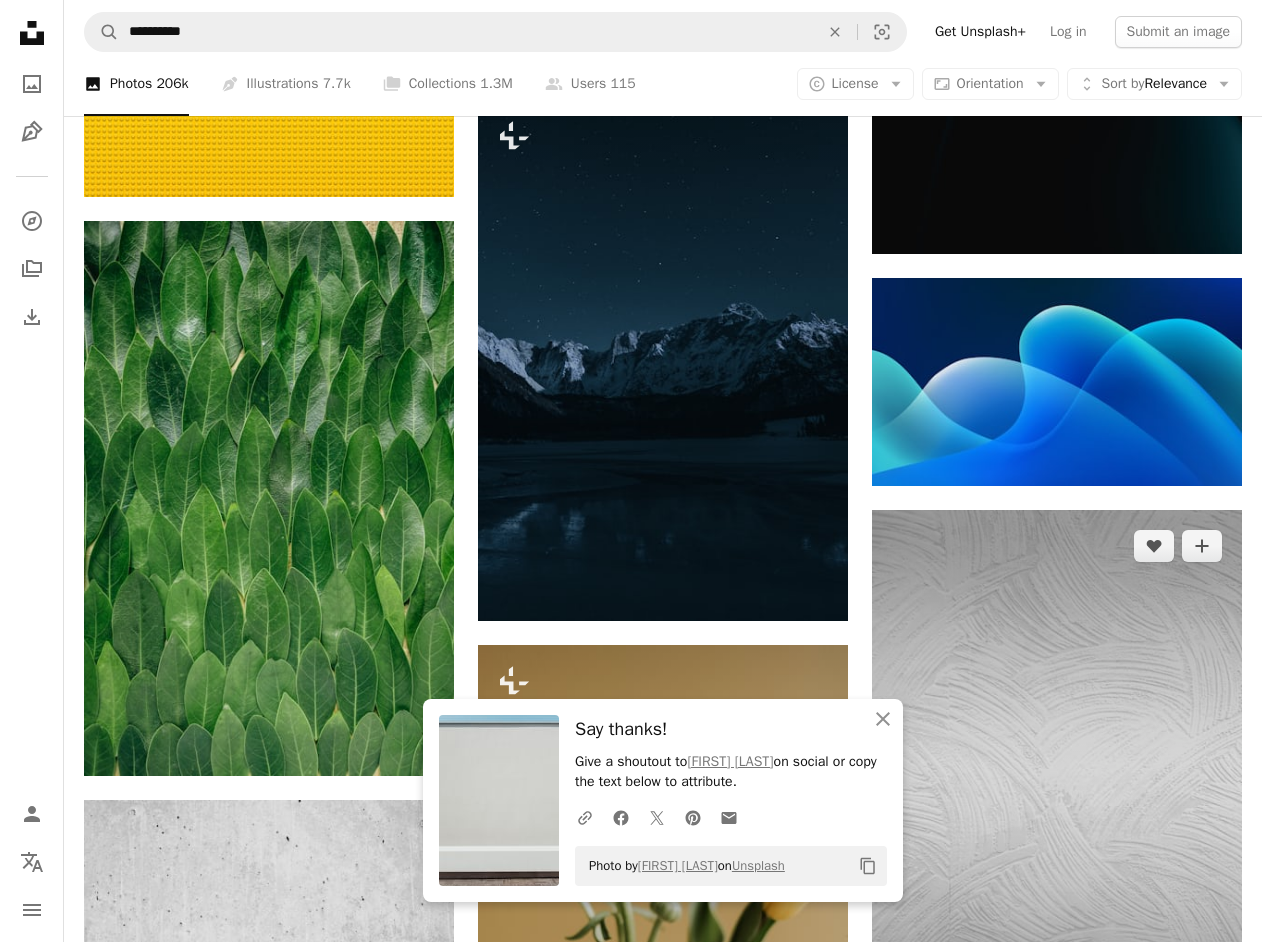 click at bounding box center (1057, 787) 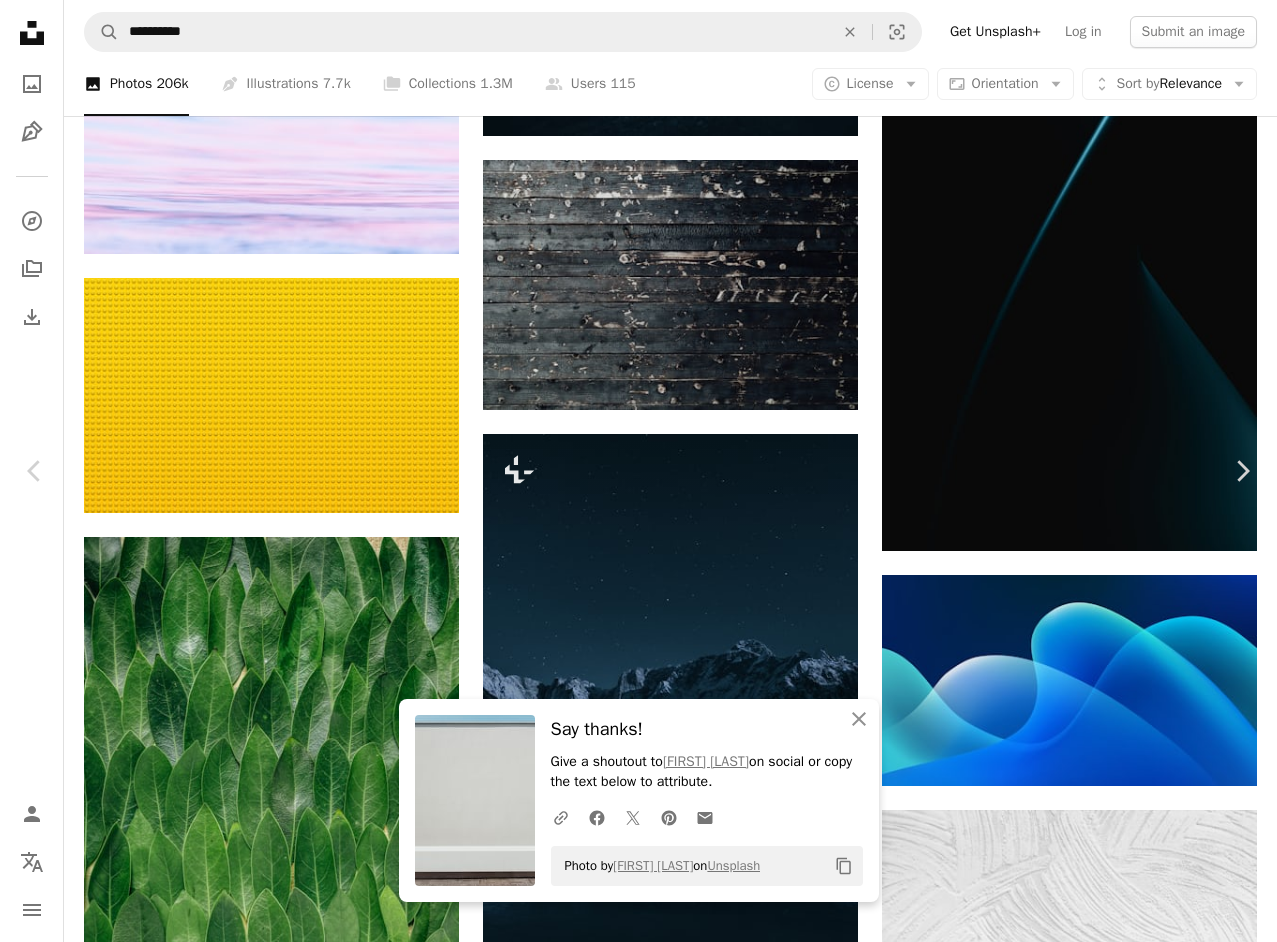 click on "Download free" at bounding box center [1082, 6010] 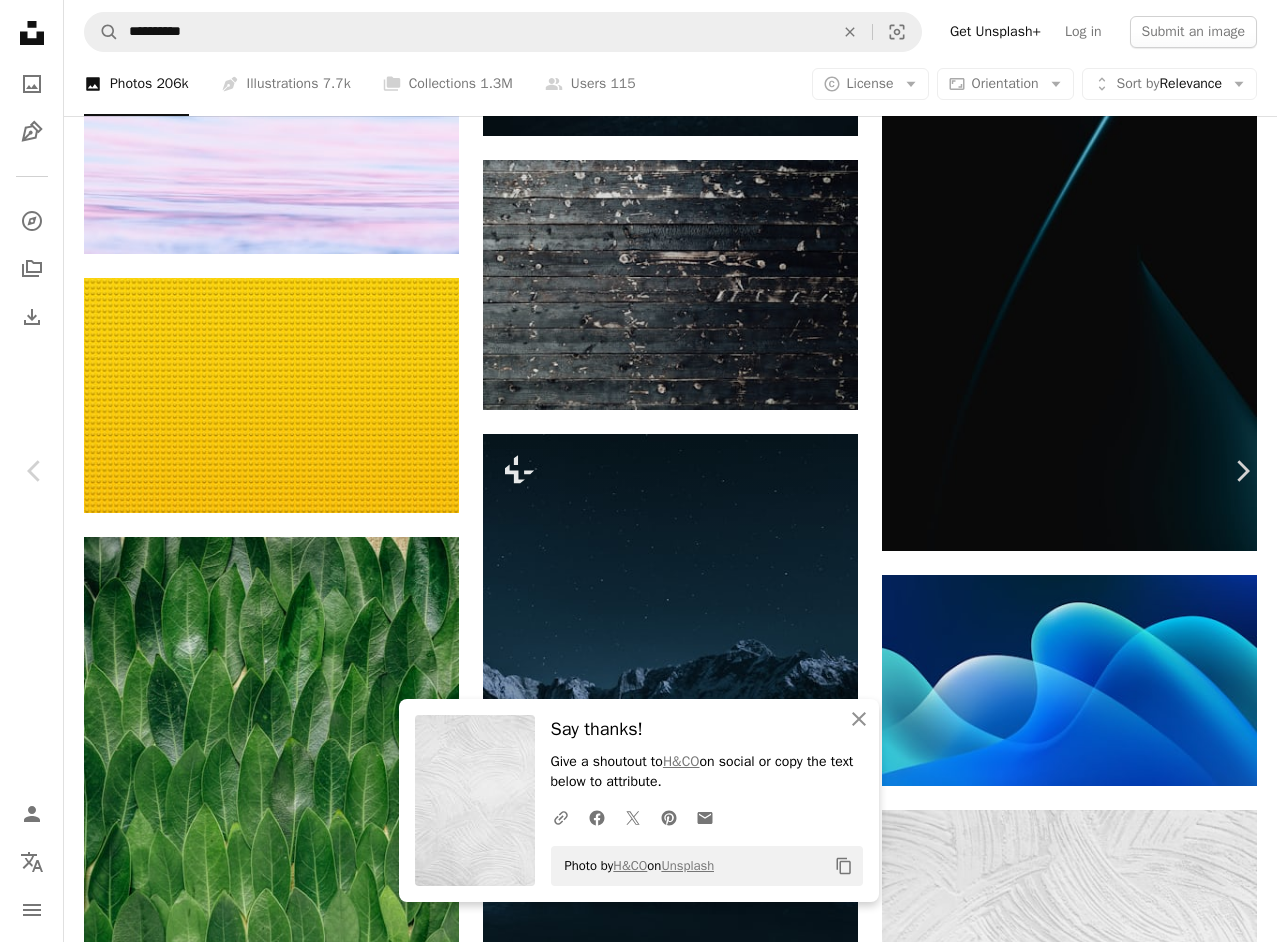 click on "An X shape" at bounding box center (20, 20) 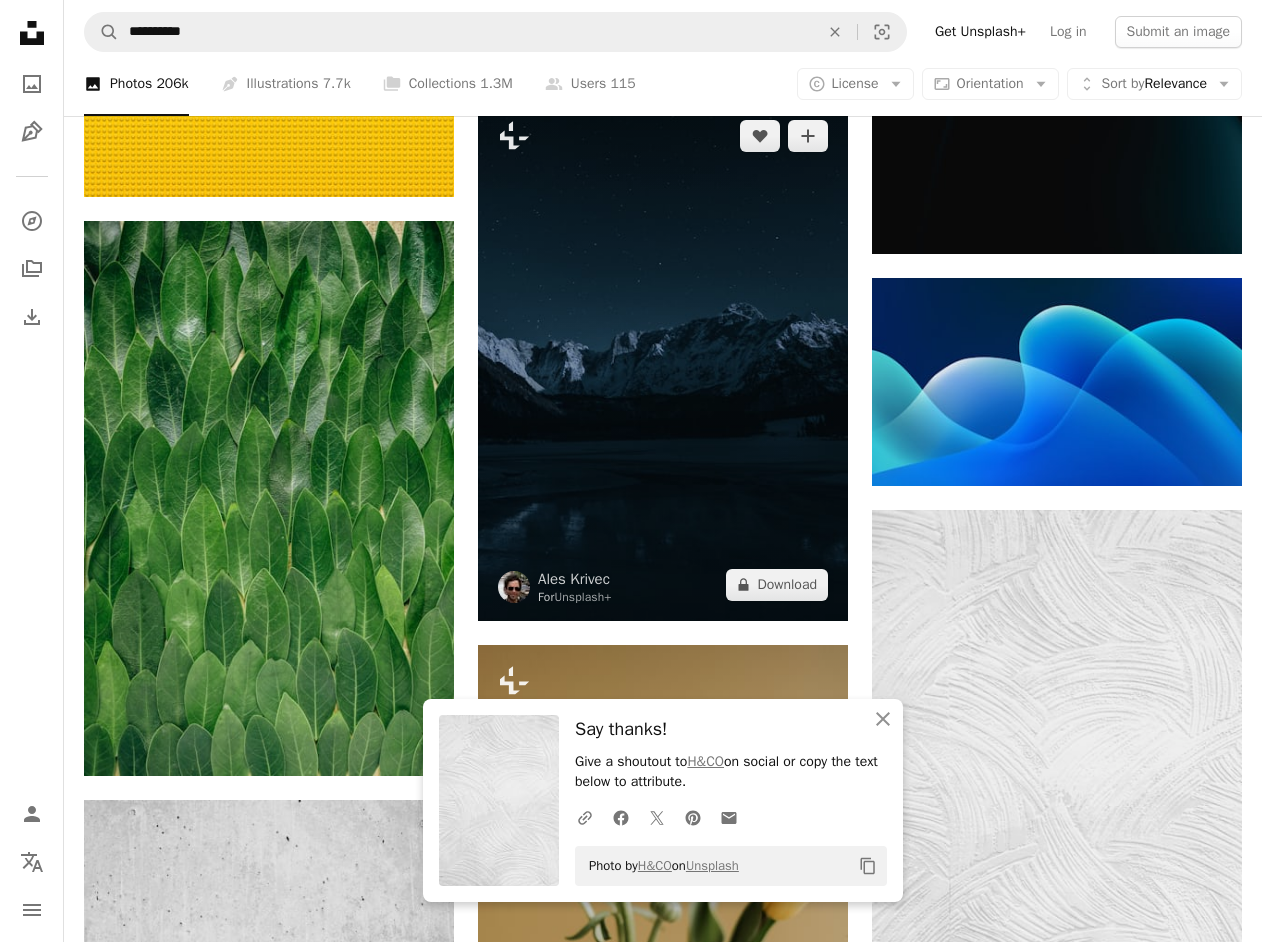 click at bounding box center (663, 360) 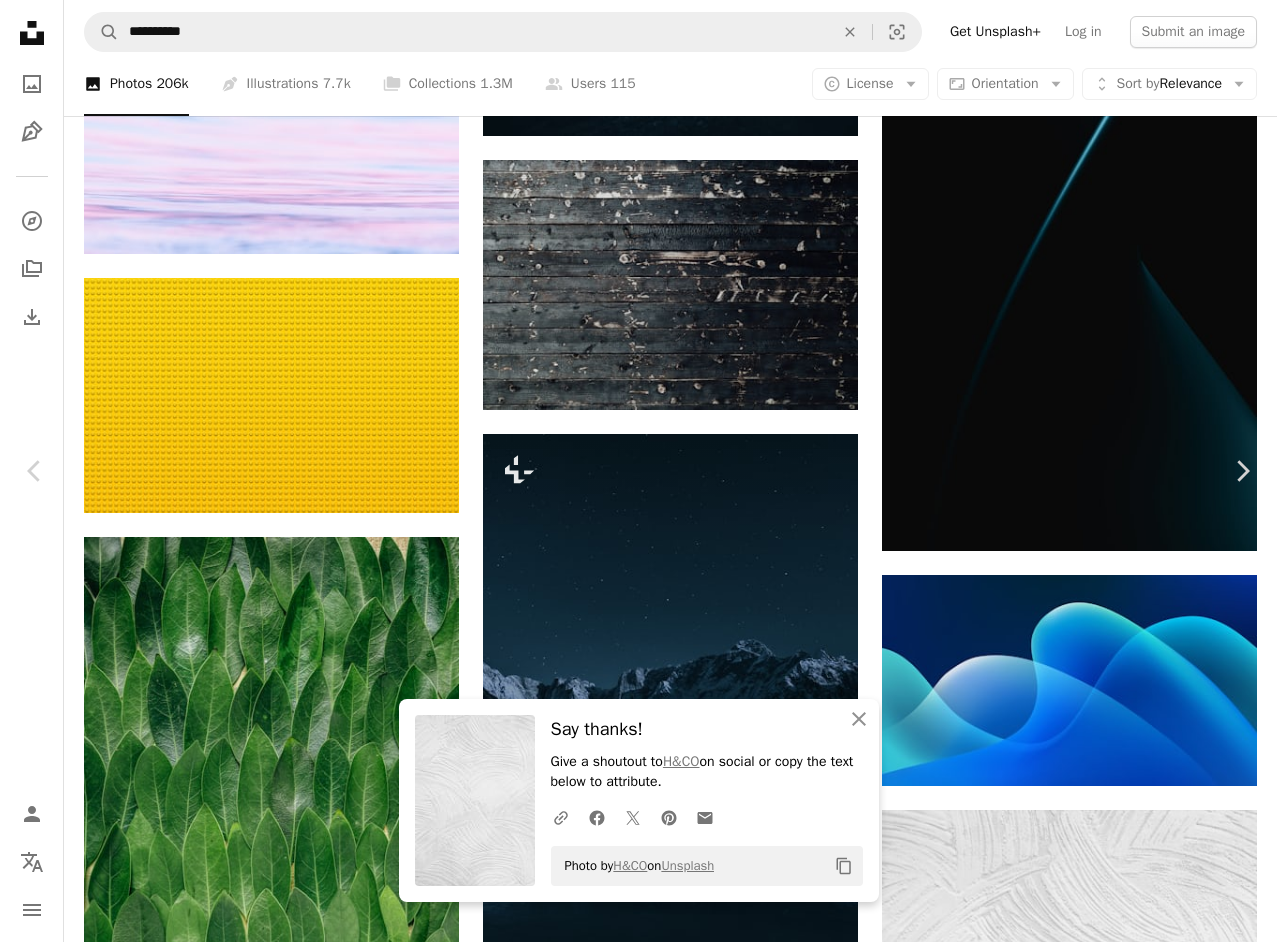 click on "An X shape" at bounding box center [20, 20] 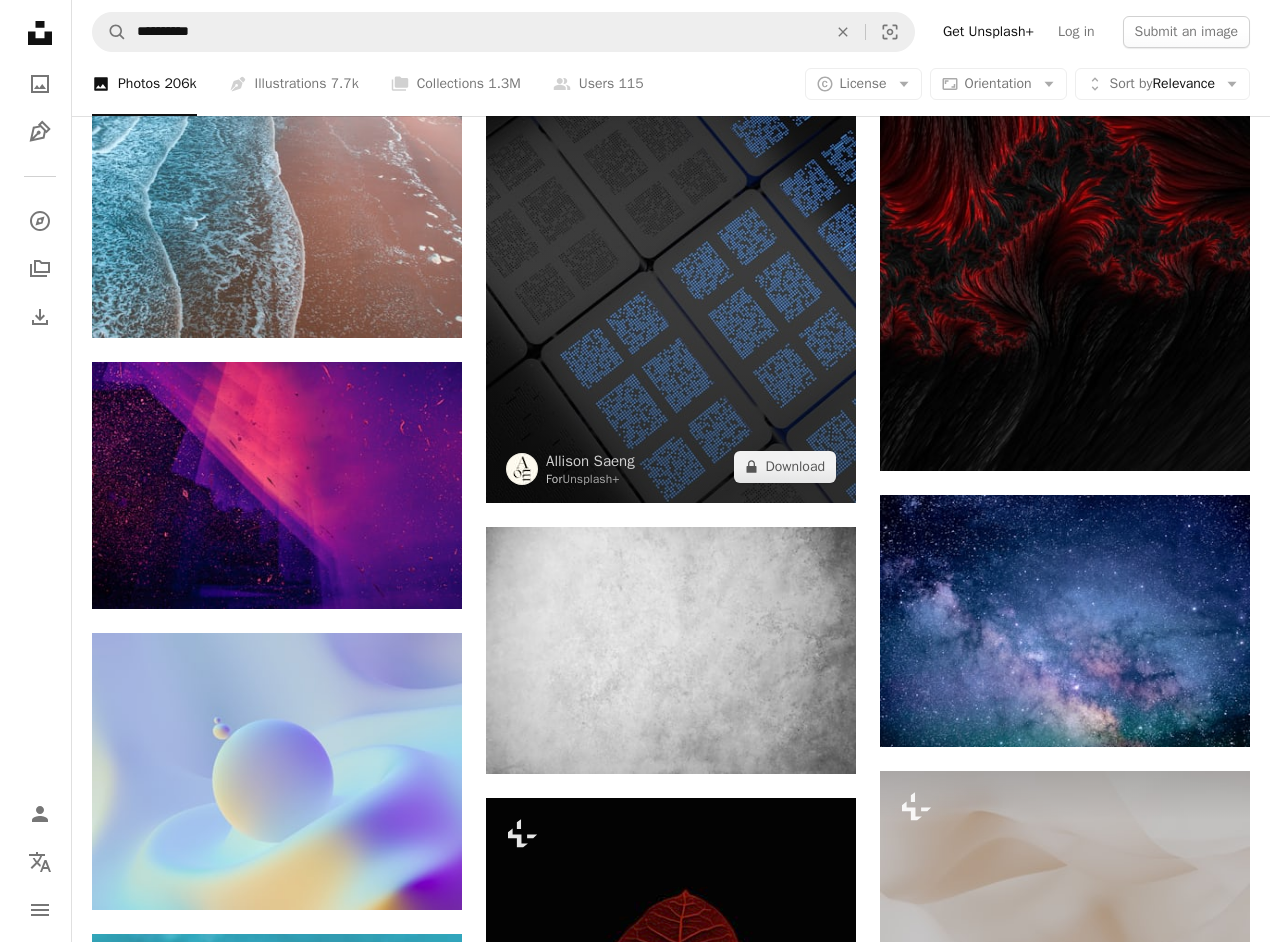 scroll, scrollTop: 28917, scrollLeft: 0, axis: vertical 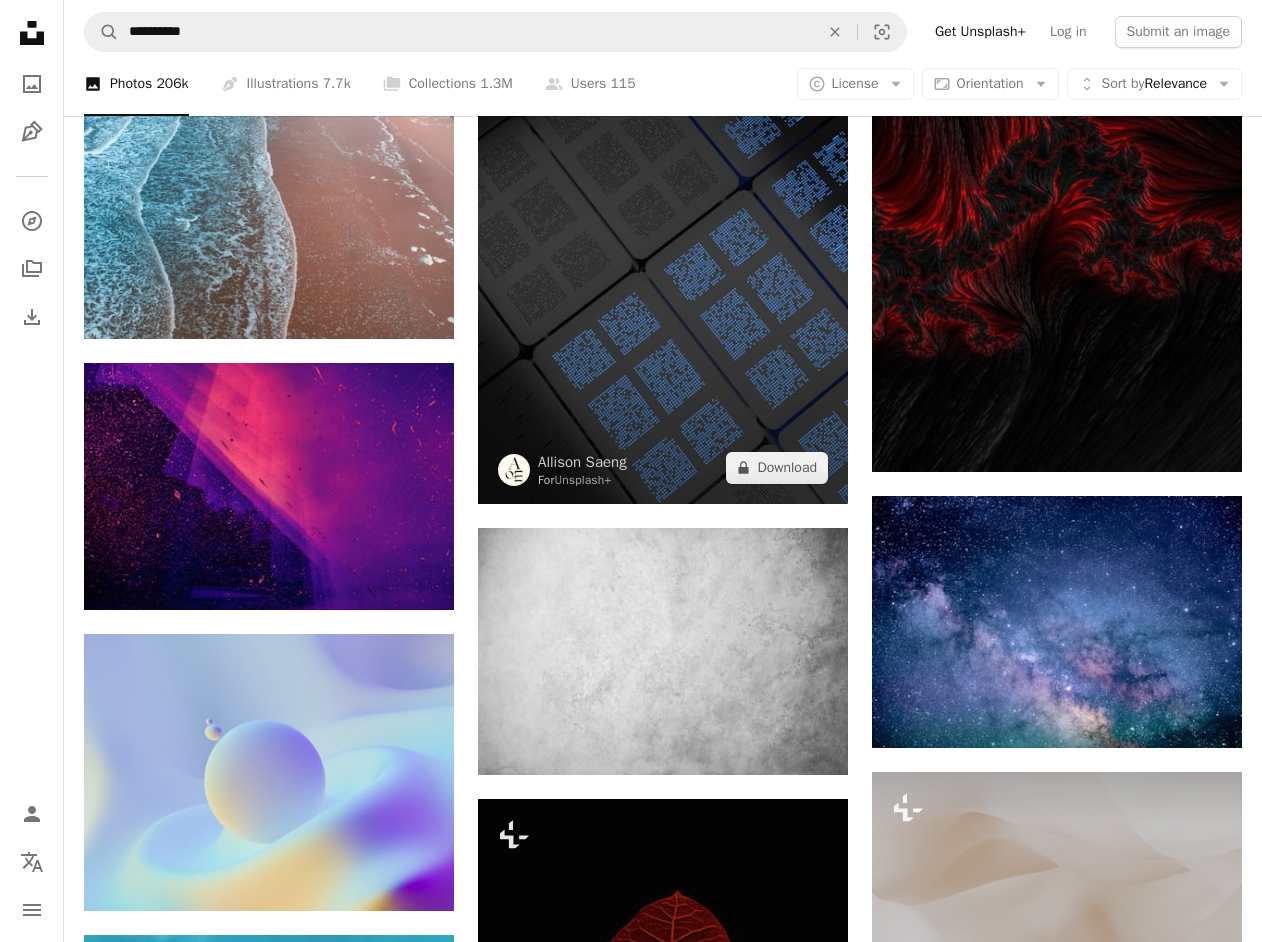 click at bounding box center [663, 257] 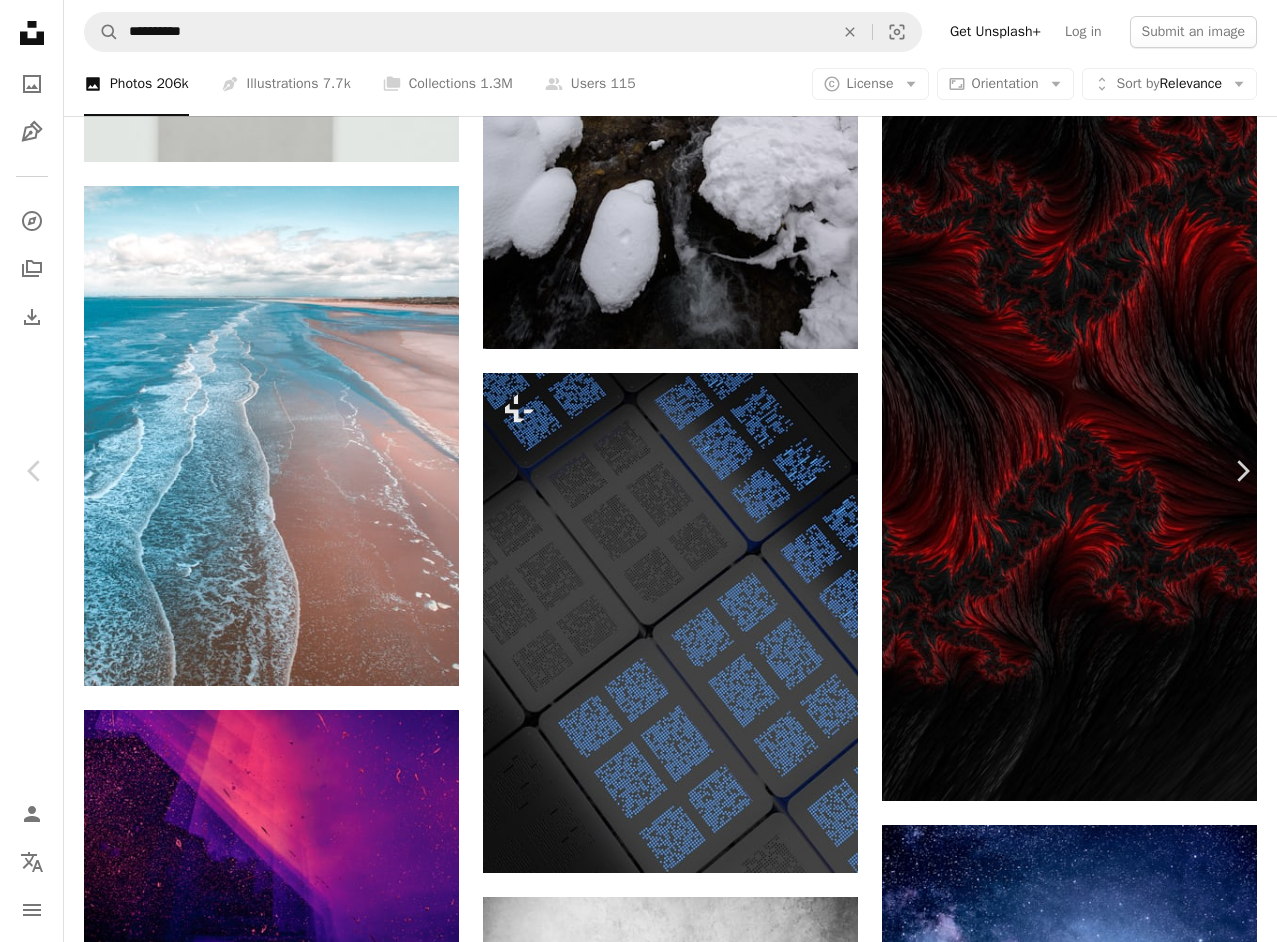 click at bounding box center [630, 6765] 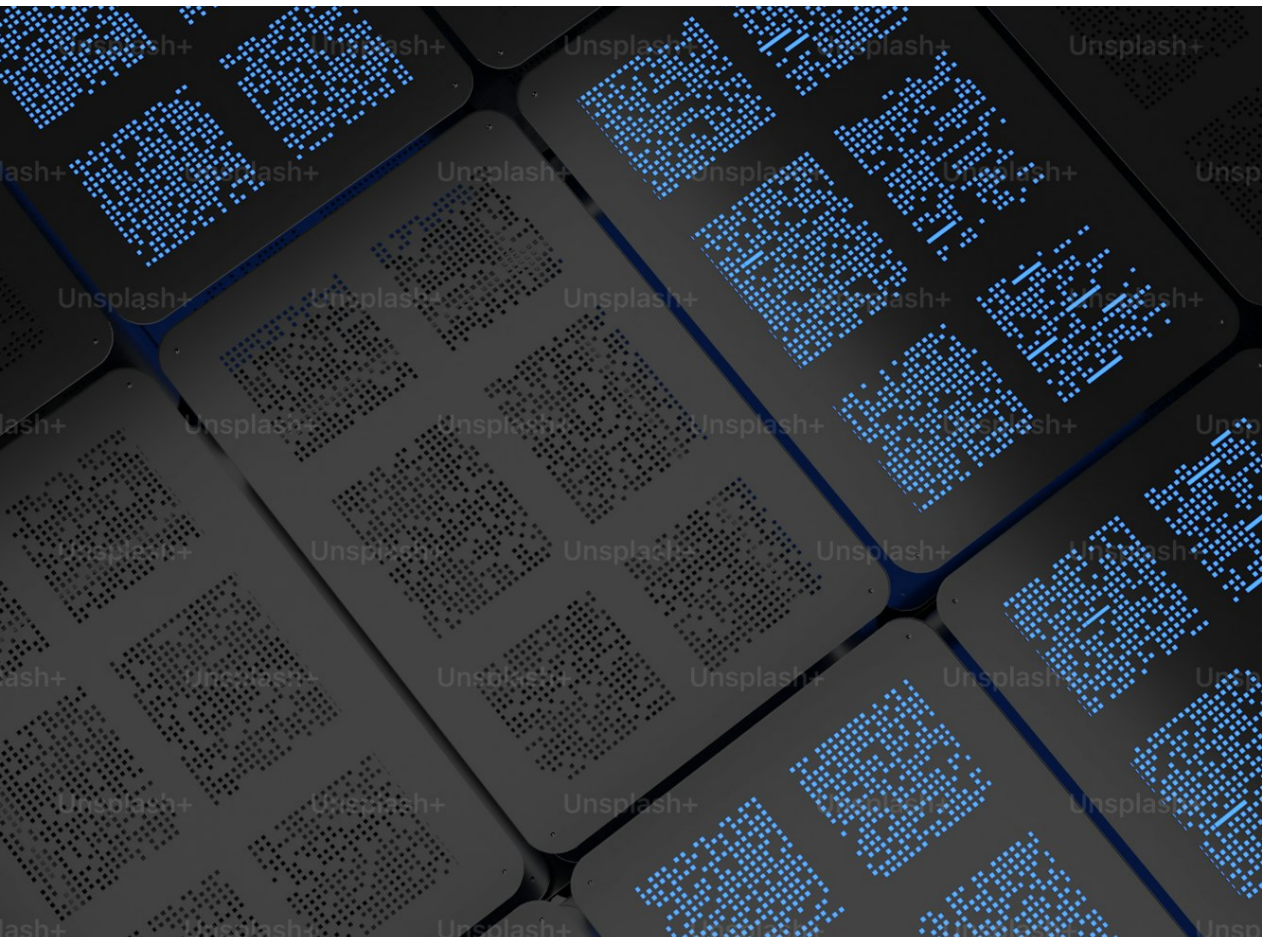 scroll, scrollTop: 361, scrollLeft: 0, axis: vertical 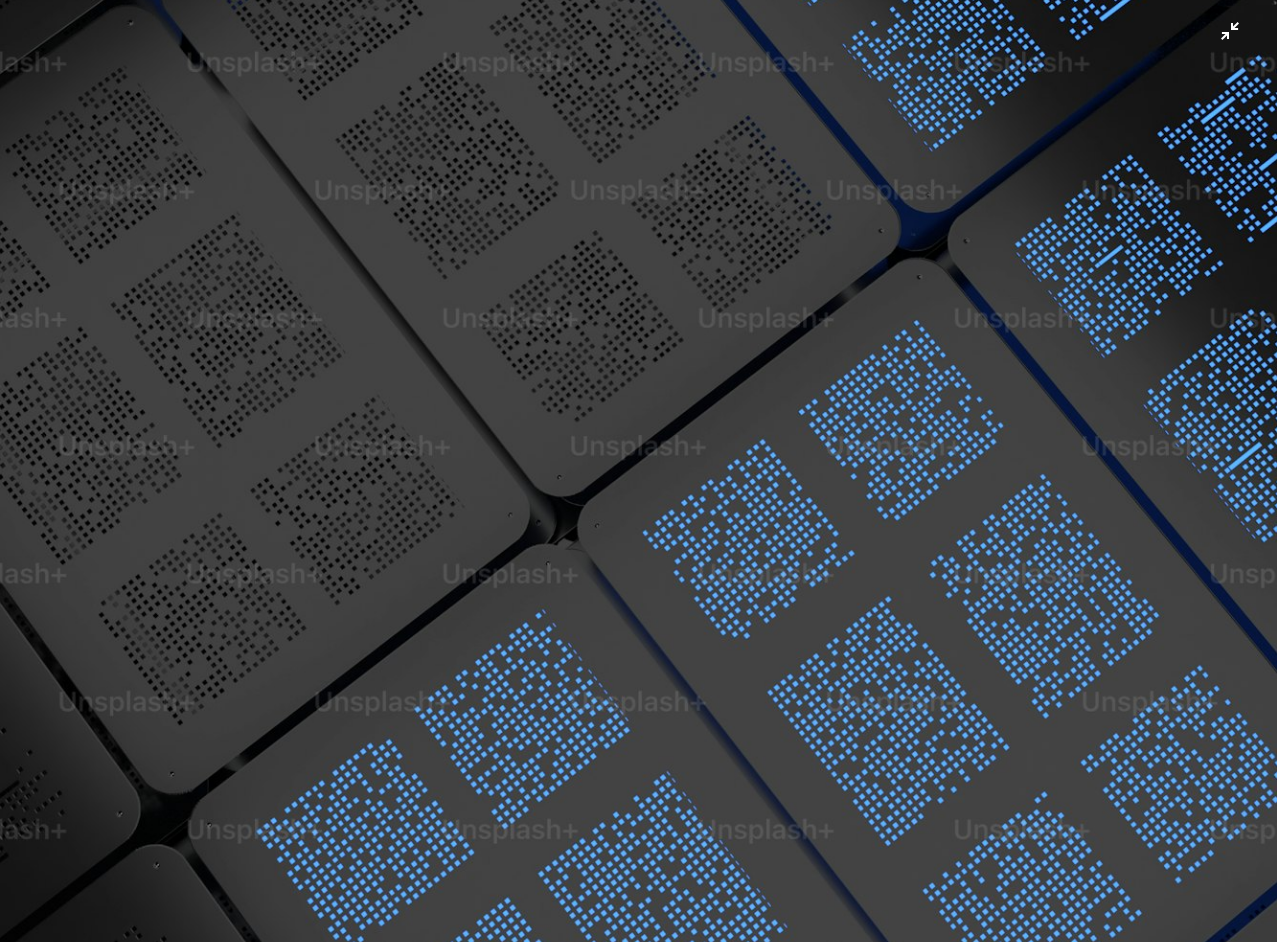 click at bounding box center [638, 490] 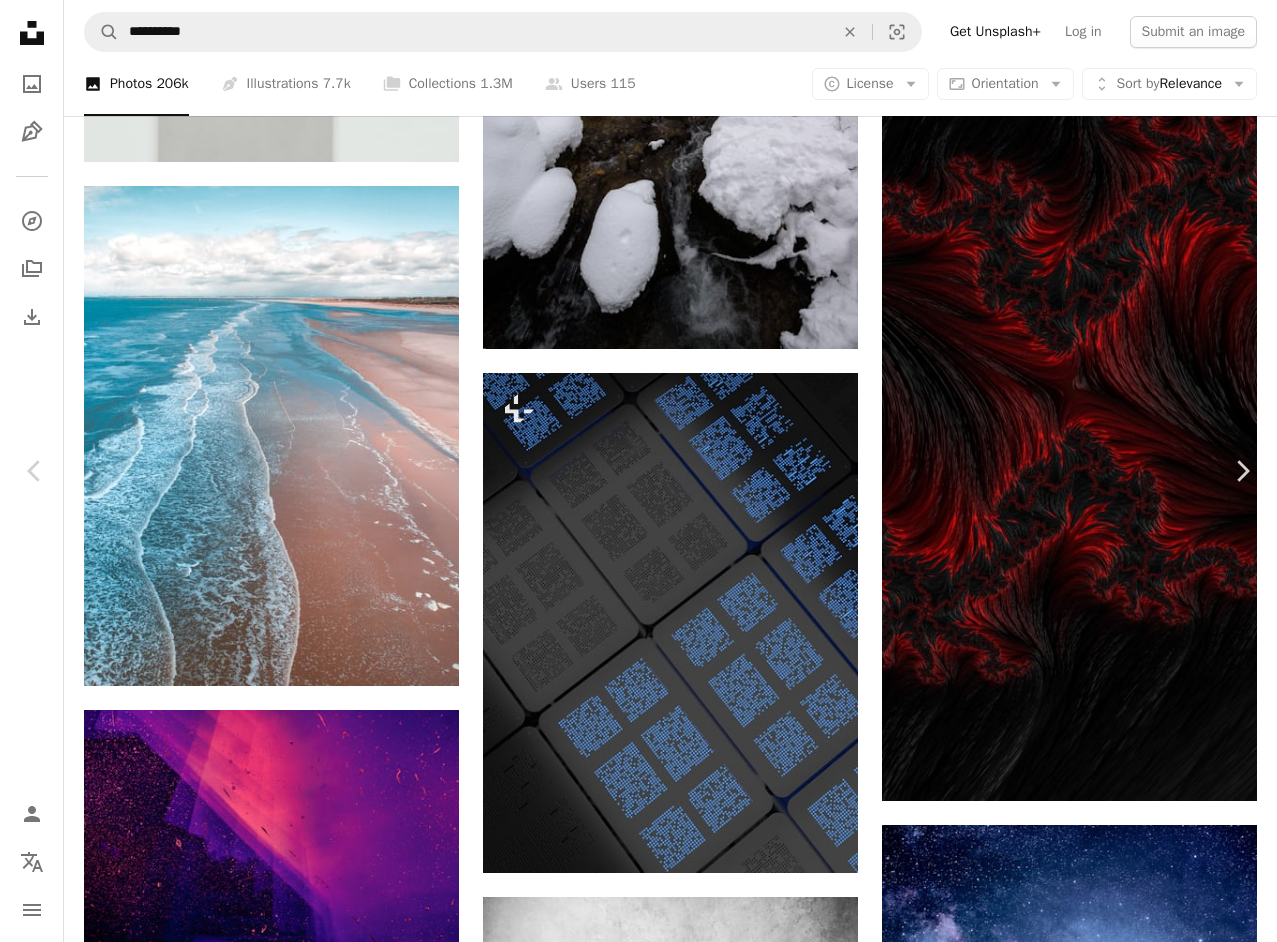 click on "An X shape" at bounding box center [20, 20] 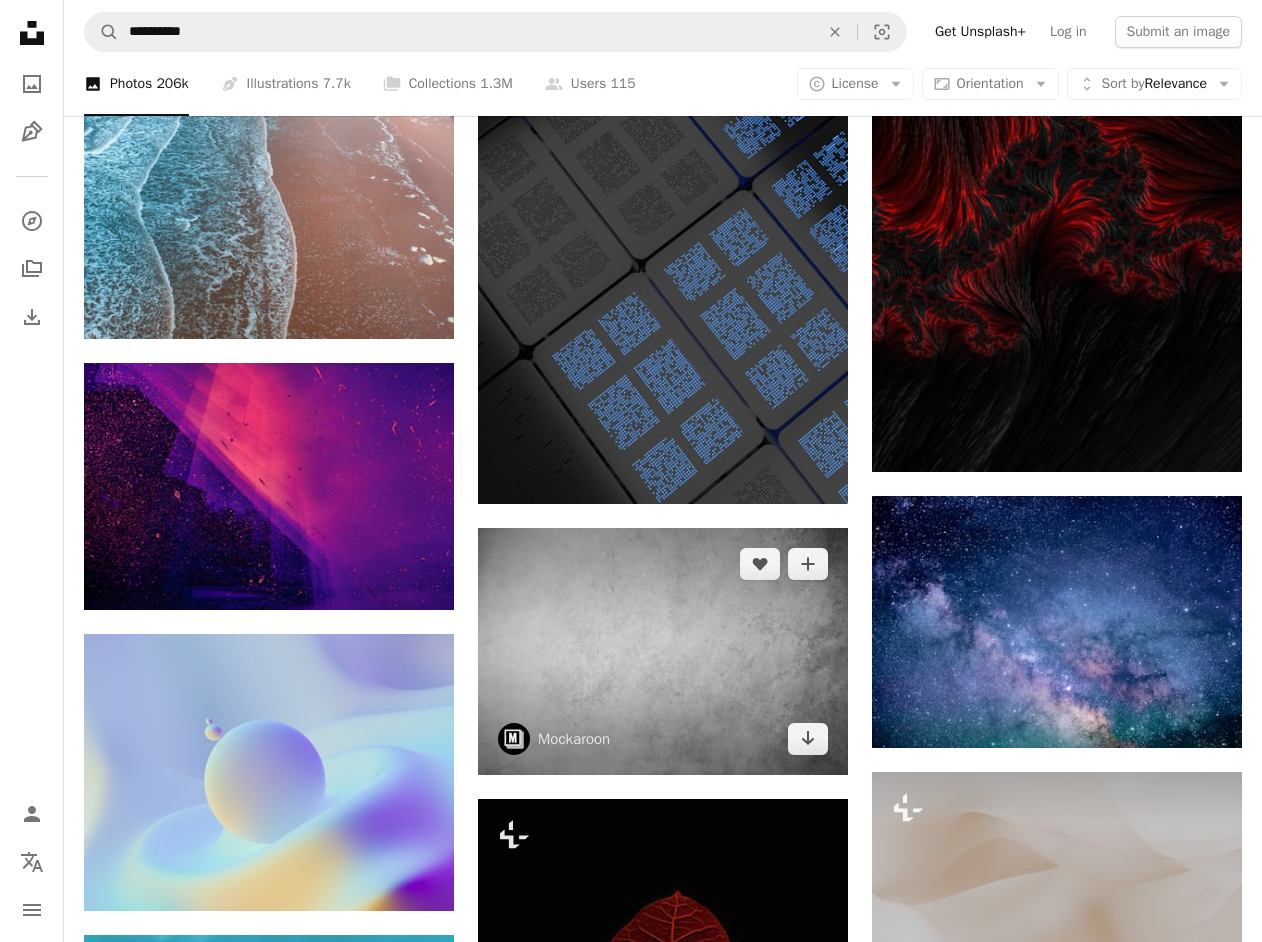 click at bounding box center [663, 651] 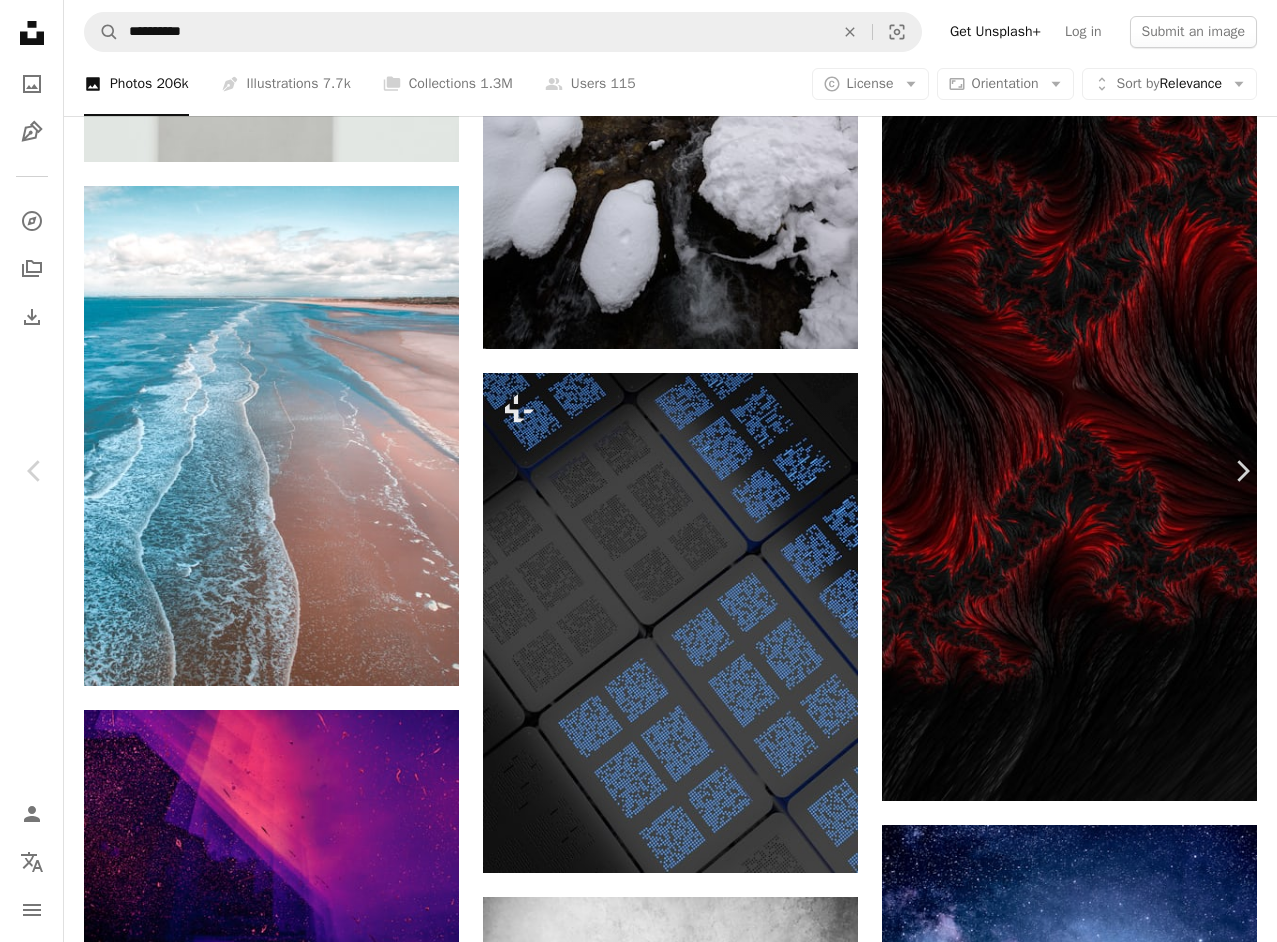click on "Download free" at bounding box center [1082, 6341] 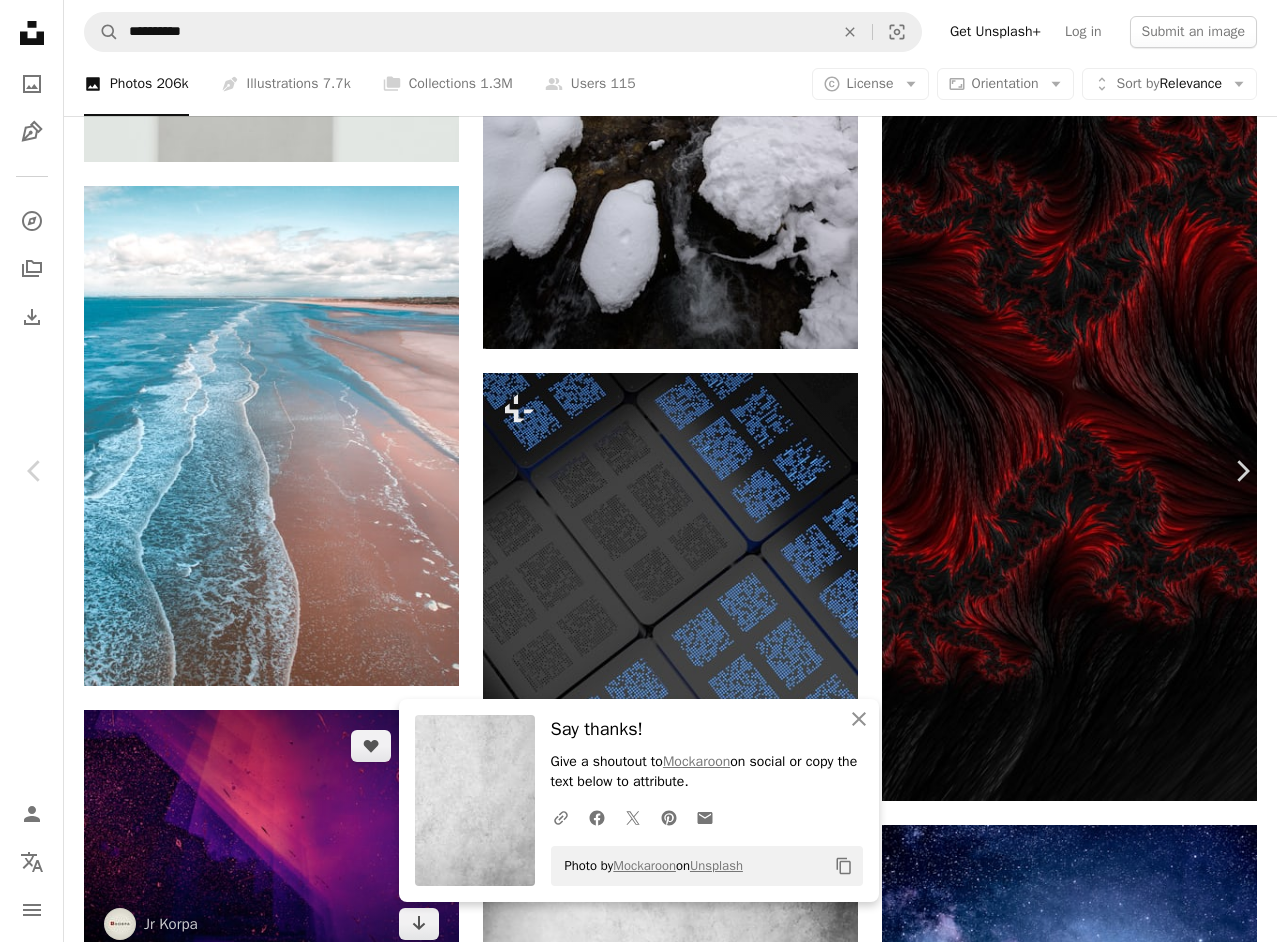 drag, startPoint x: 30, startPoint y: 20, endPoint x: 227, endPoint y: 372, distance: 403.37698 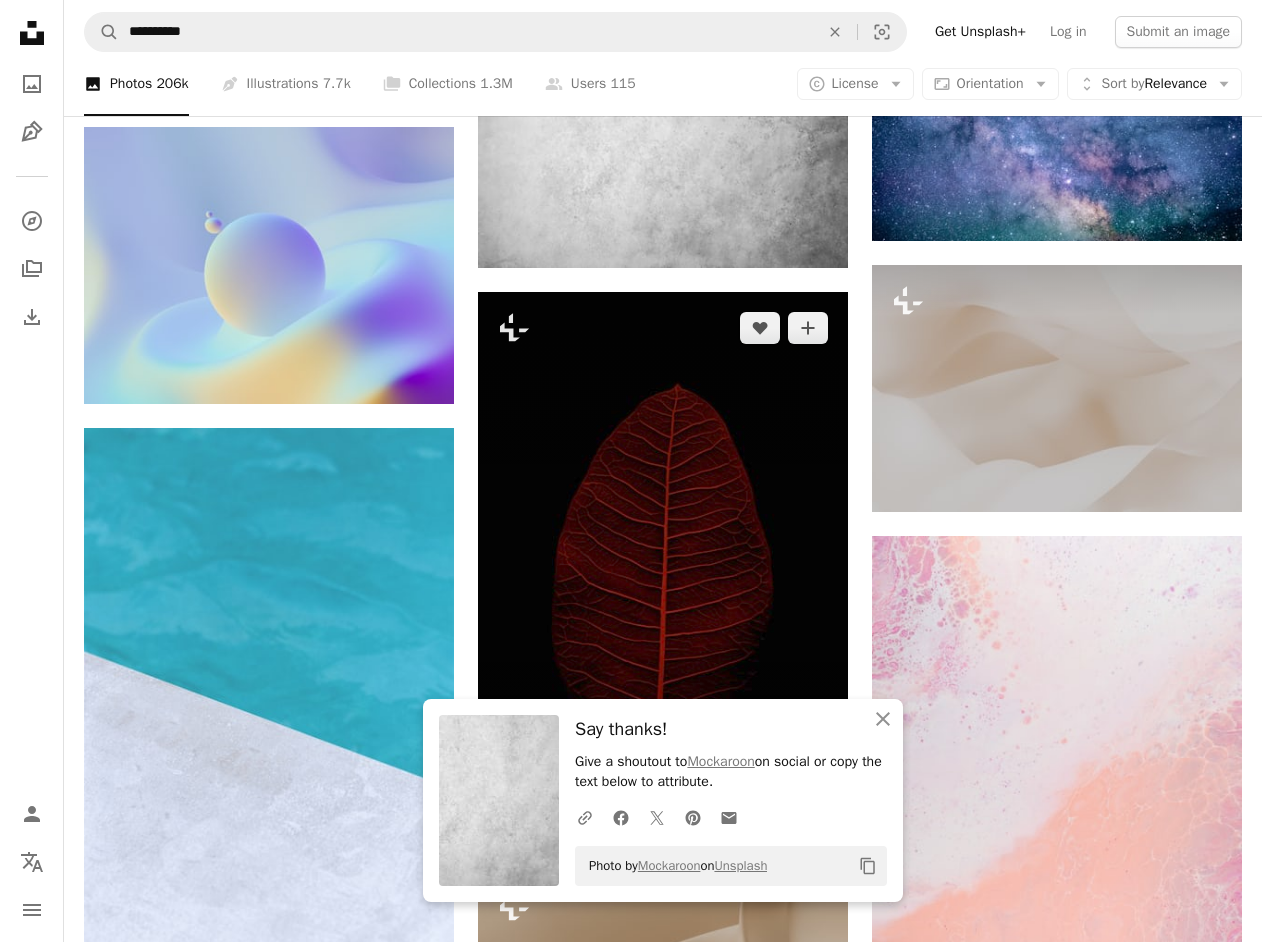 scroll, scrollTop: 29617, scrollLeft: 0, axis: vertical 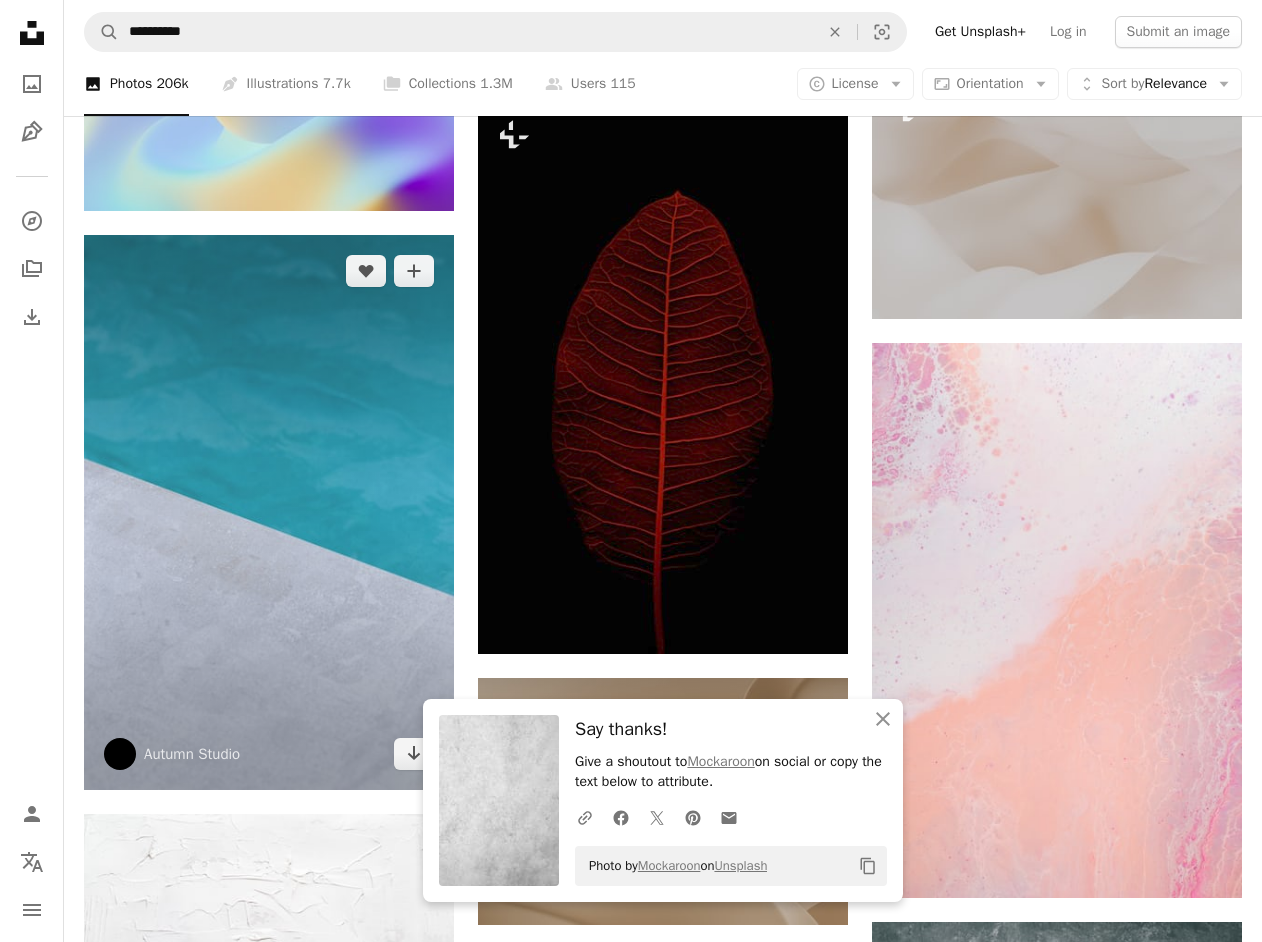click at bounding box center [269, 512] 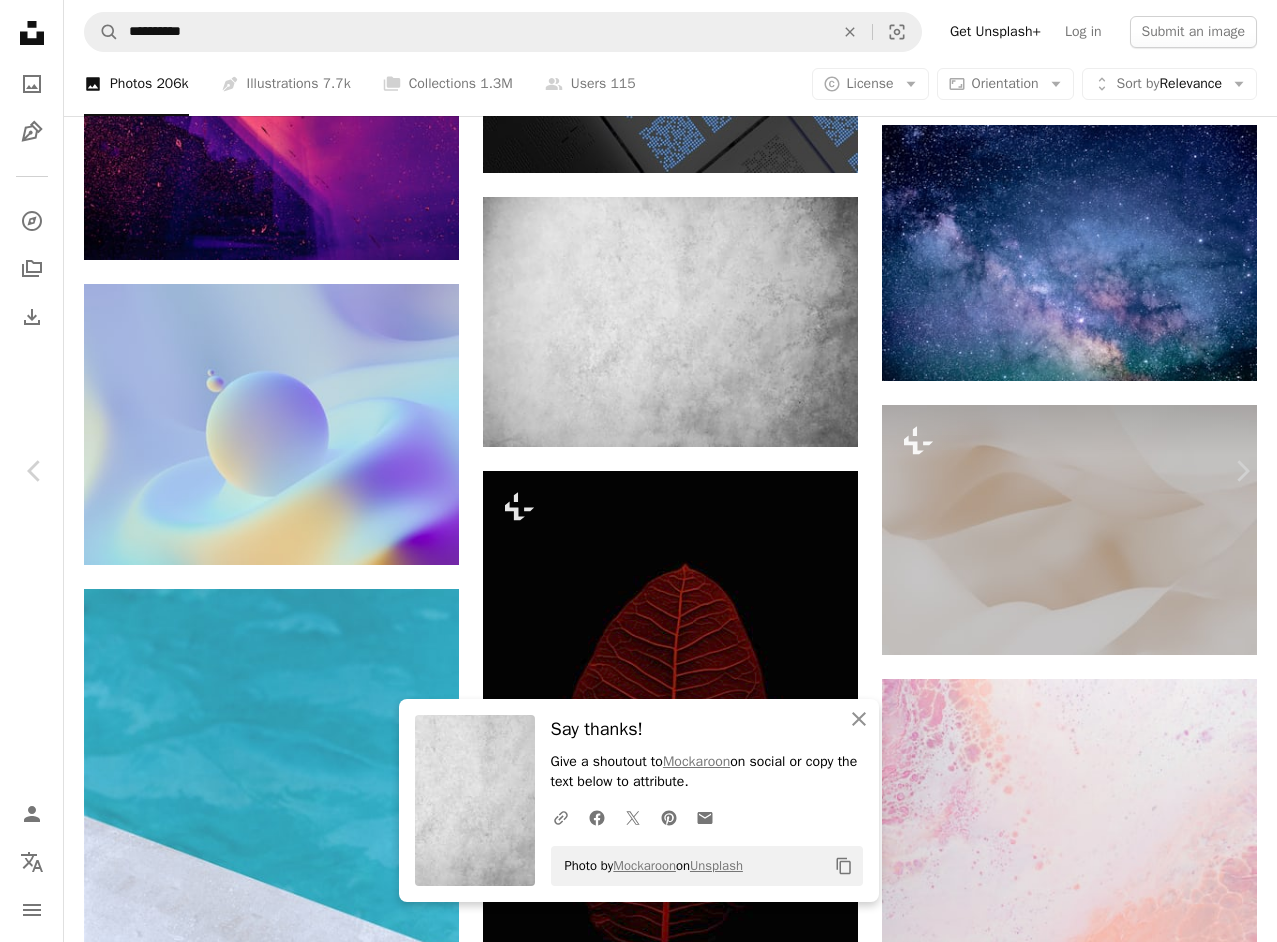 click on "Download free" at bounding box center (1082, 5641) 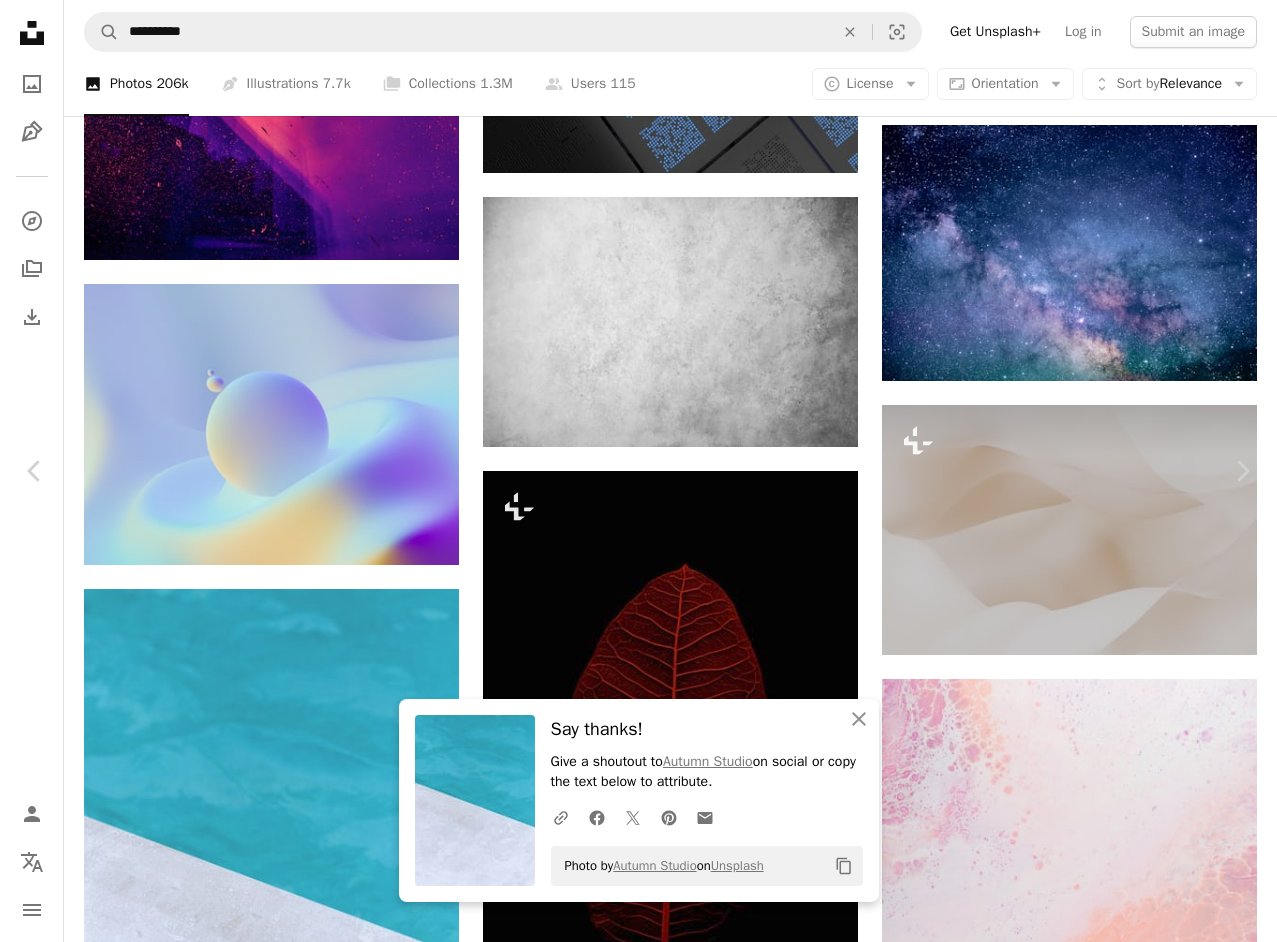 click on "An X shape" at bounding box center (20, 20) 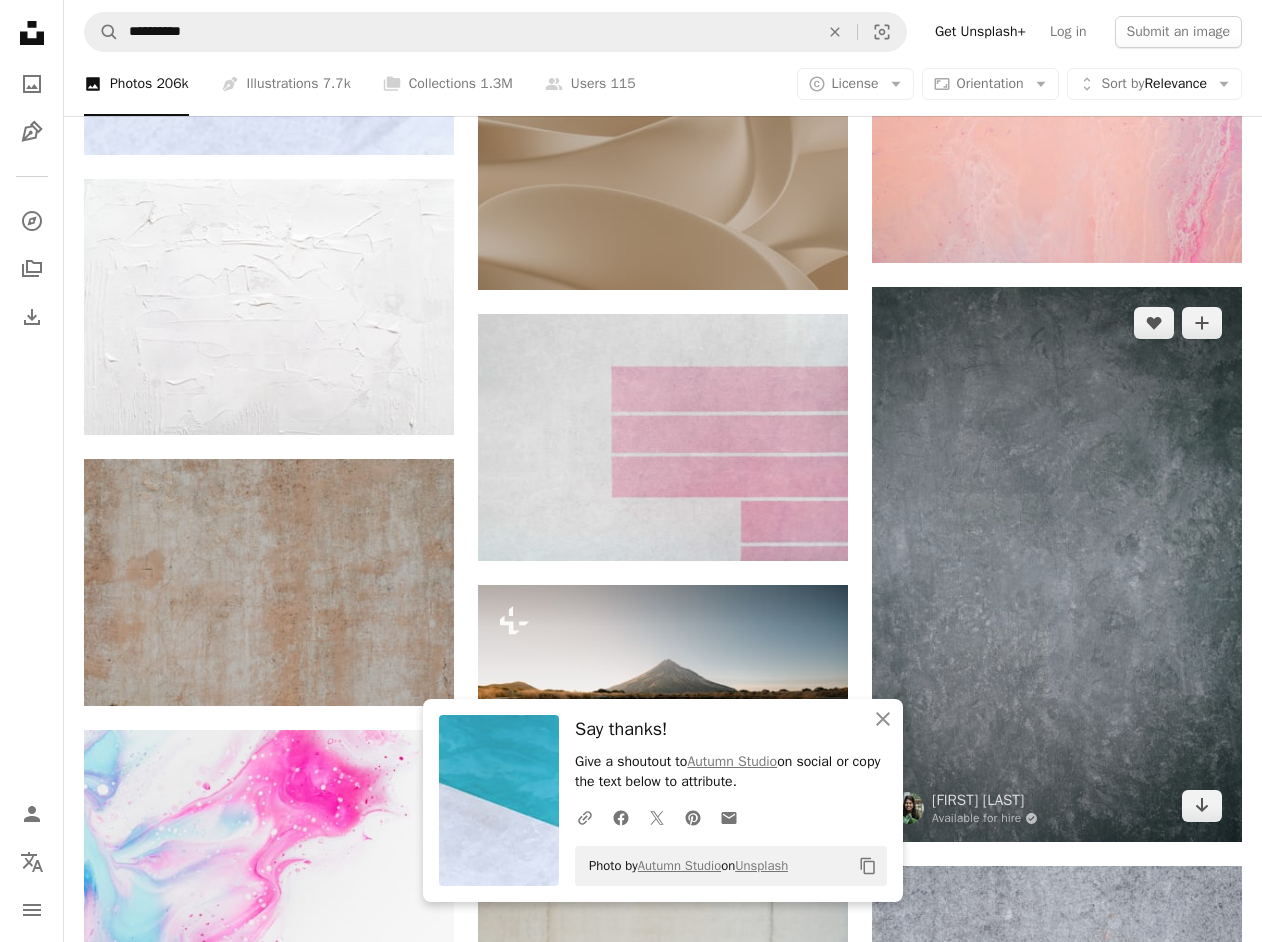scroll, scrollTop: 30217, scrollLeft: 0, axis: vertical 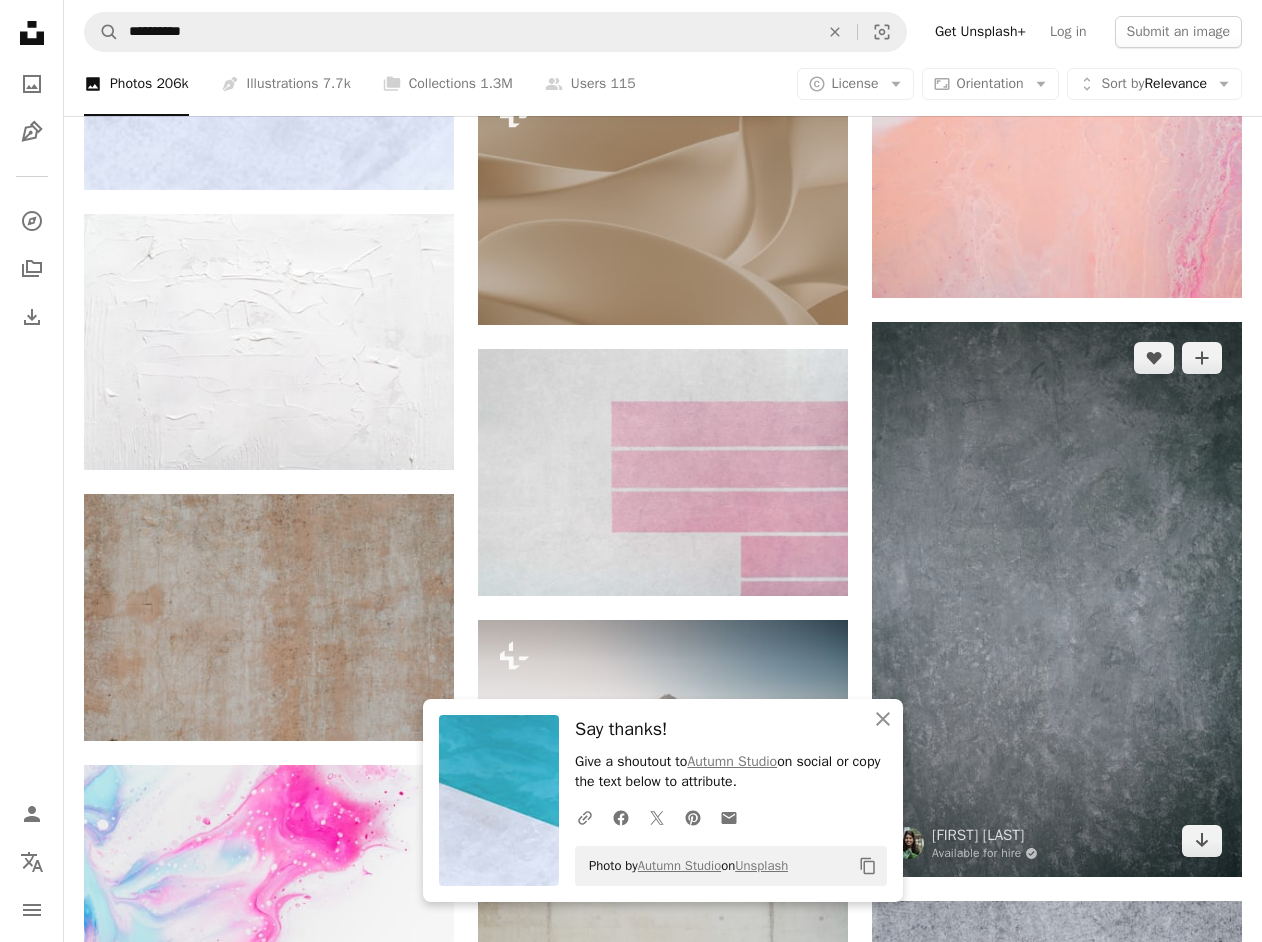 click at bounding box center [1057, 599] 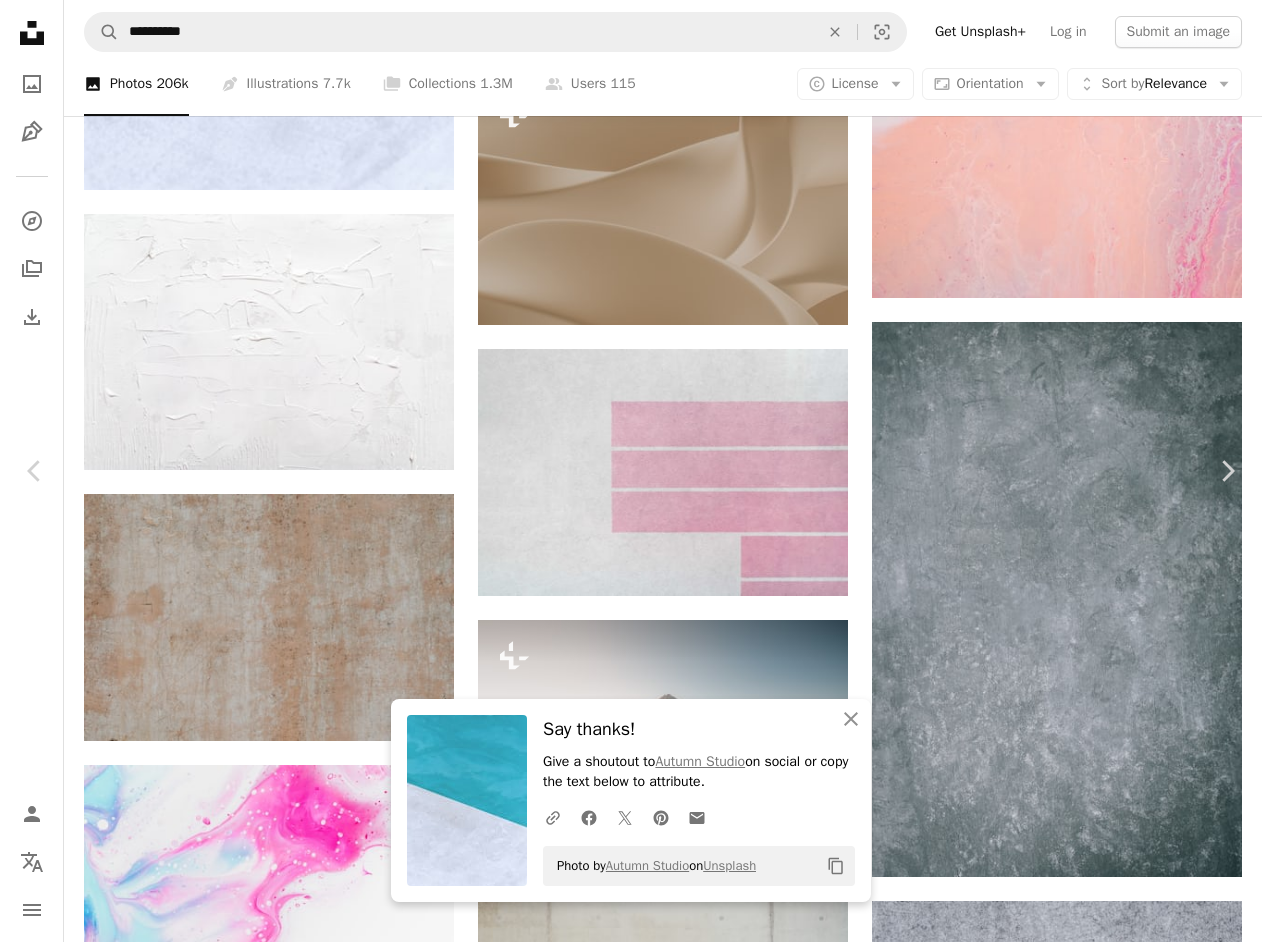 click on "Download free" at bounding box center [1067, 4643] 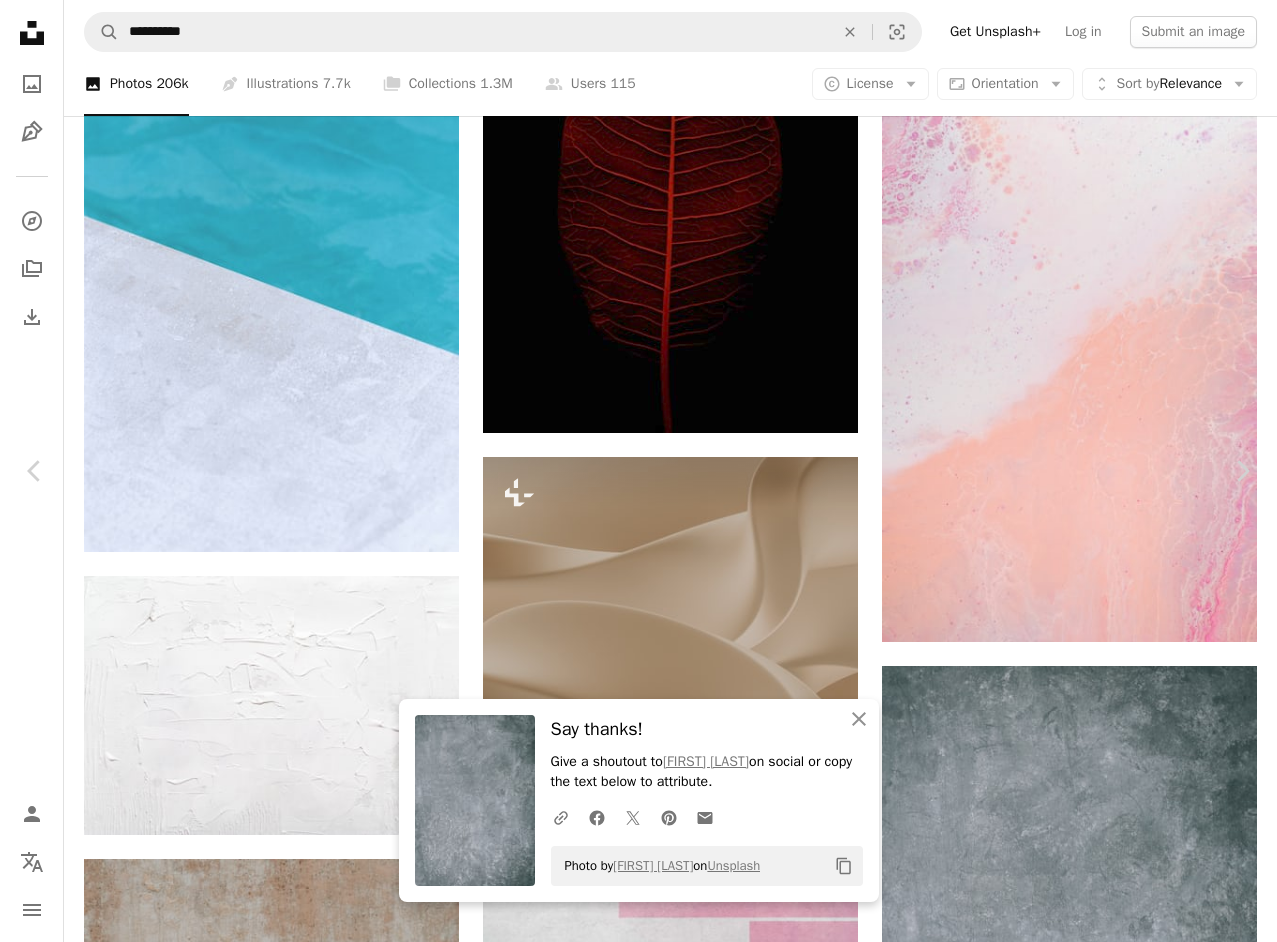 click on "An X shape" at bounding box center [20, 20] 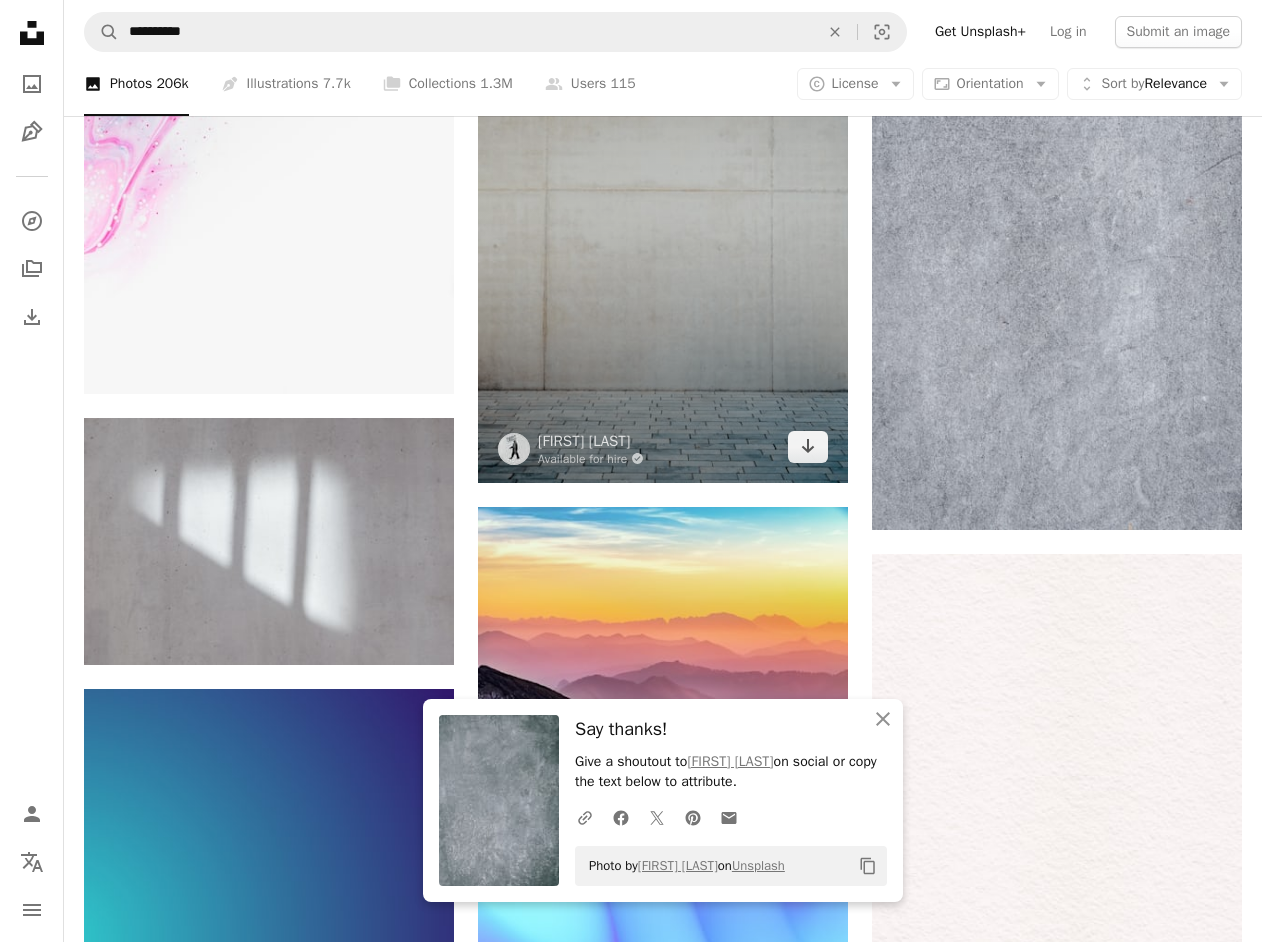 scroll, scrollTop: 31017, scrollLeft: 0, axis: vertical 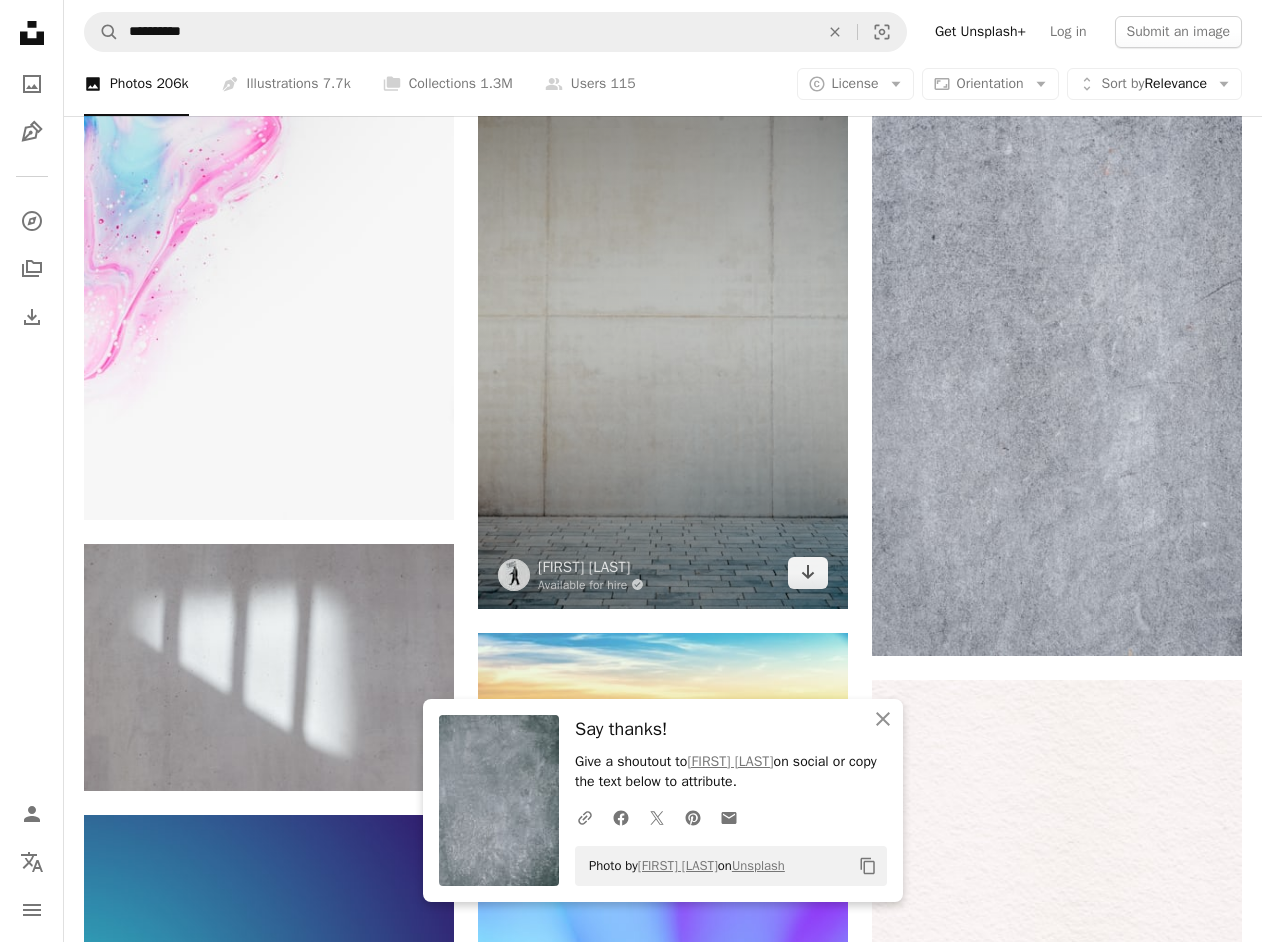 click at bounding box center [663, 331] 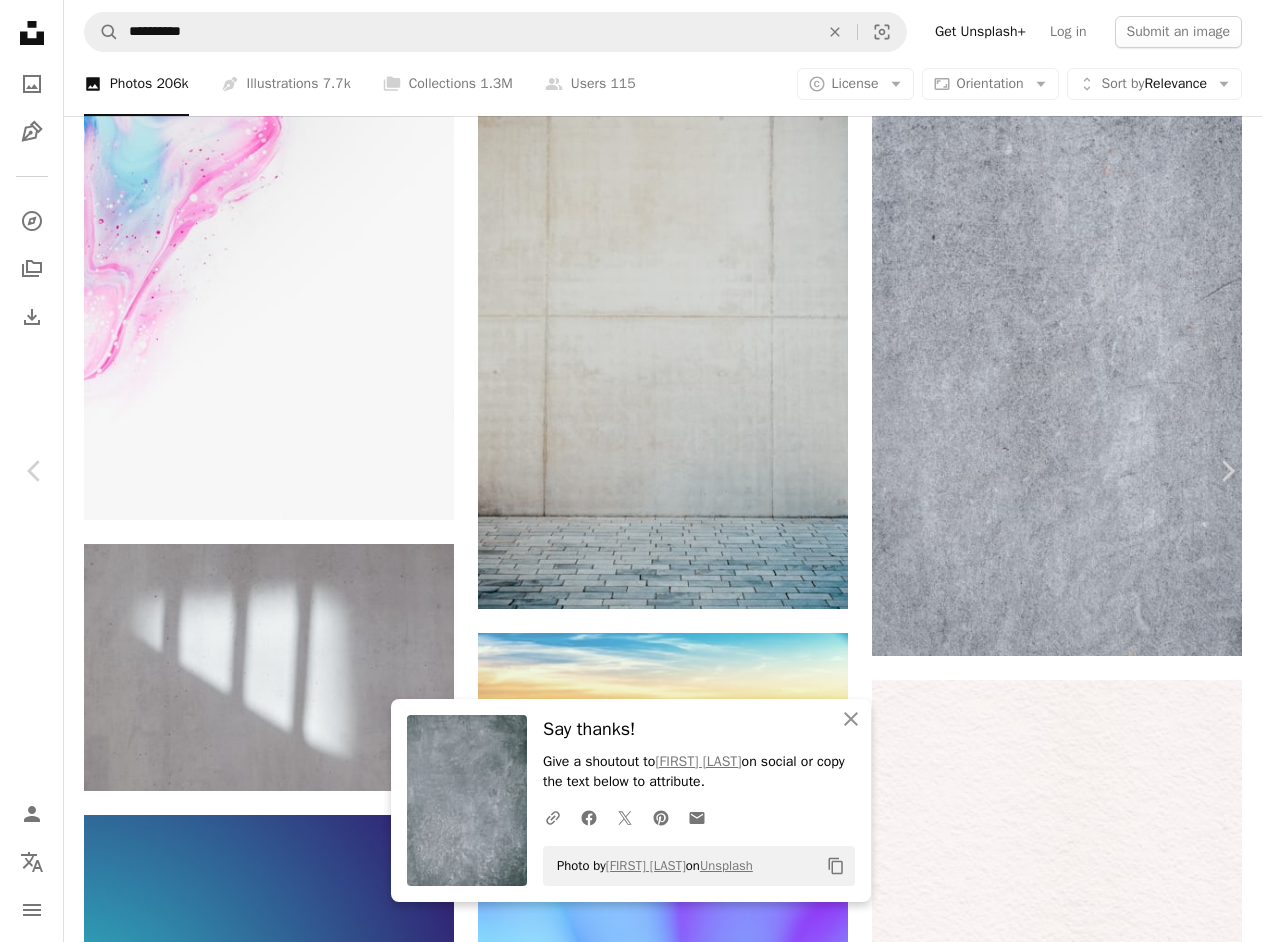 click on "Bernard Hermant Available for hire A checkmark inside of a circle A heart A plus sign Download free Chevron down" at bounding box center (623, 3843) 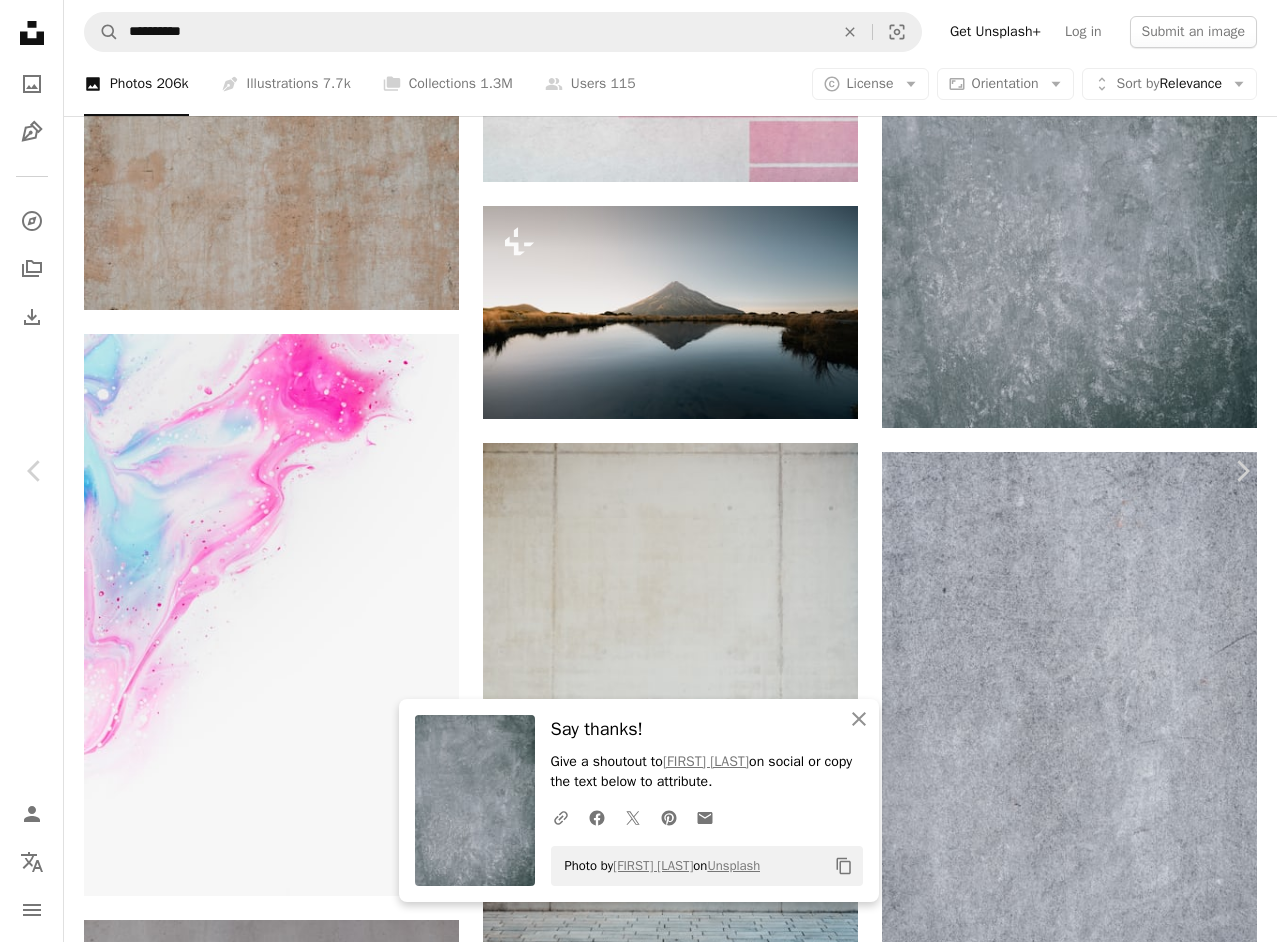 click on "Download free" at bounding box center [1082, 4242] 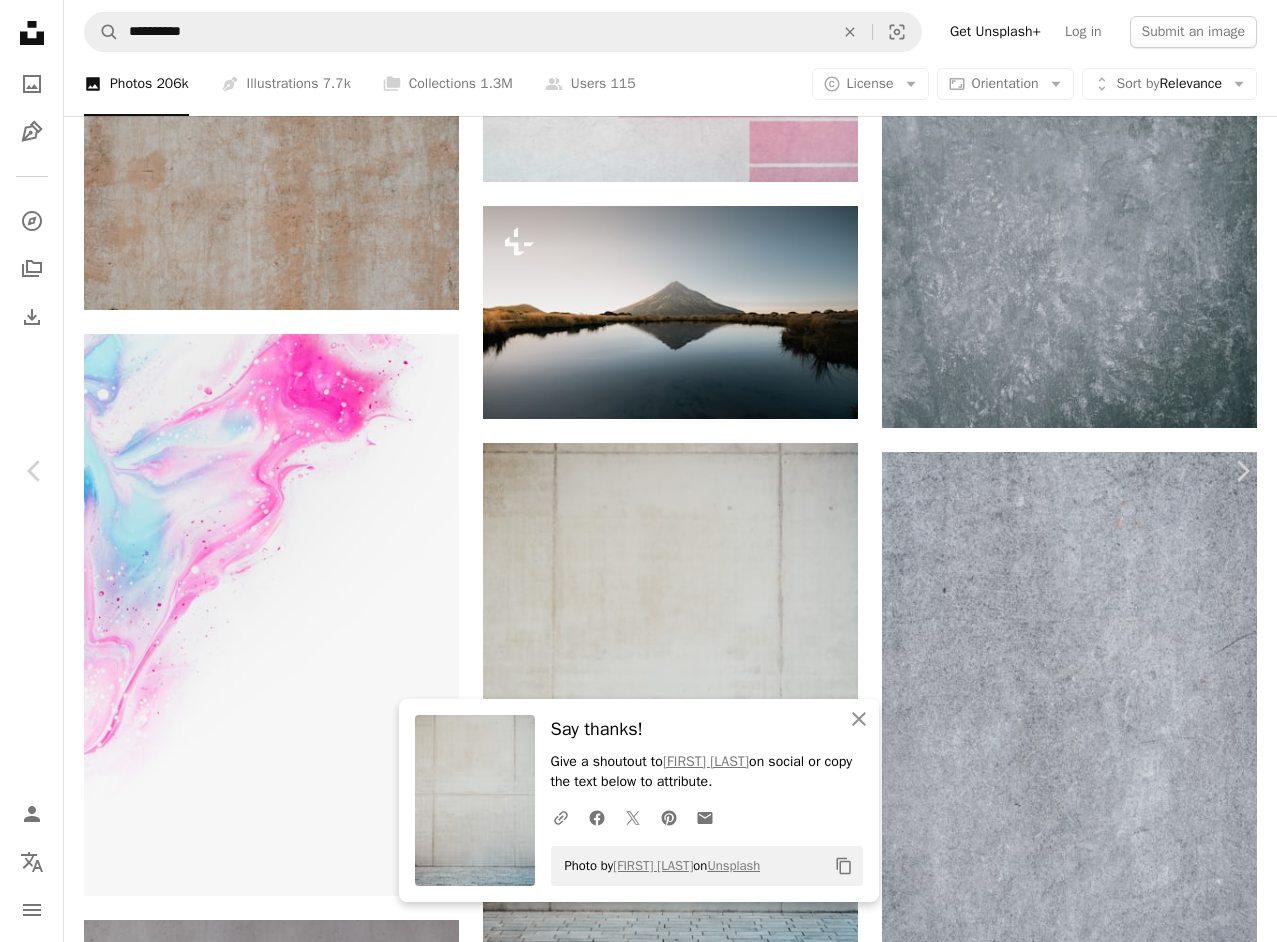 click on "An X shape" at bounding box center [20, 20] 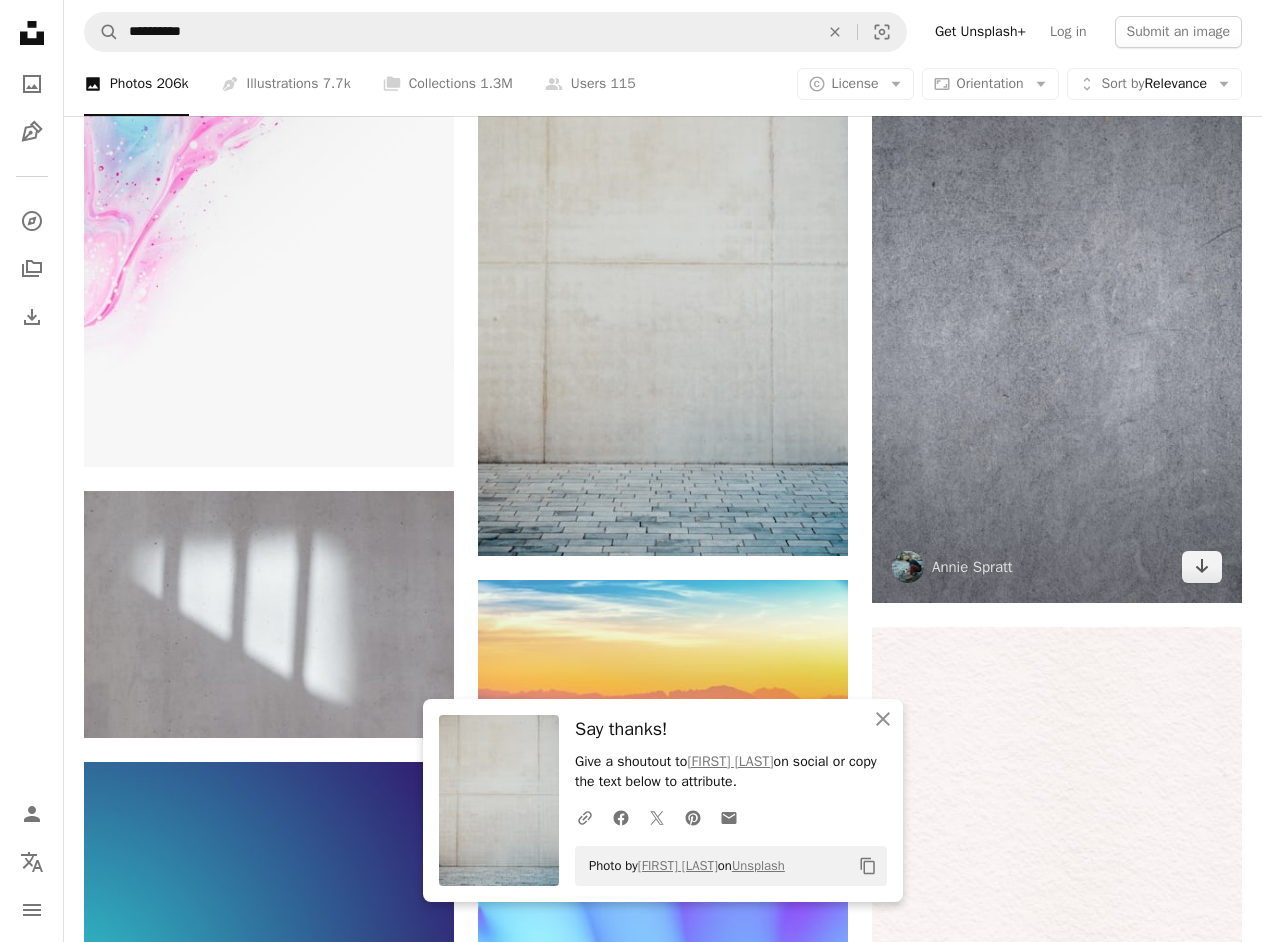 scroll, scrollTop: 31317, scrollLeft: 0, axis: vertical 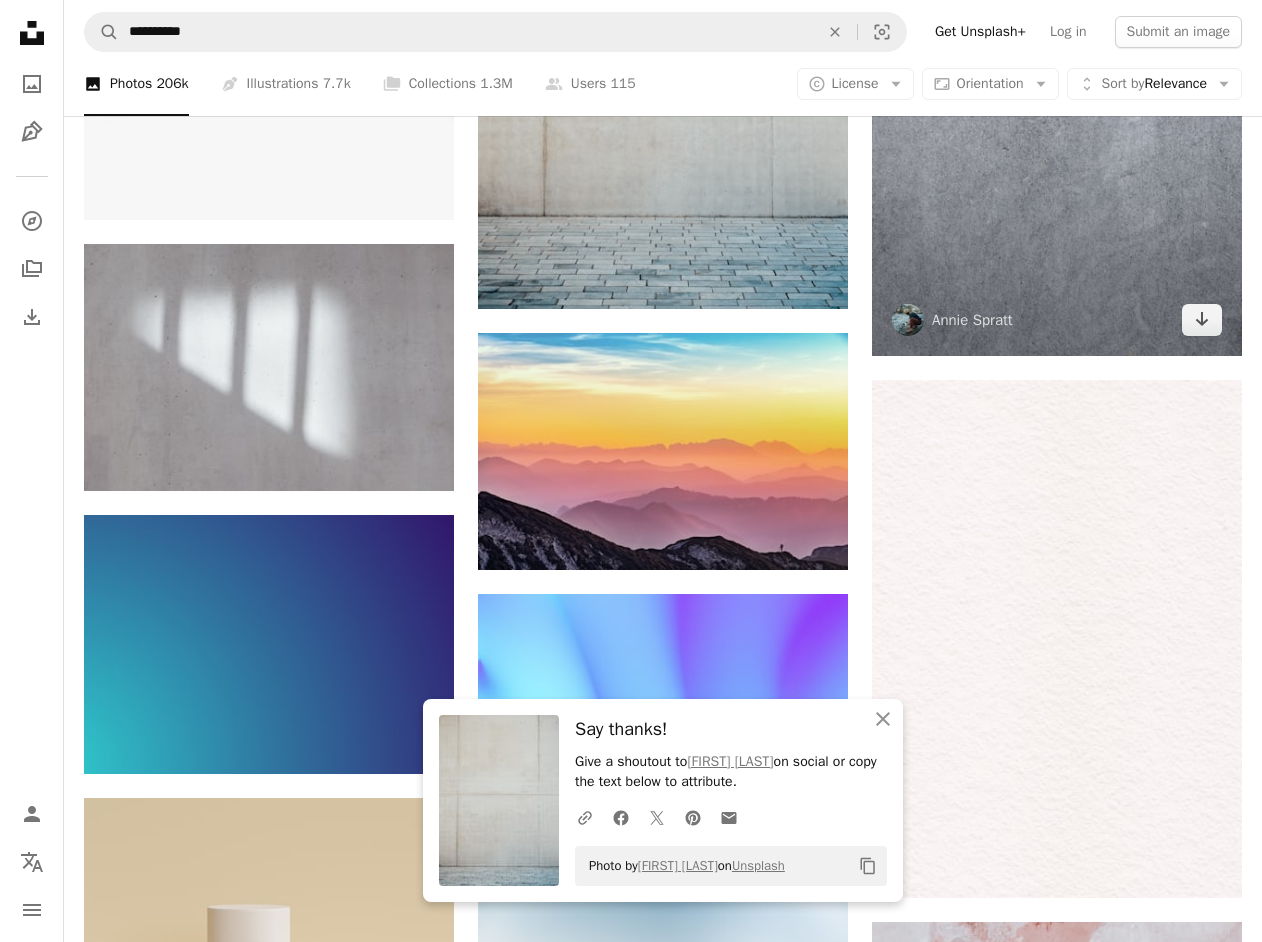 click at bounding box center [1057, 78] 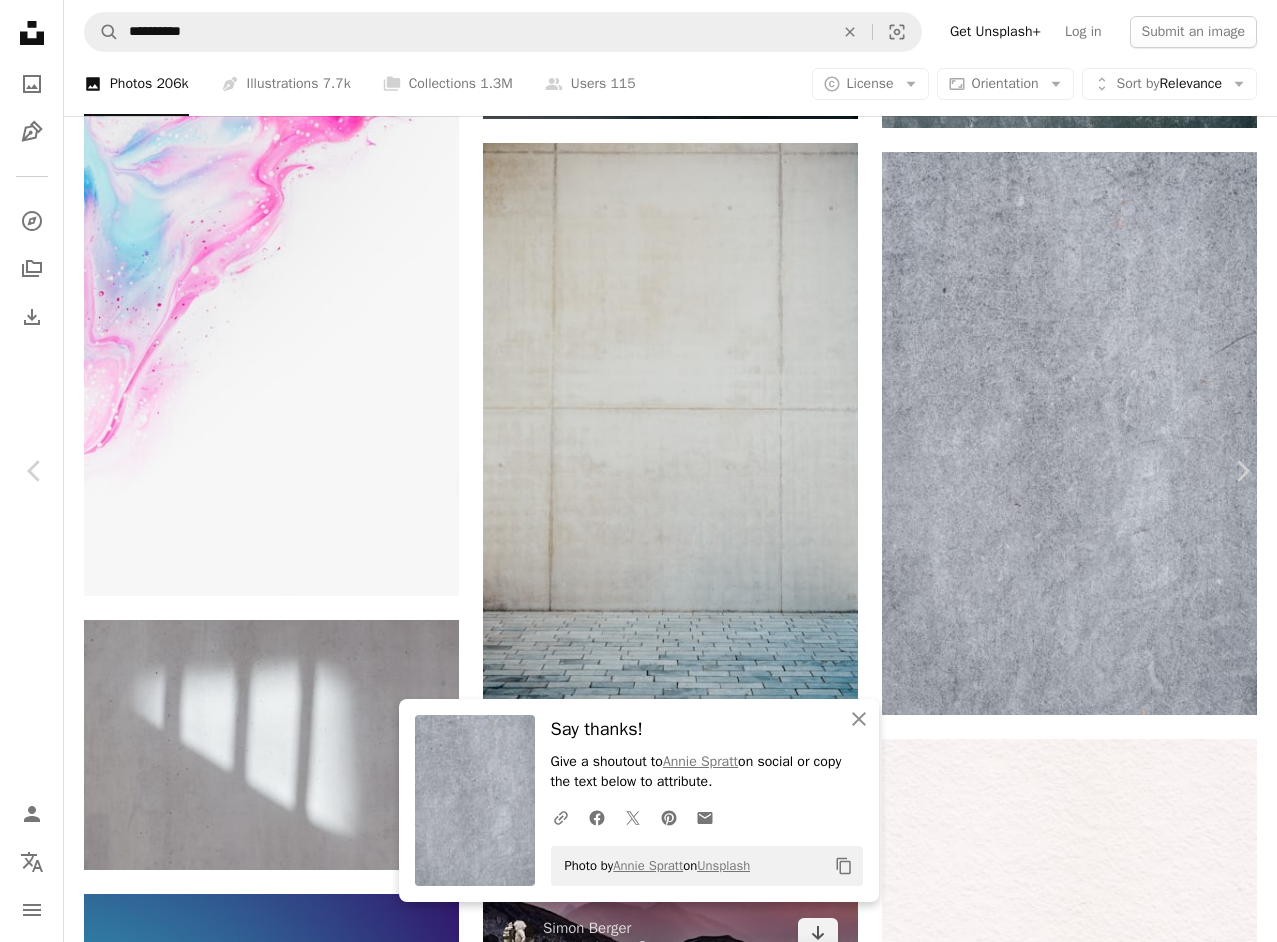 drag, startPoint x: 19, startPoint y: 18, endPoint x: 547, endPoint y: 359, distance: 628.542 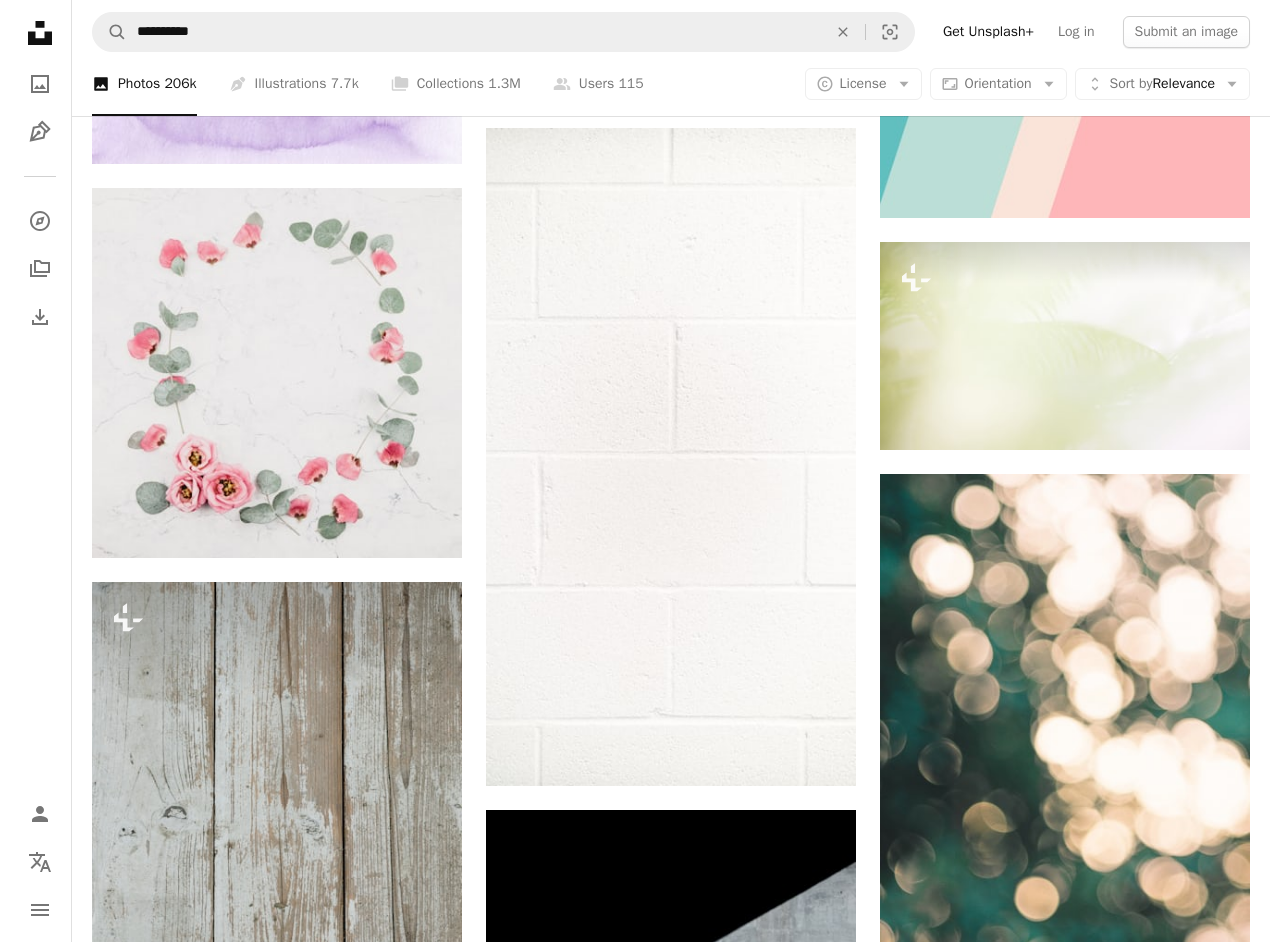 scroll, scrollTop: 33917, scrollLeft: 0, axis: vertical 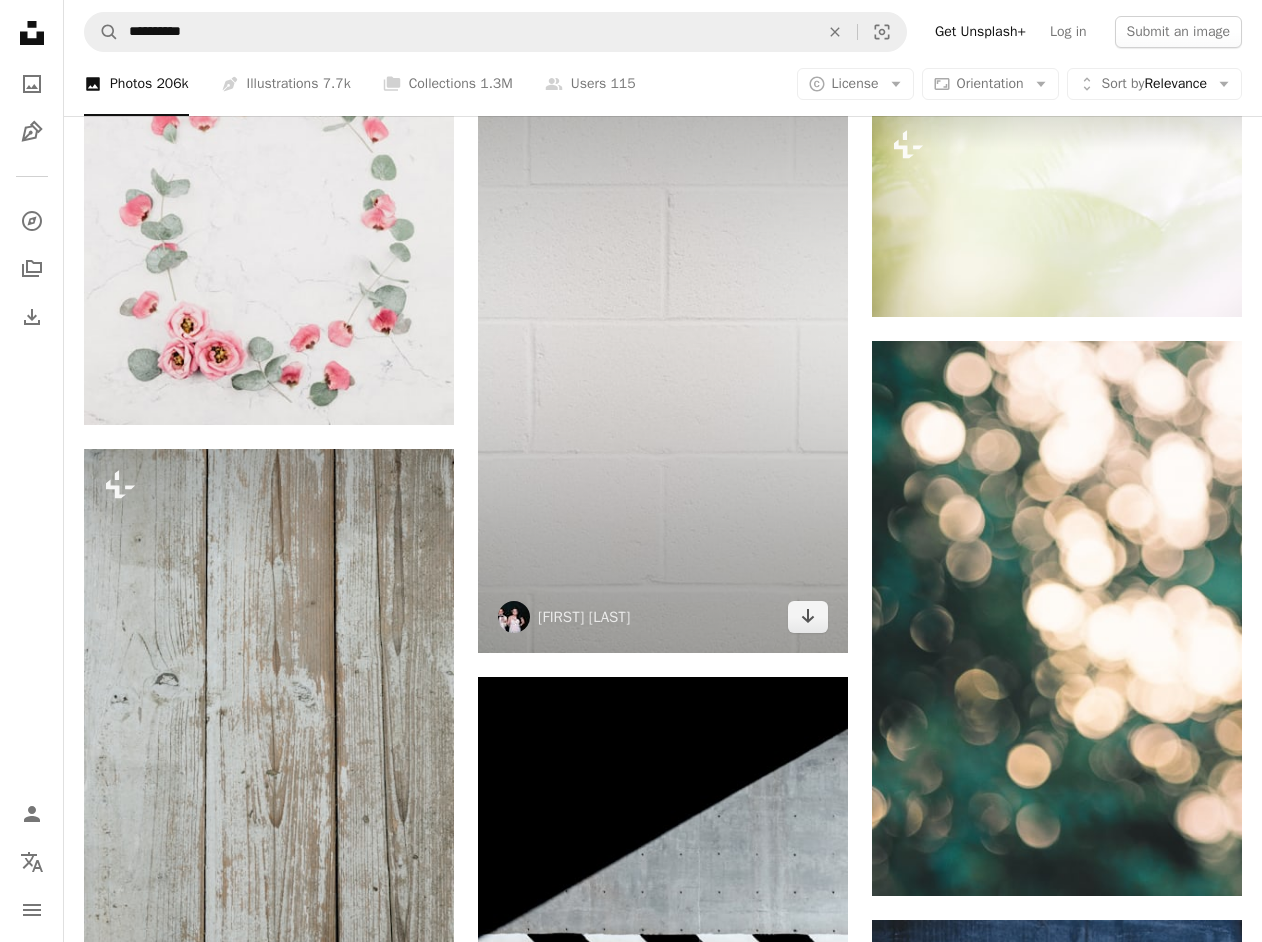 click at bounding box center (663, 324) 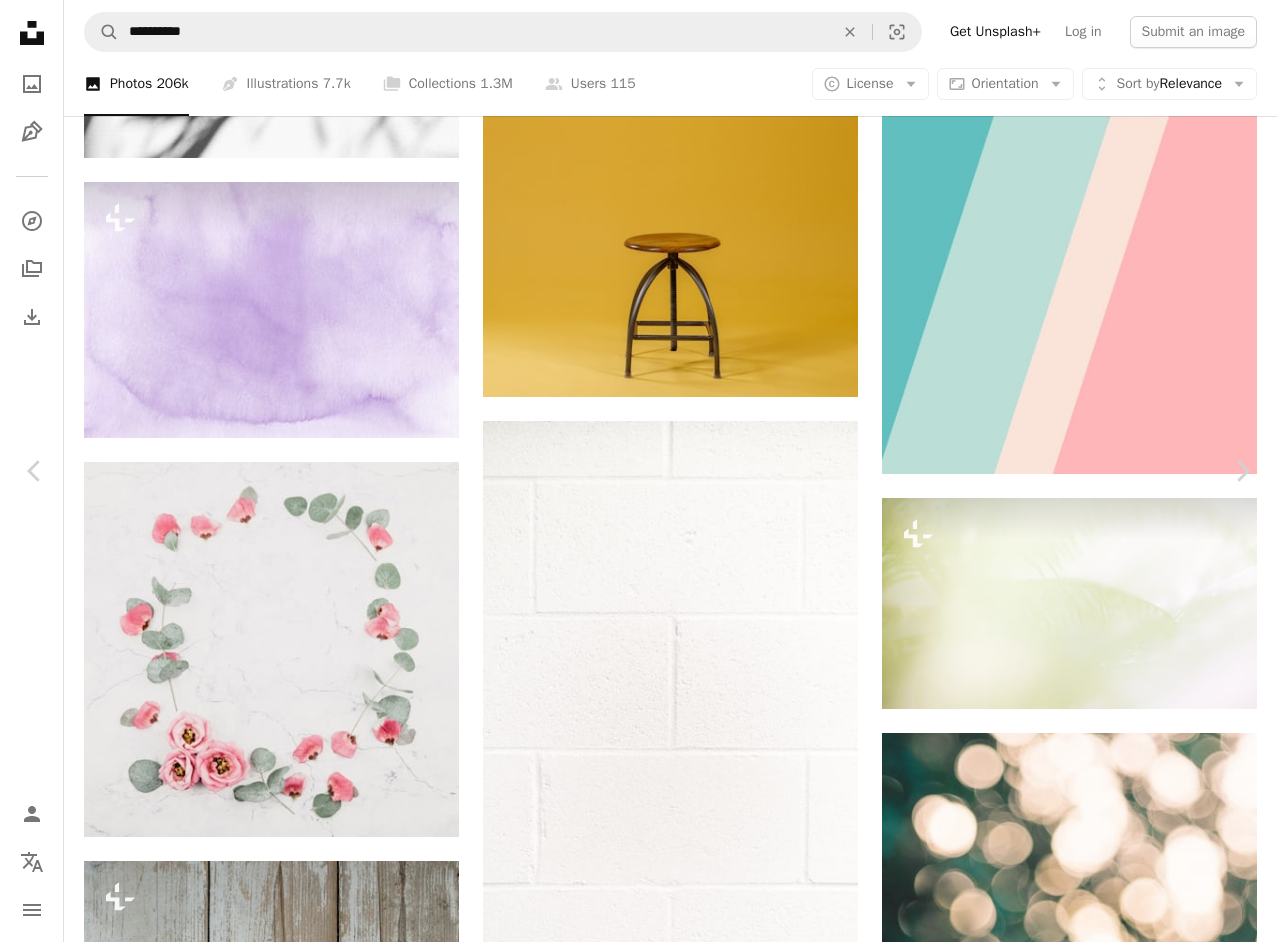 click at bounding box center [631, 5236] 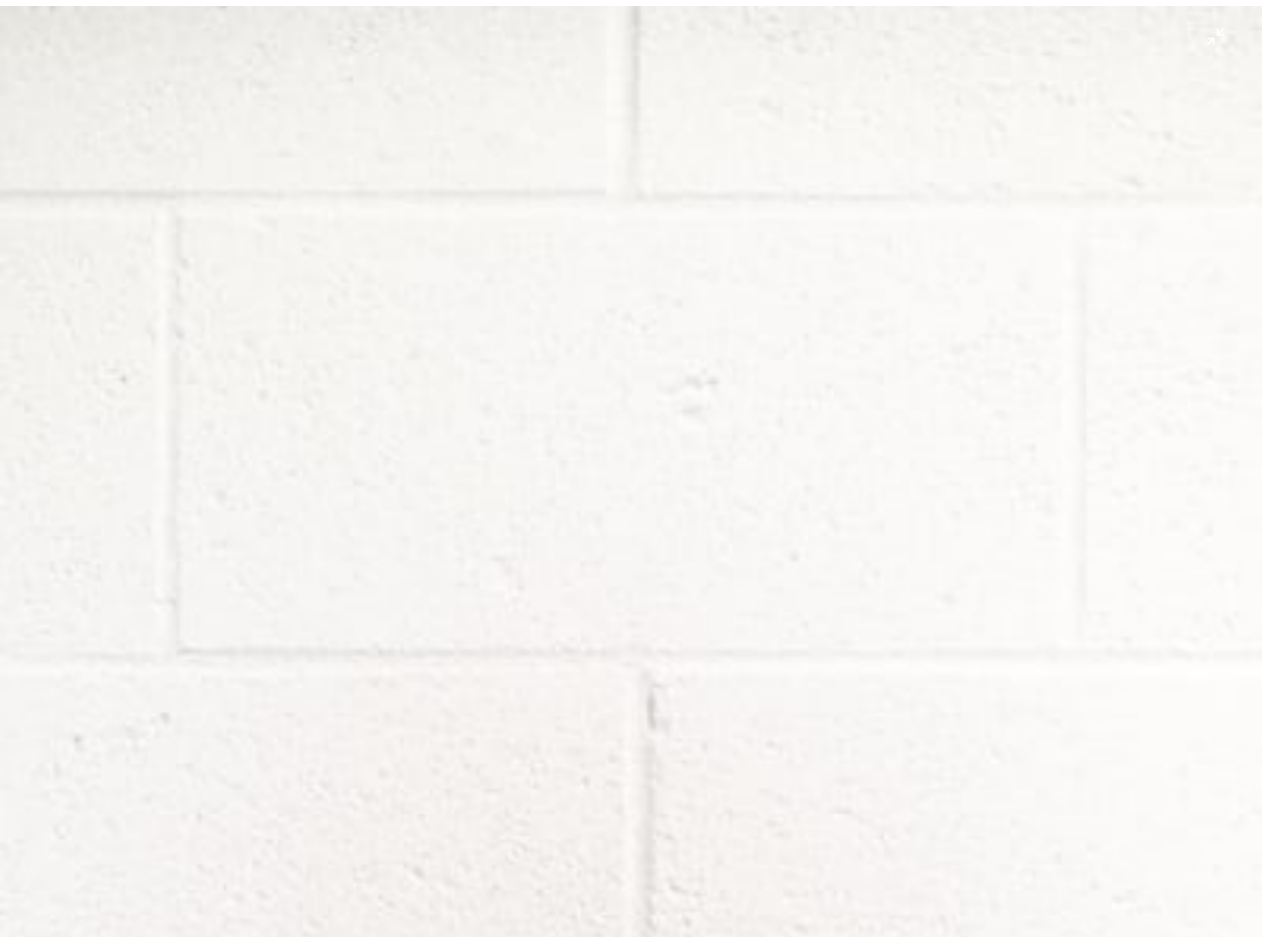 scroll, scrollTop: 639, scrollLeft: 0, axis: vertical 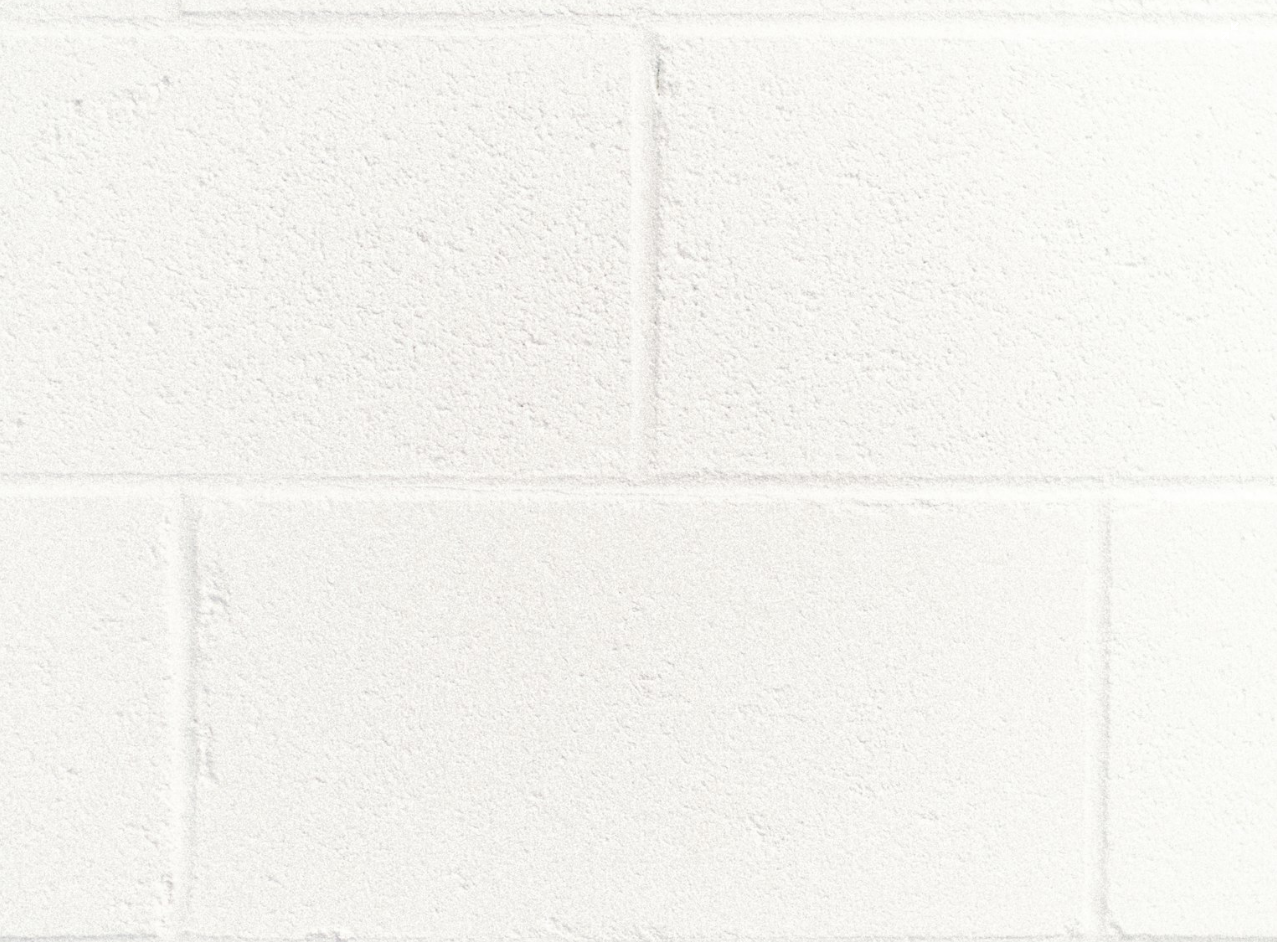 click at bounding box center [638, 496] 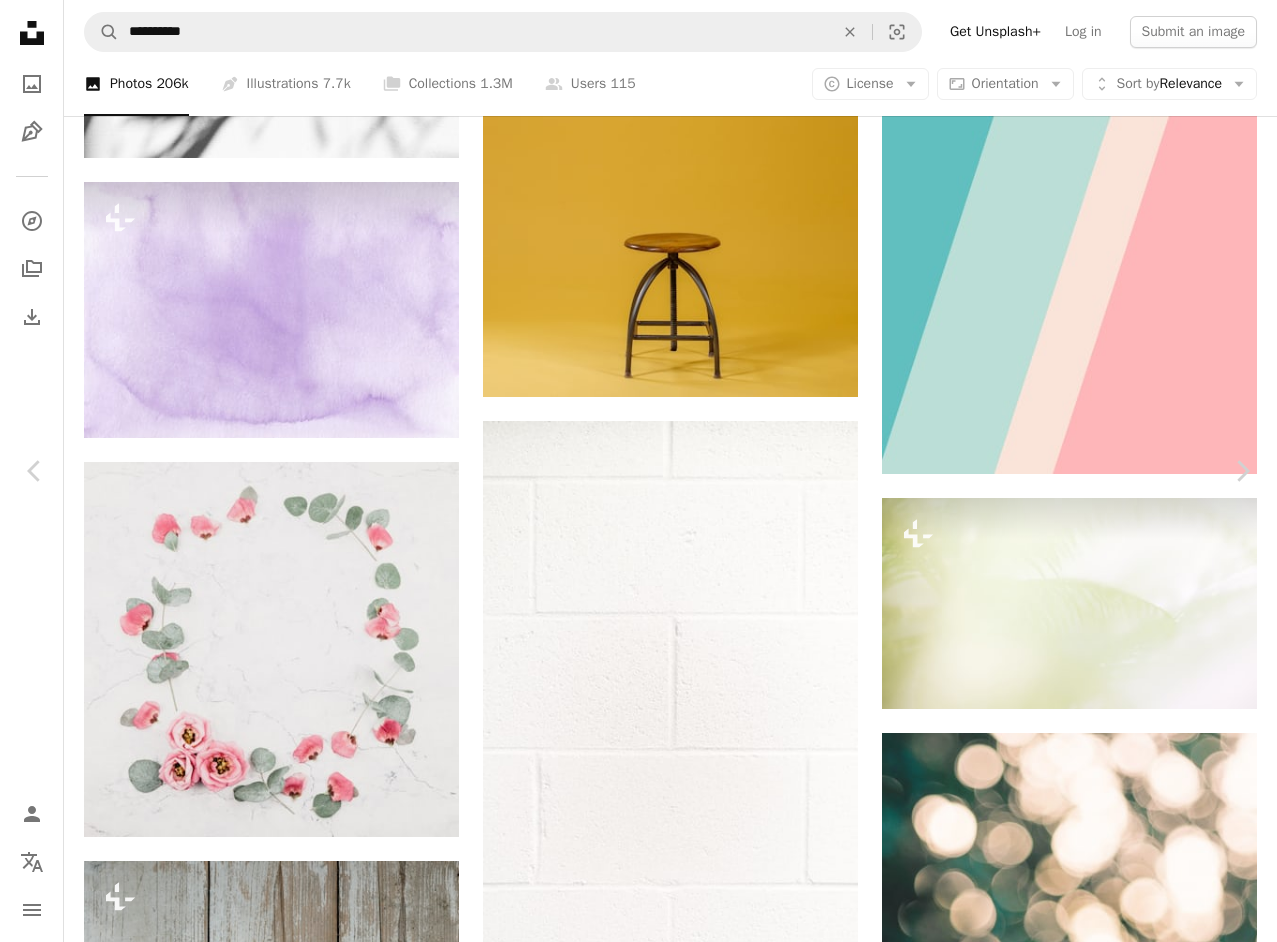 click on "Download free" at bounding box center (1082, 4812) 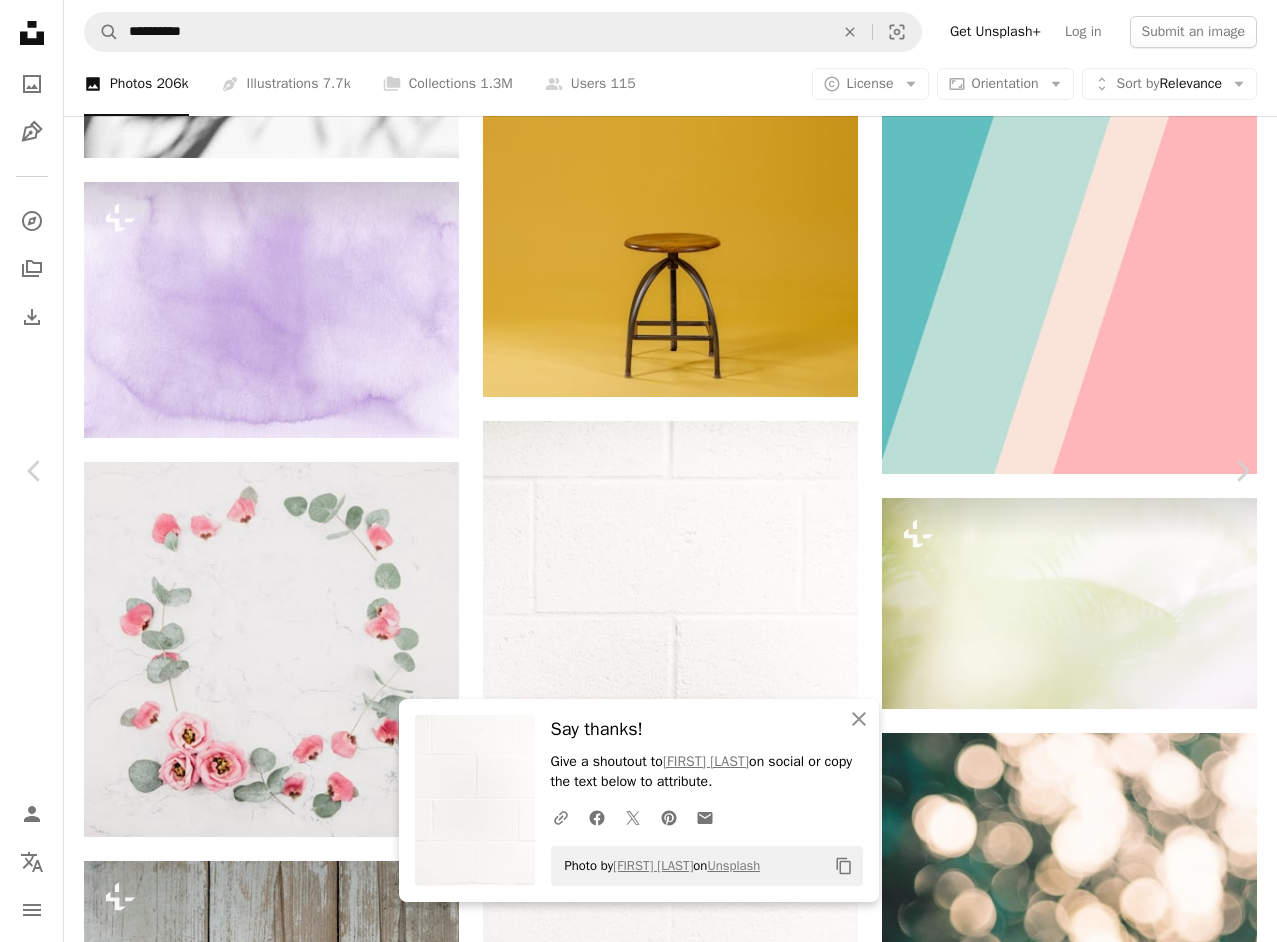 click on "An X shape" at bounding box center [20, 20] 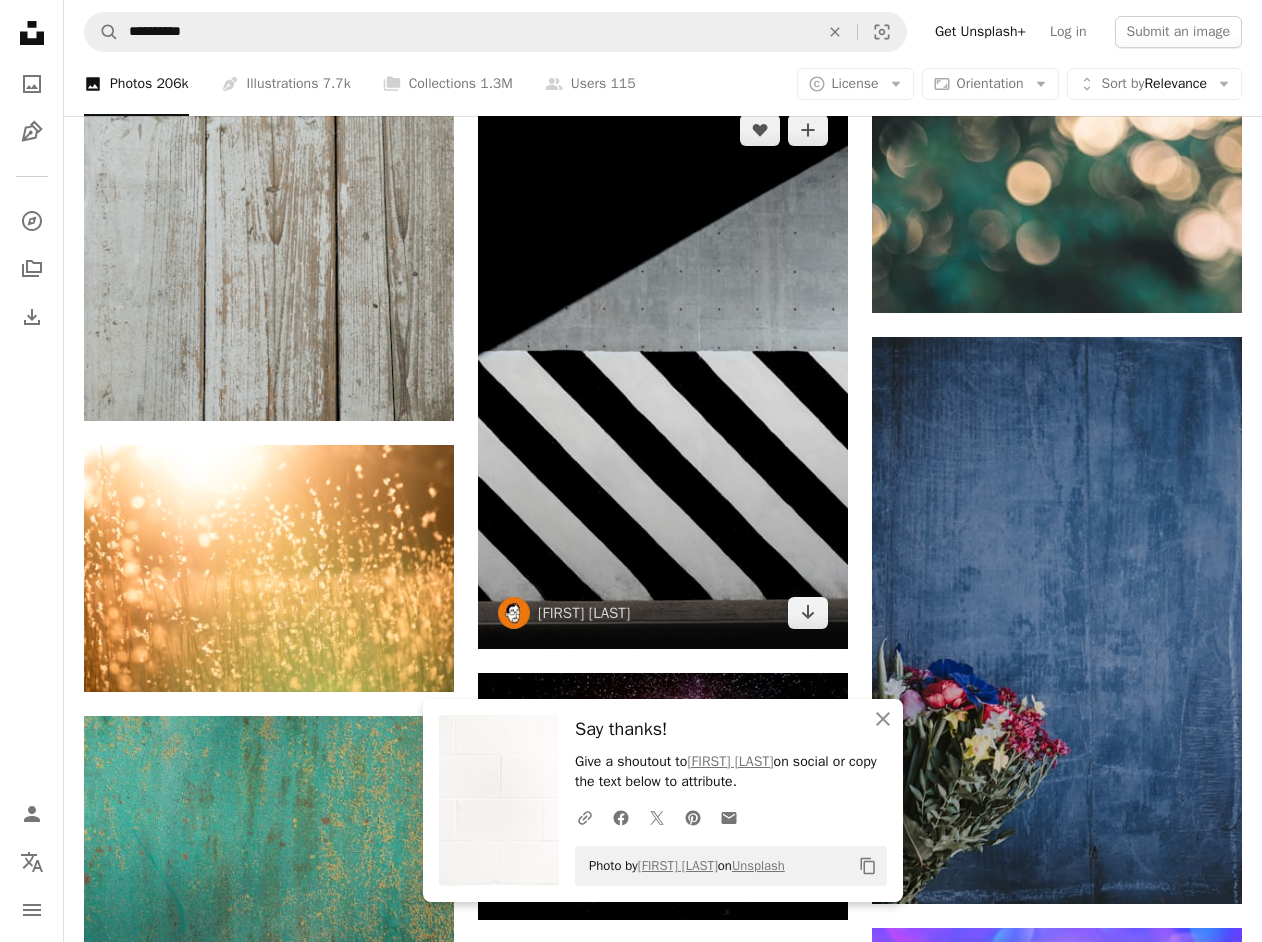 scroll, scrollTop: 34517, scrollLeft: 0, axis: vertical 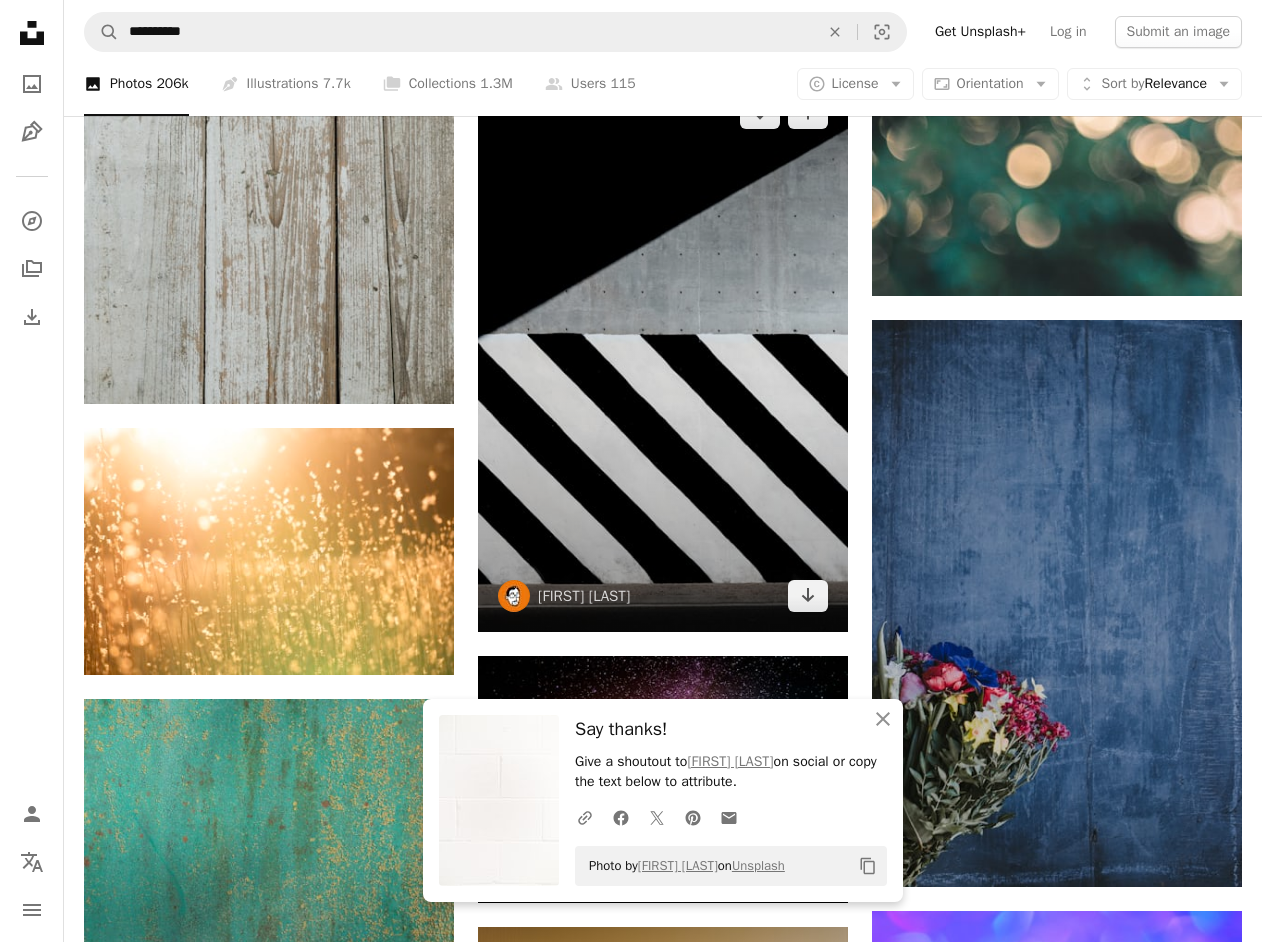 click at bounding box center [663, 354] 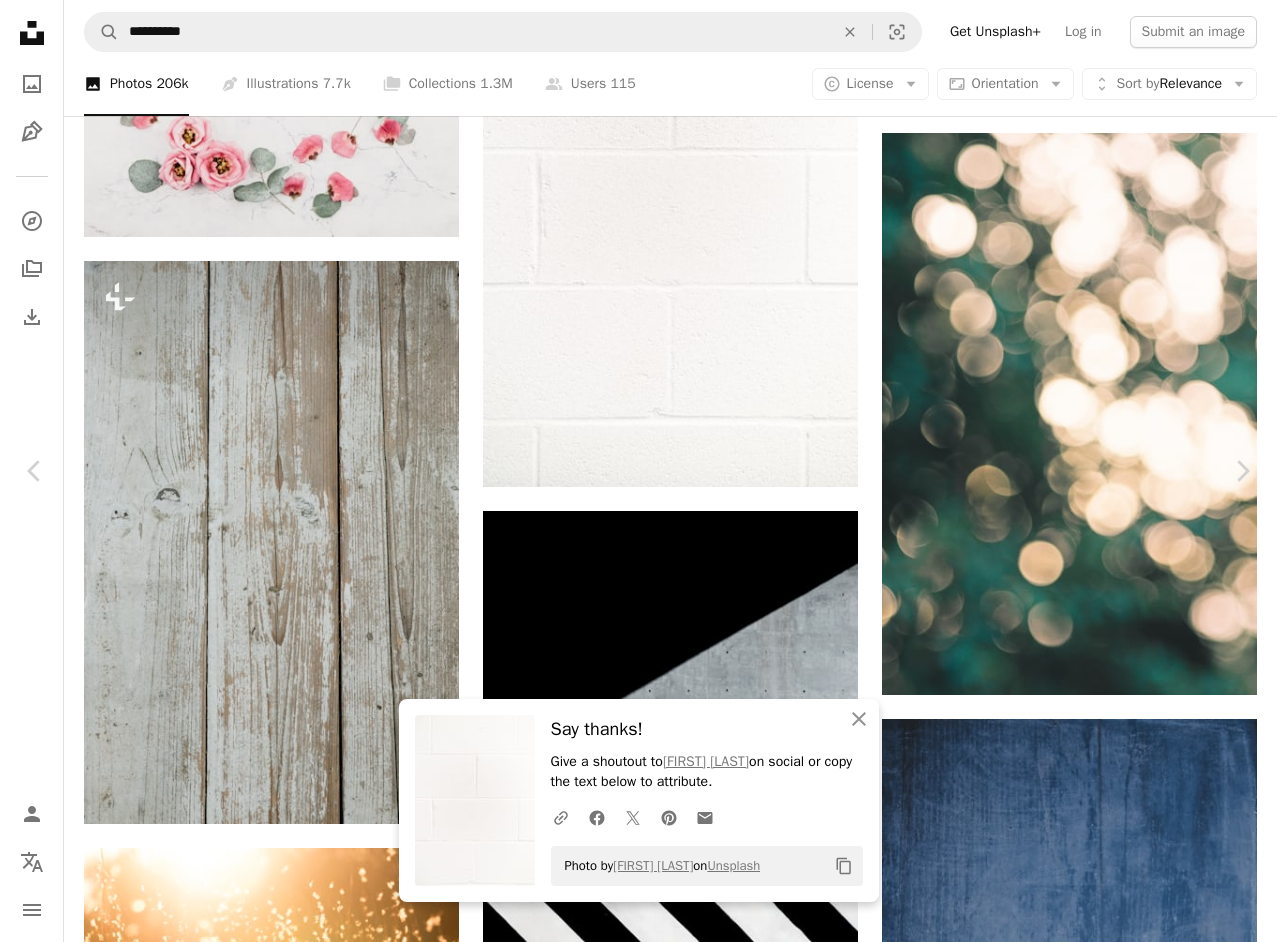 click on "An X shape" at bounding box center (20, 20) 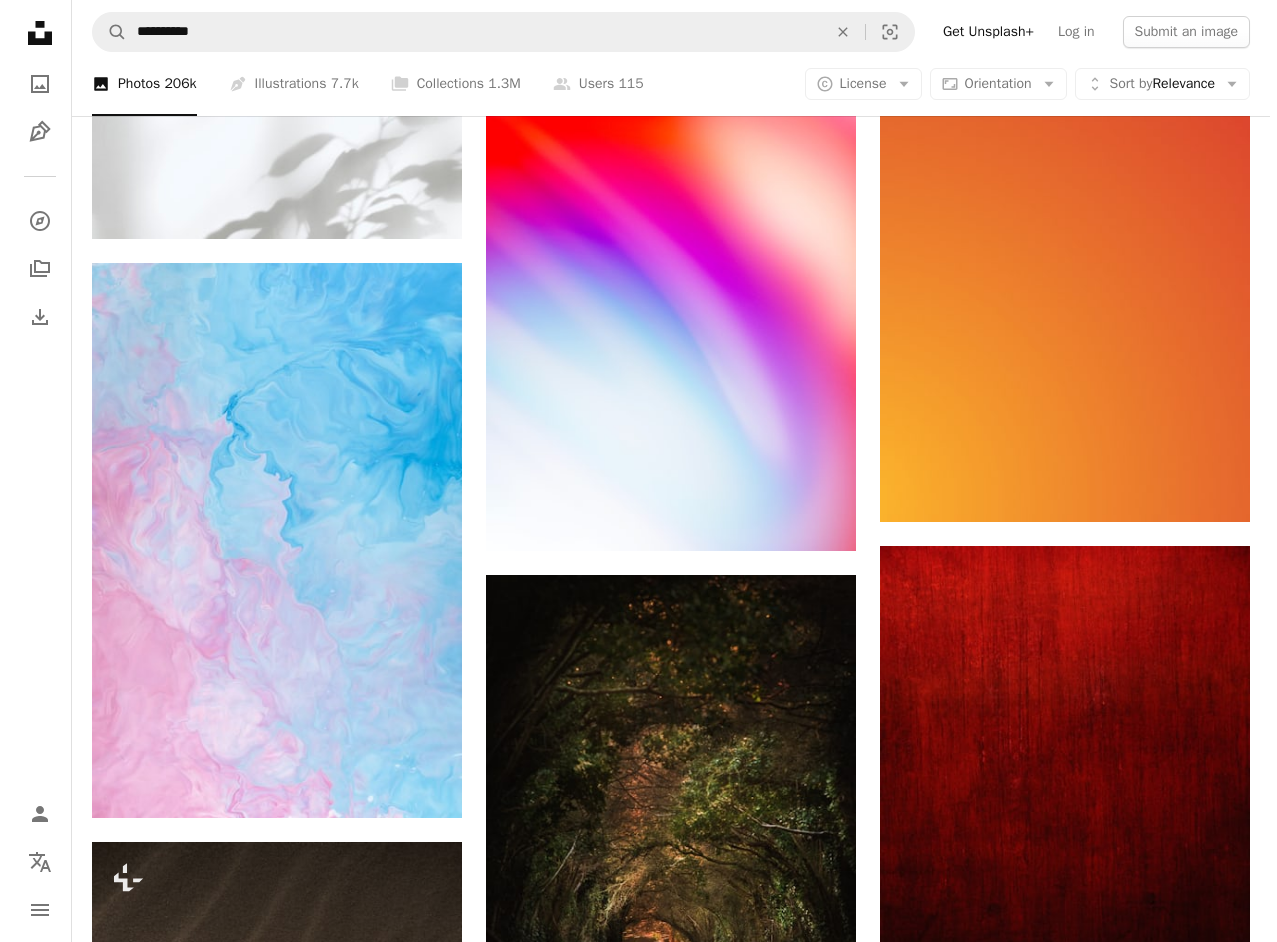scroll, scrollTop: 38217, scrollLeft: 0, axis: vertical 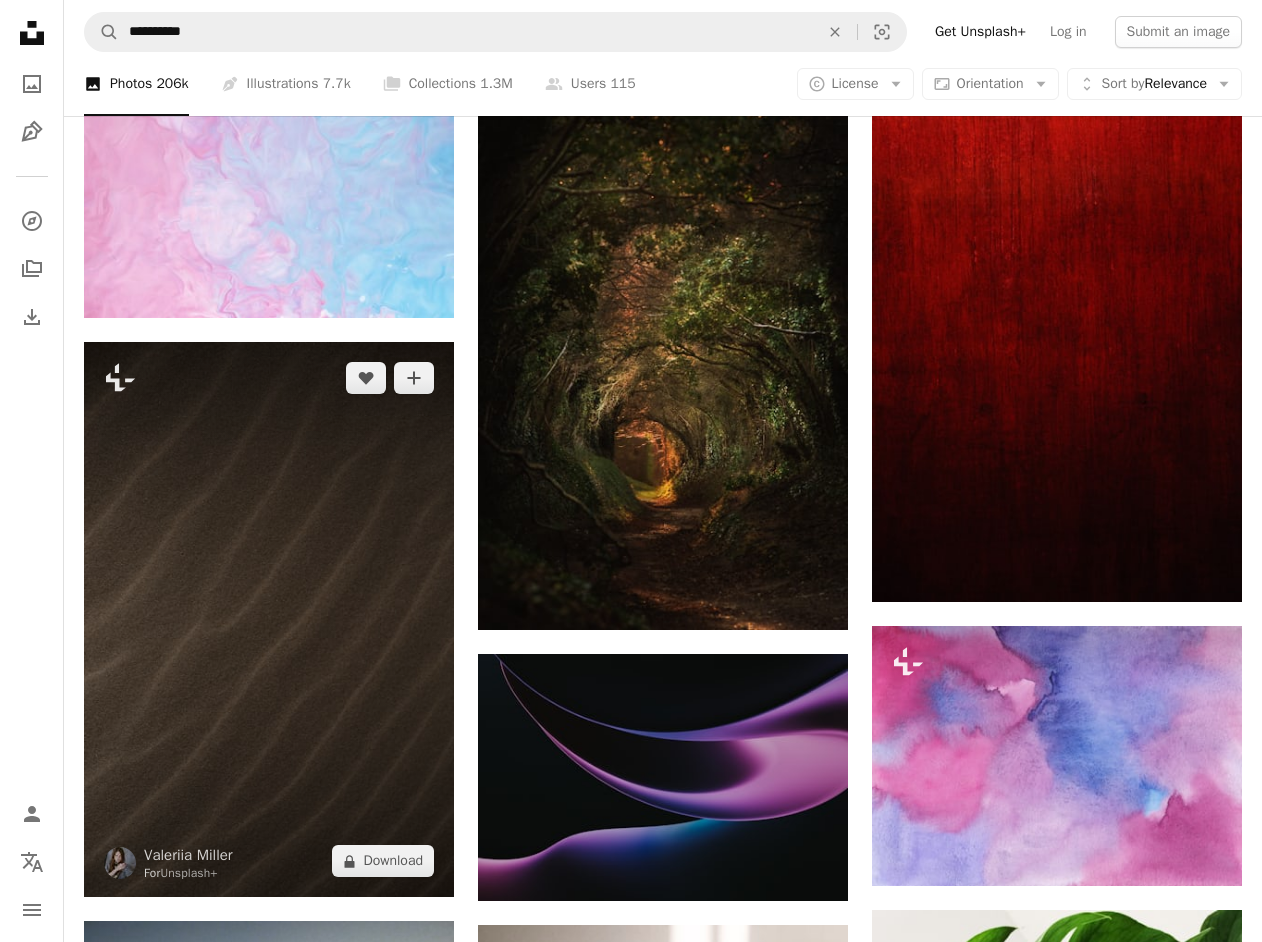 click at bounding box center (269, 619) 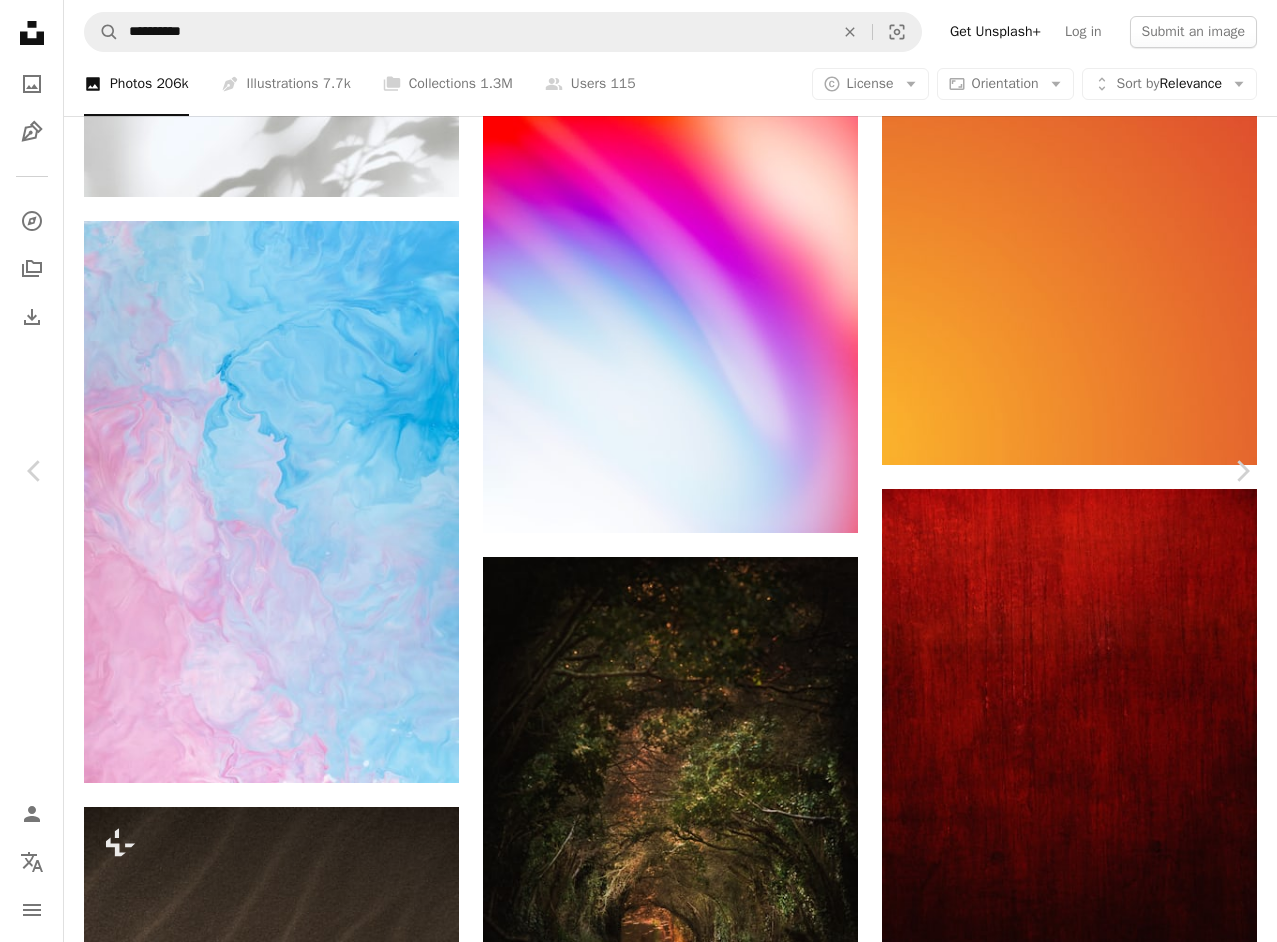 click on "An X shape" at bounding box center [20, 20] 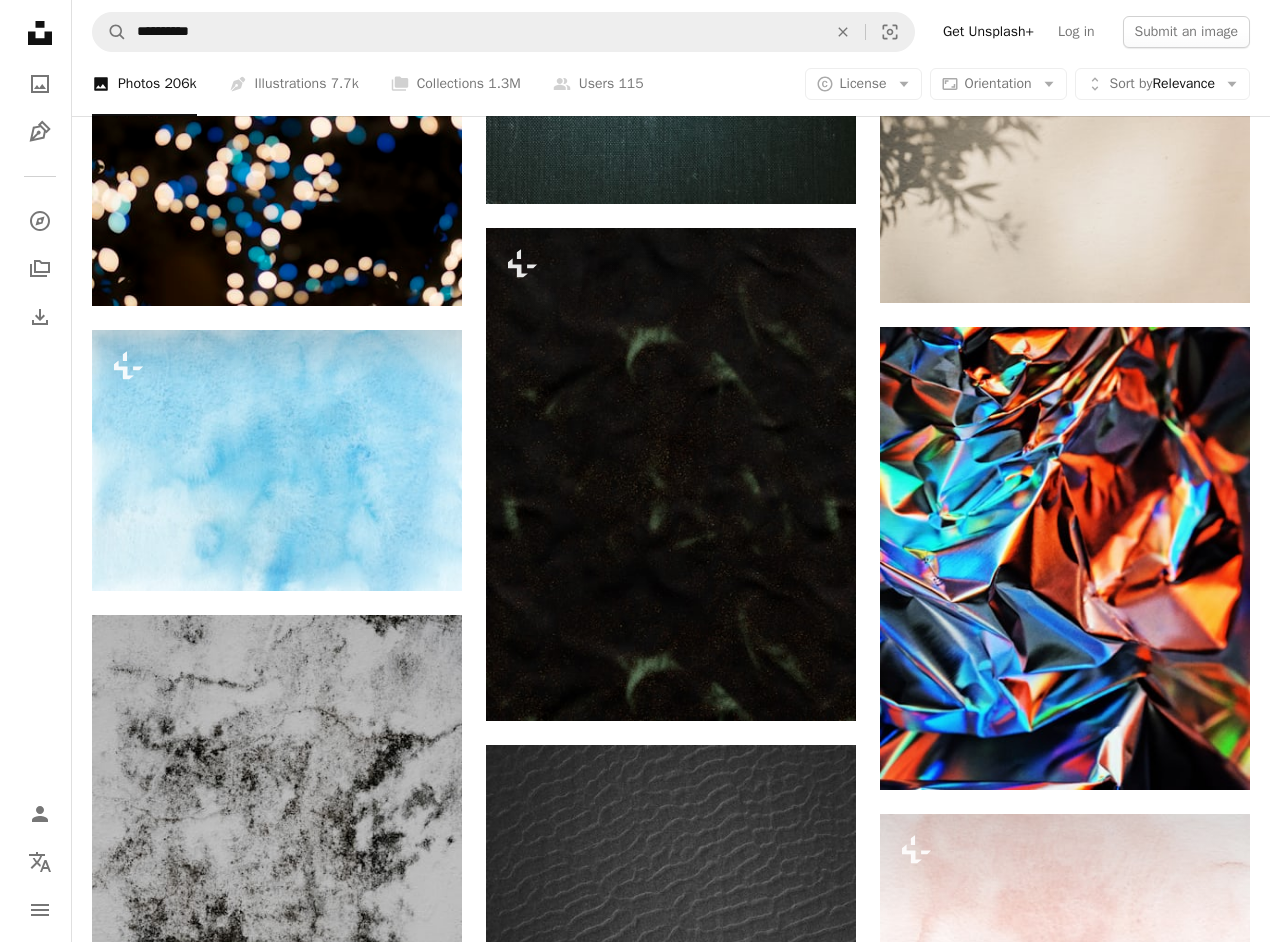scroll, scrollTop: 41417, scrollLeft: 0, axis: vertical 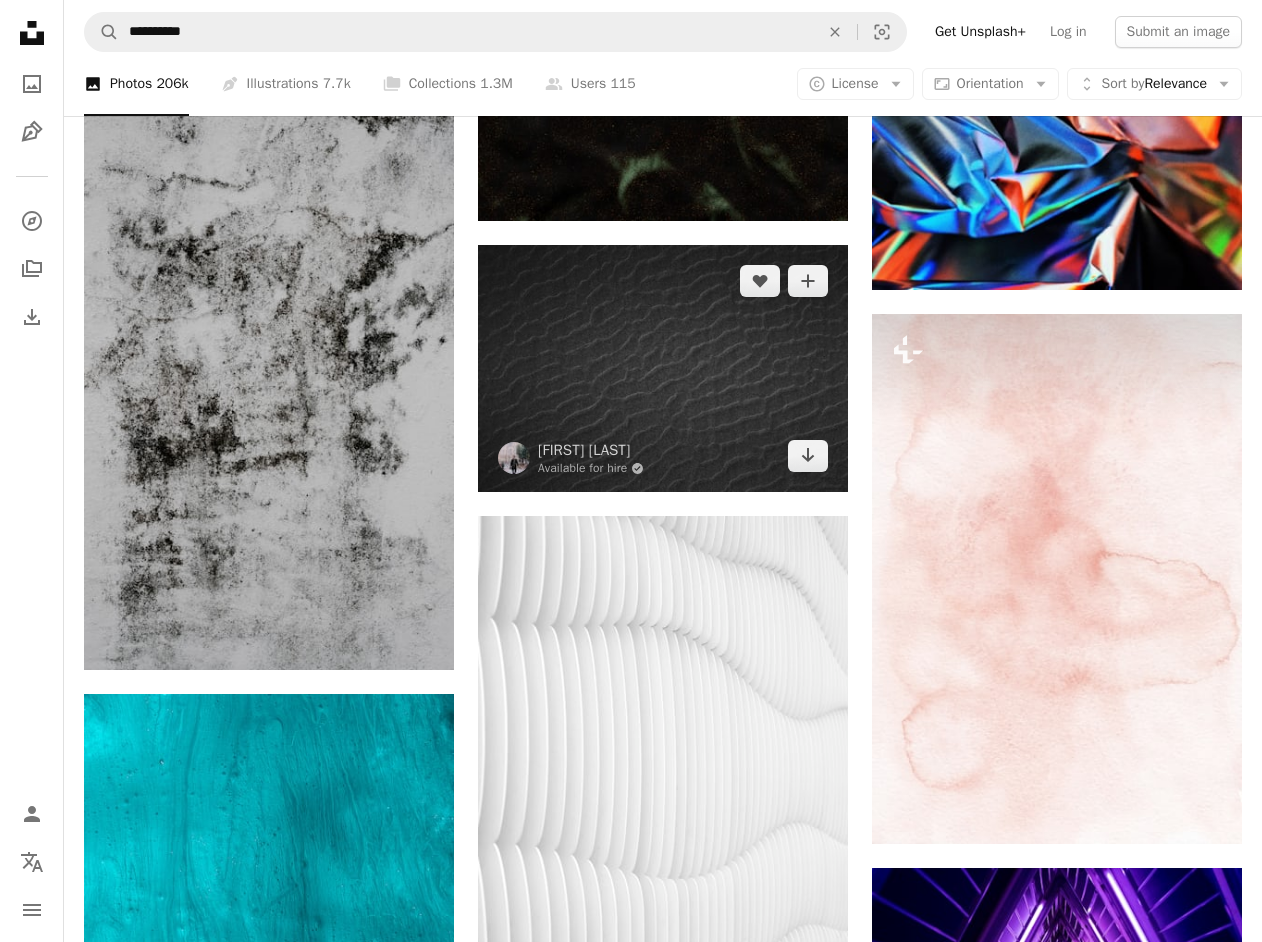 click at bounding box center [663, 368] 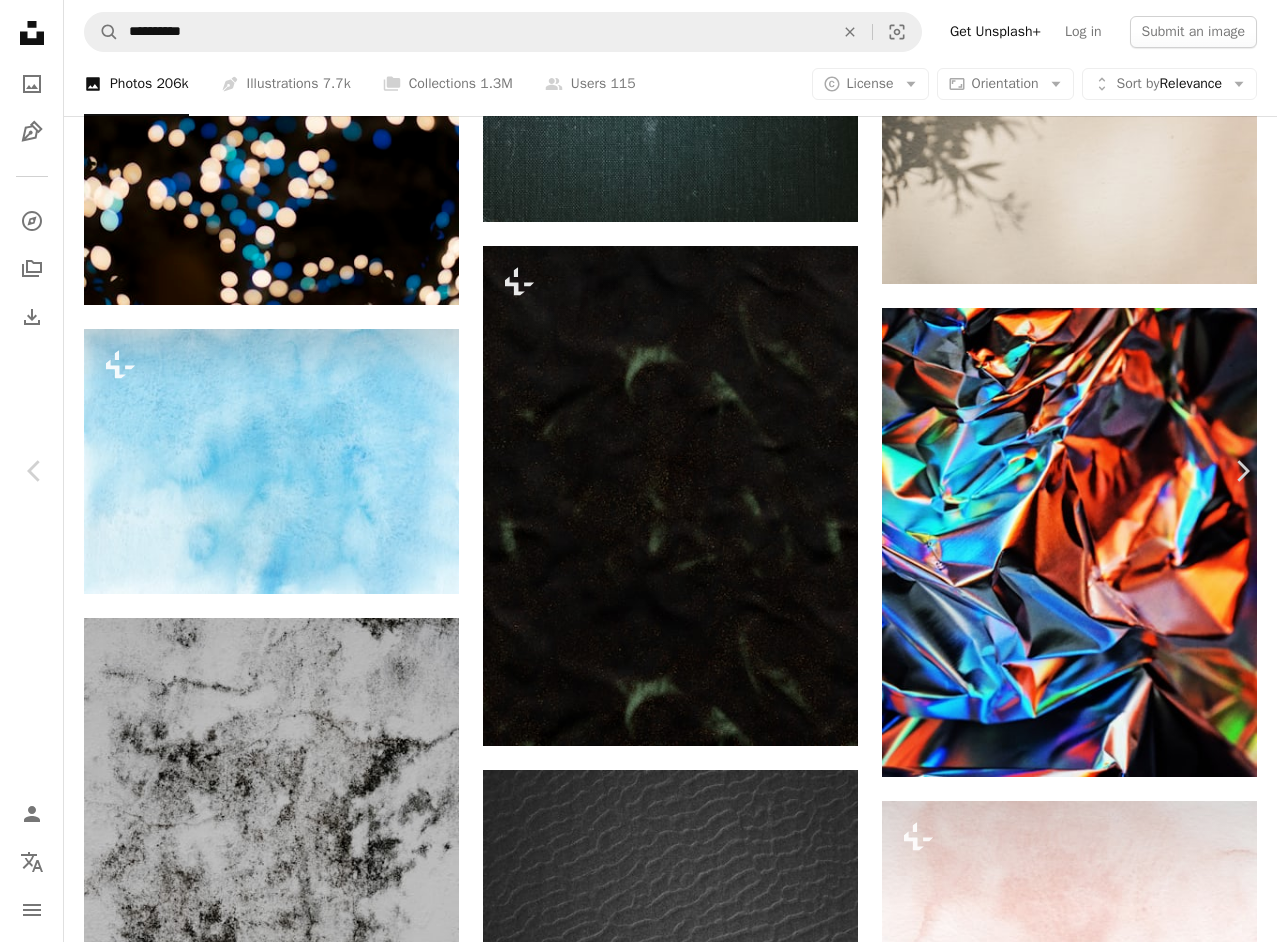 click on "Download free" at bounding box center (1082, 5233) 